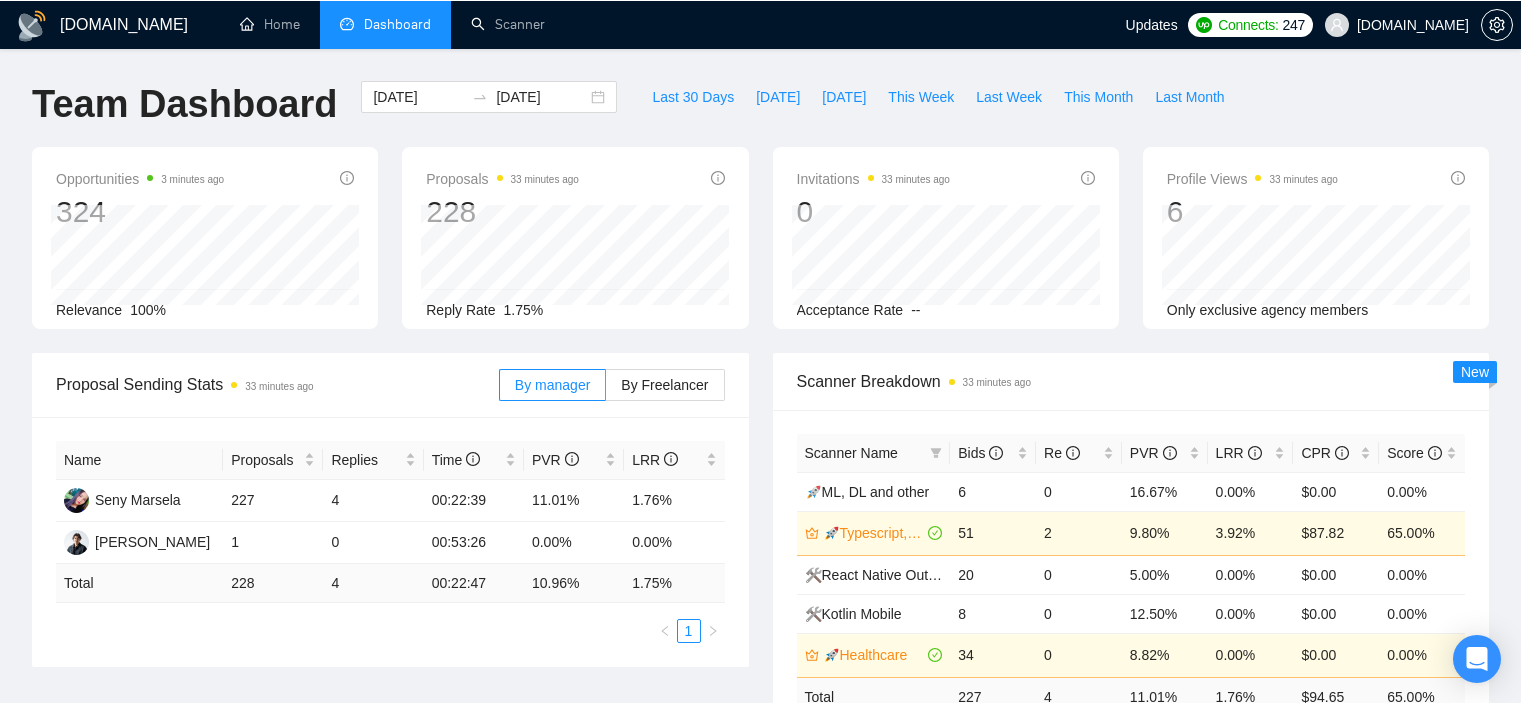 scroll, scrollTop: 0, scrollLeft: 0, axis: both 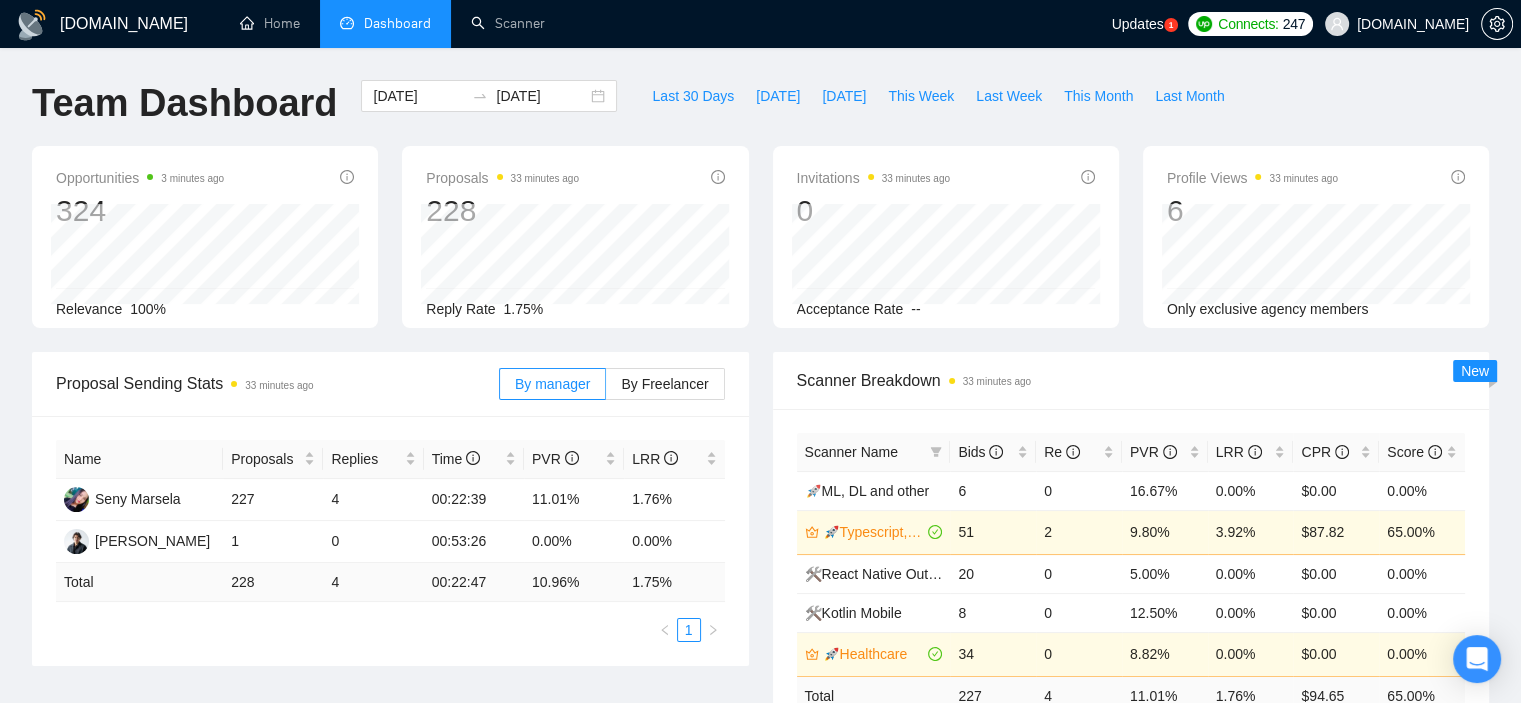 click on "Dashboard" at bounding box center [397, 23] 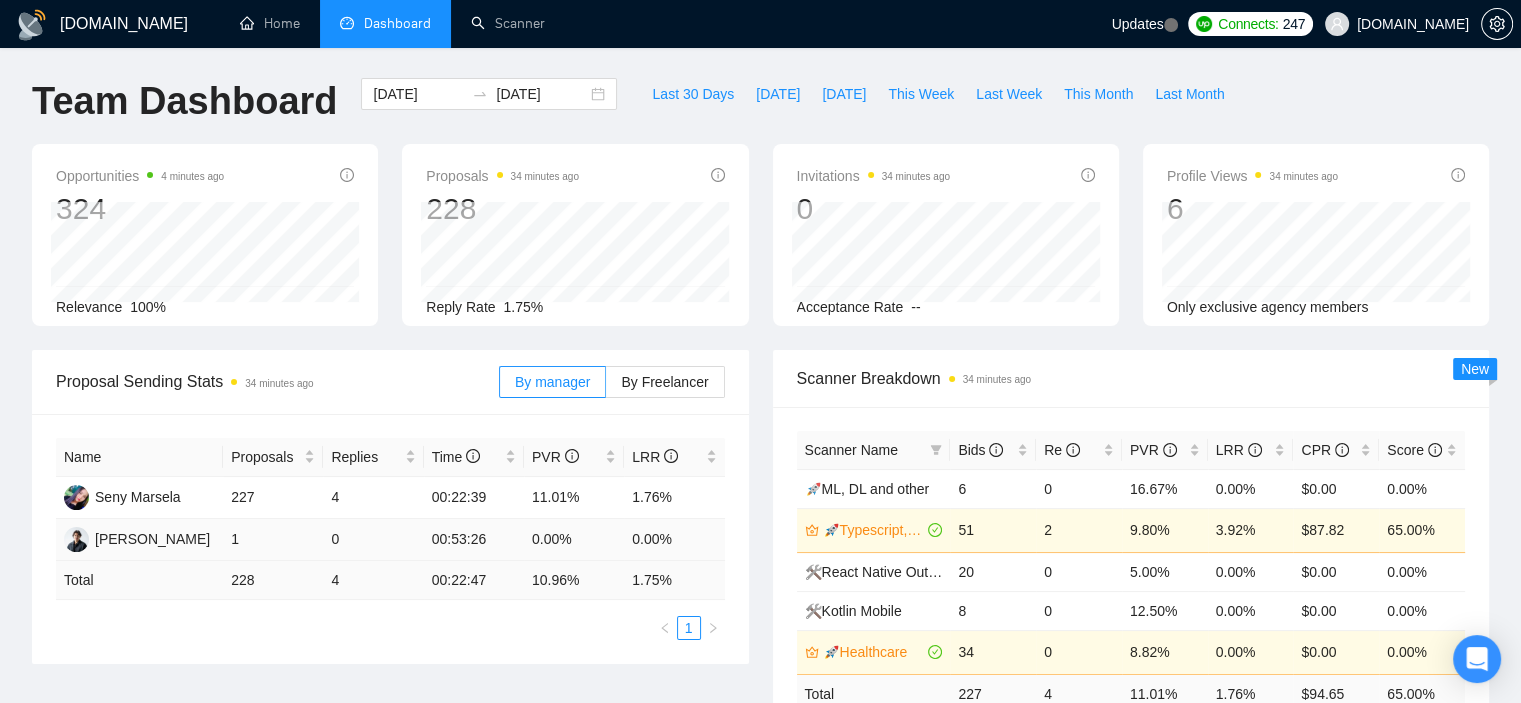 scroll, scrollTop: 0, scrollLeft: 0, axis: both 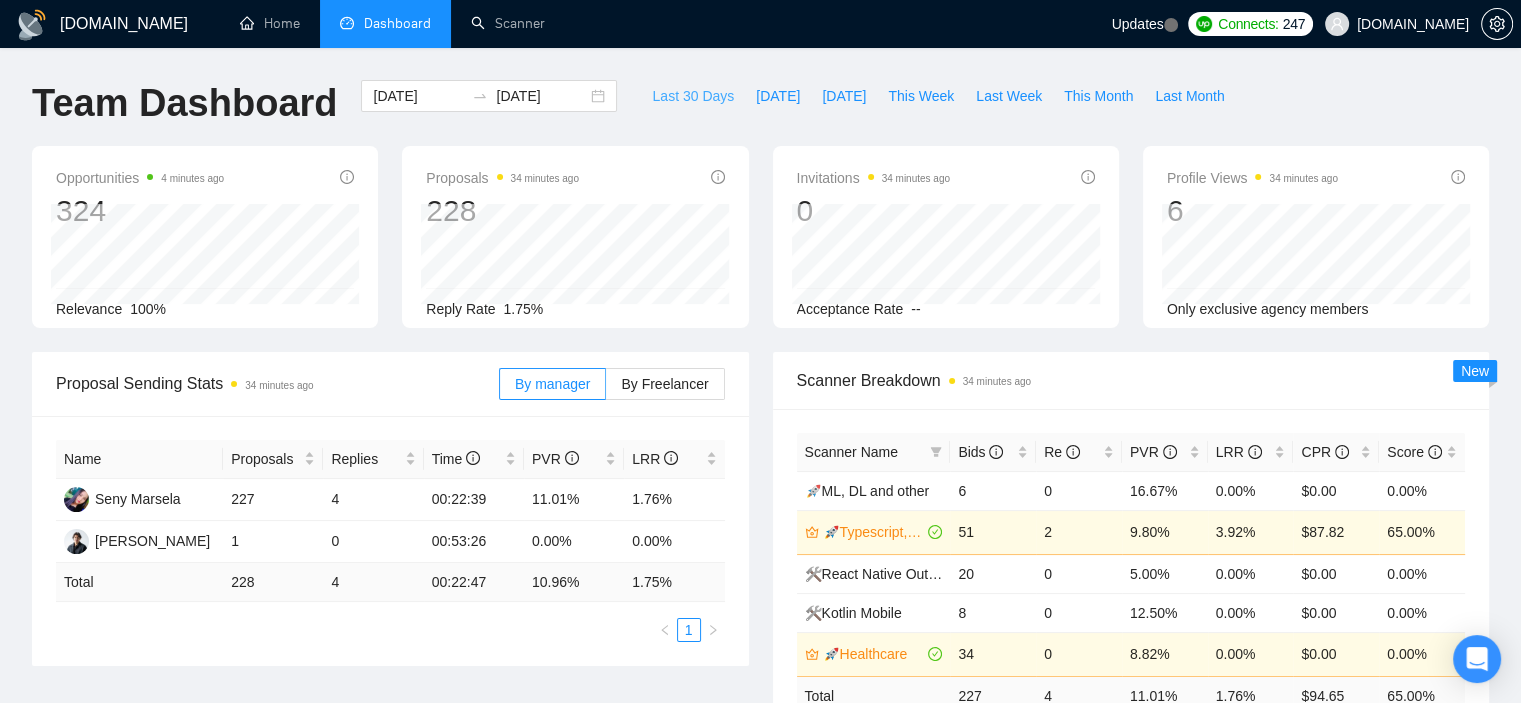 click on "Last 30 Days" at bounding box center [693, 96] 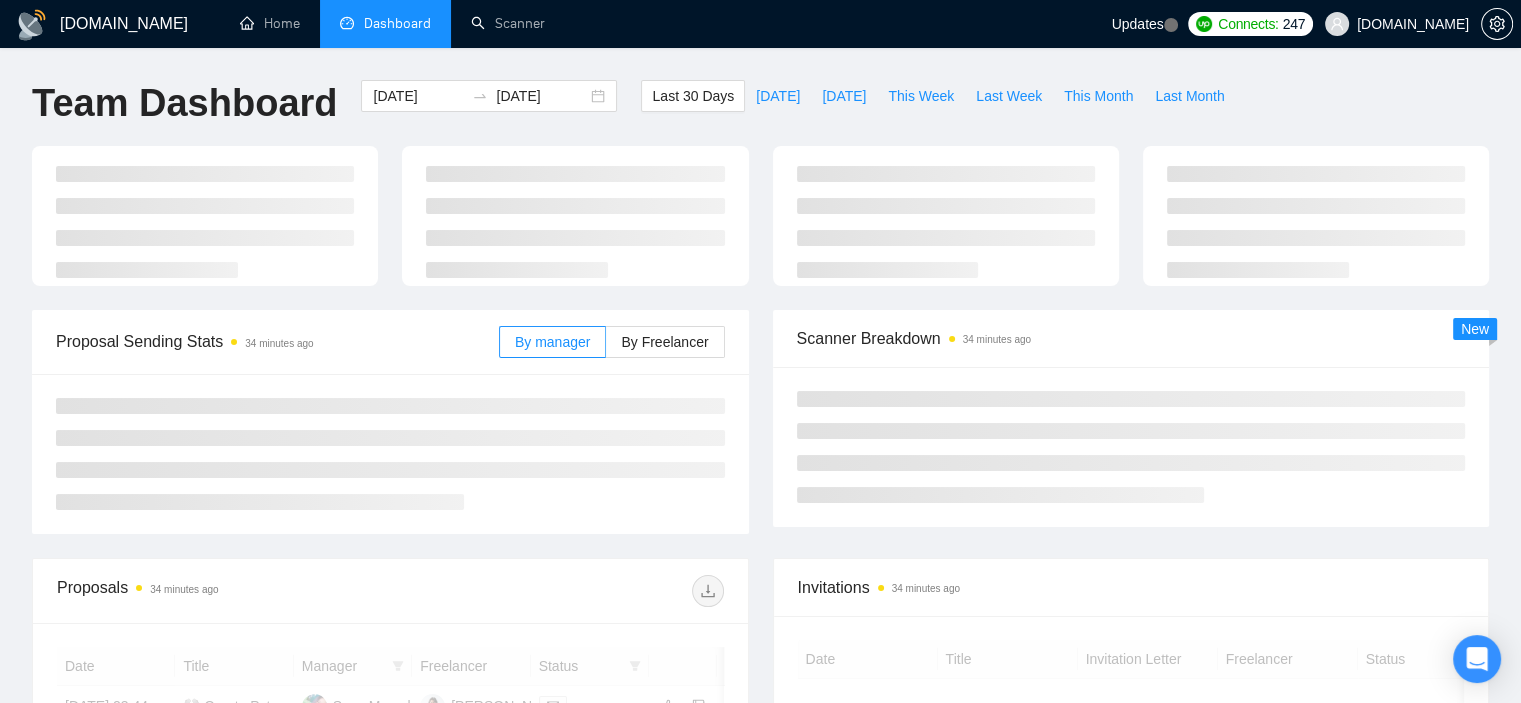 type on "[DATE]" 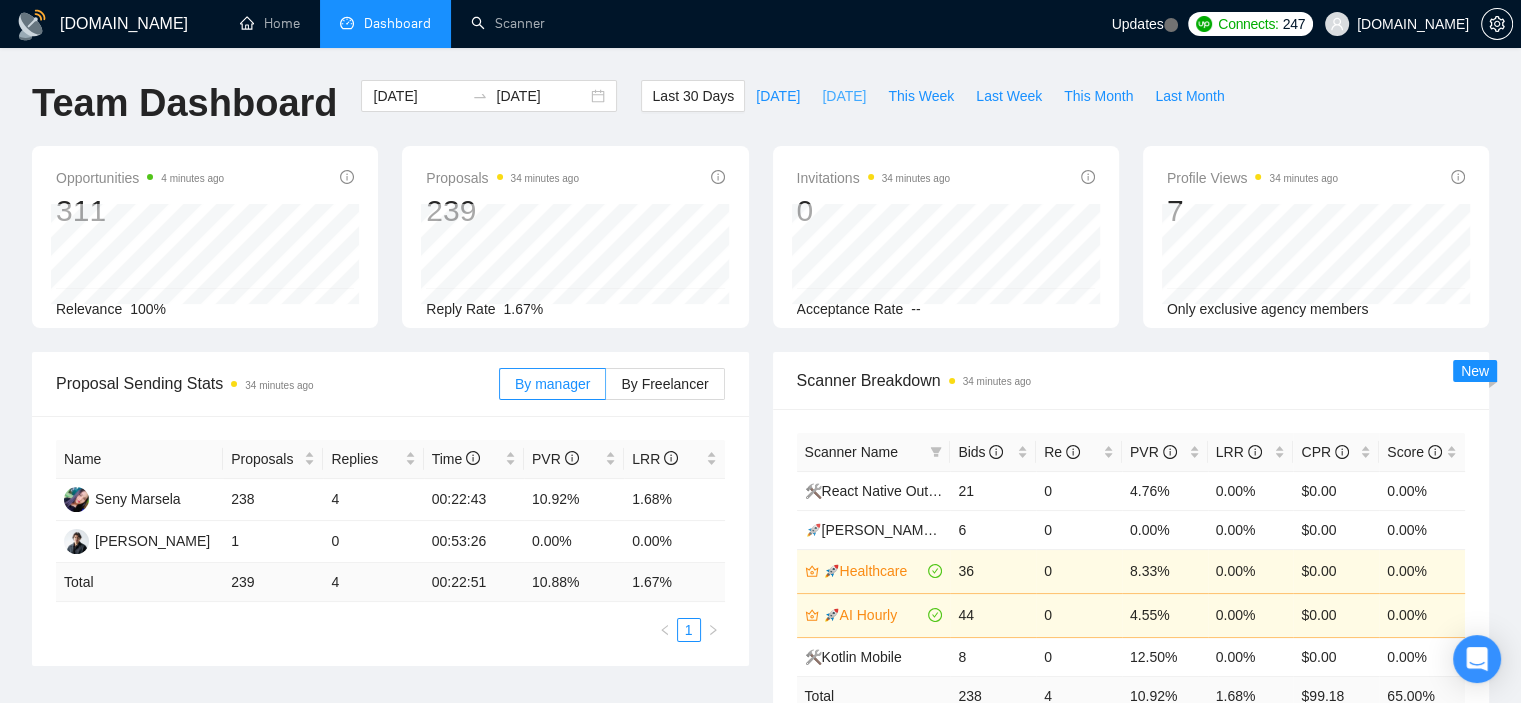 click on "[DATE]" at bounding box center [844, 96] 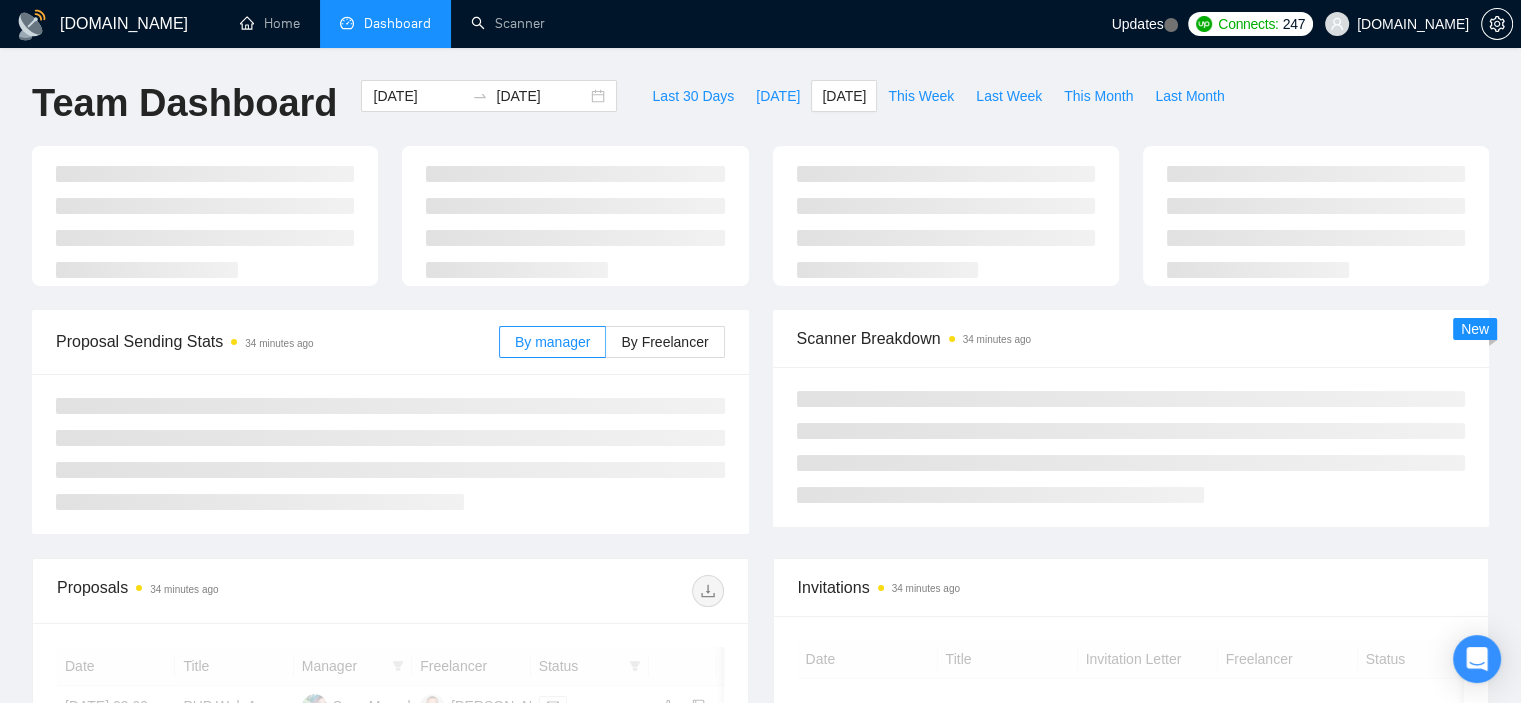 type on "[DATE]" 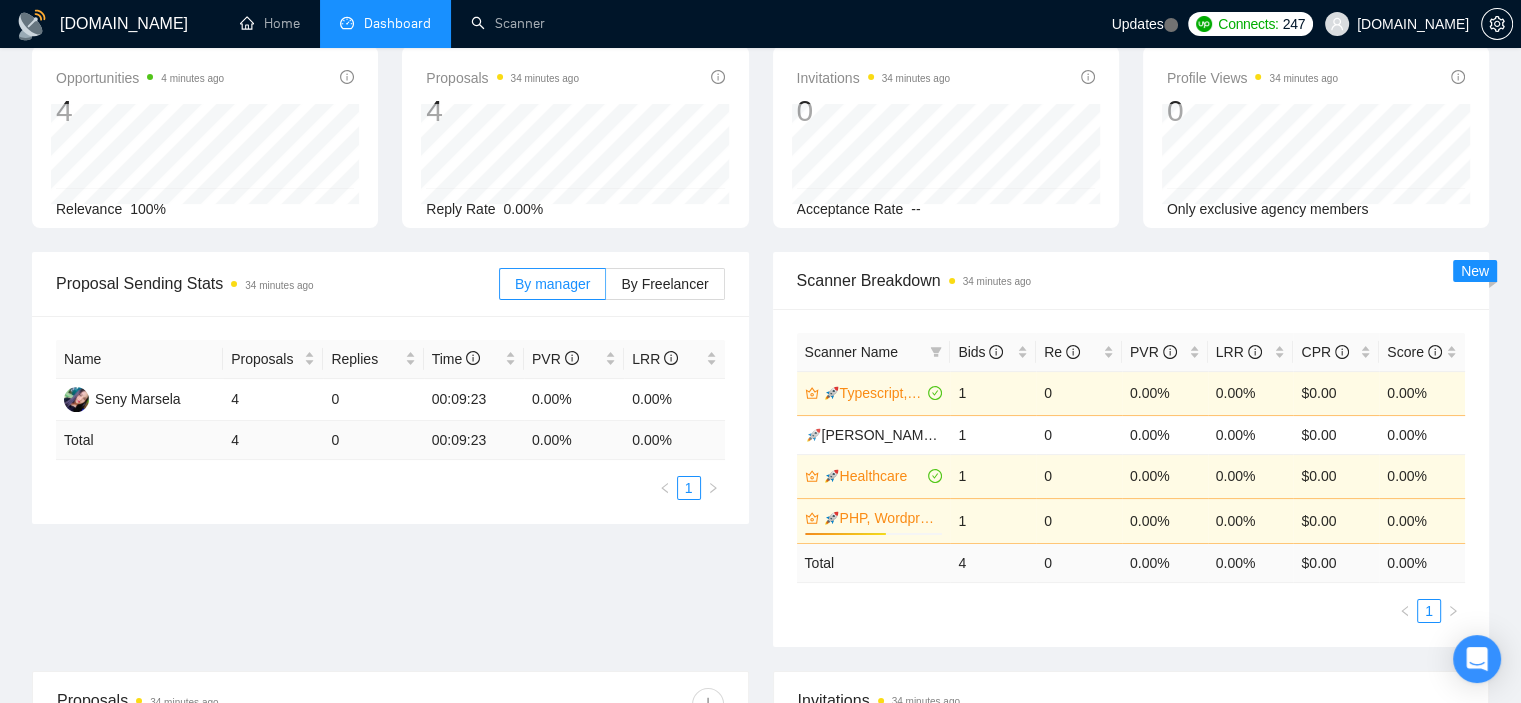 scroll, scrollTop: 0, scrollLeft: 0, axis: both 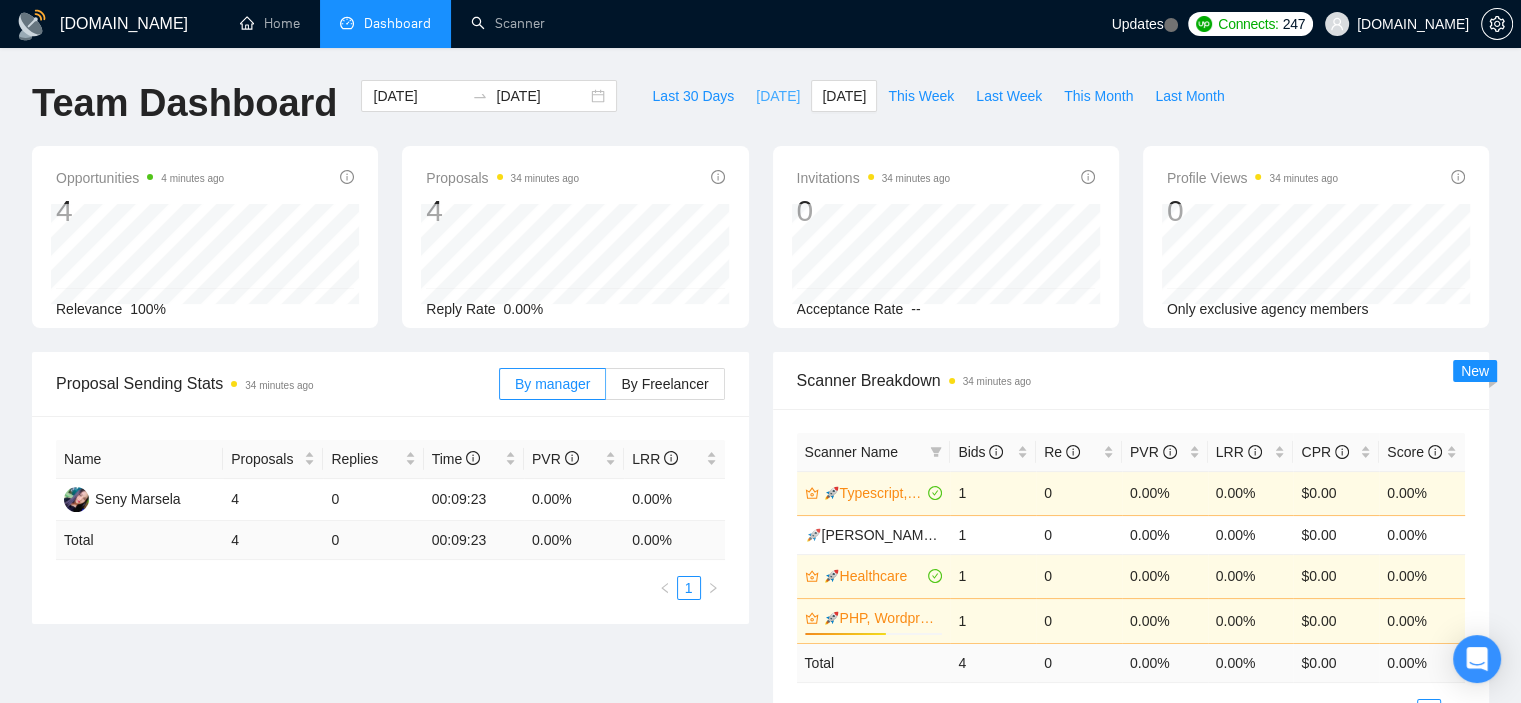 click on "[DATE]" at bounding box center (778, 96) 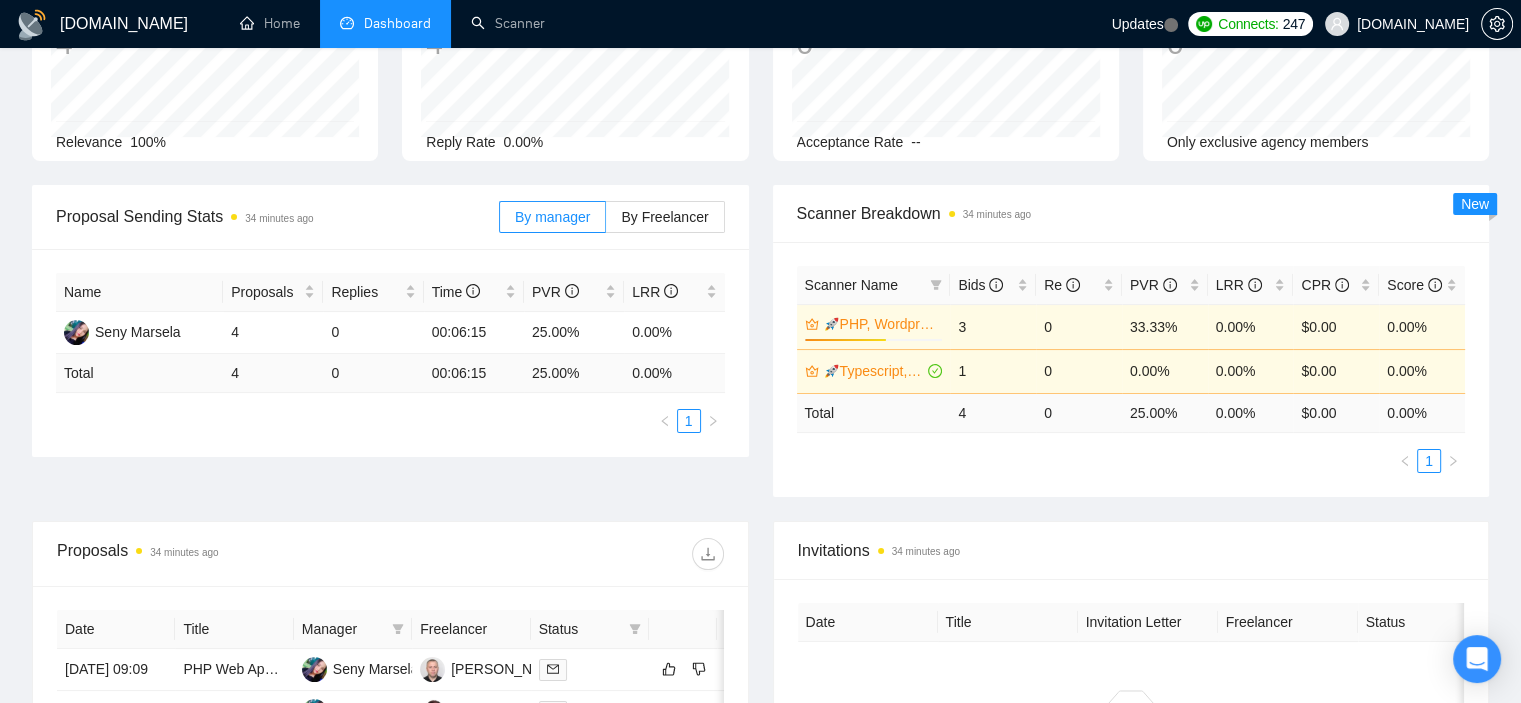 scroll, scrollTop: 0, scrollLeft: 0, axis: both 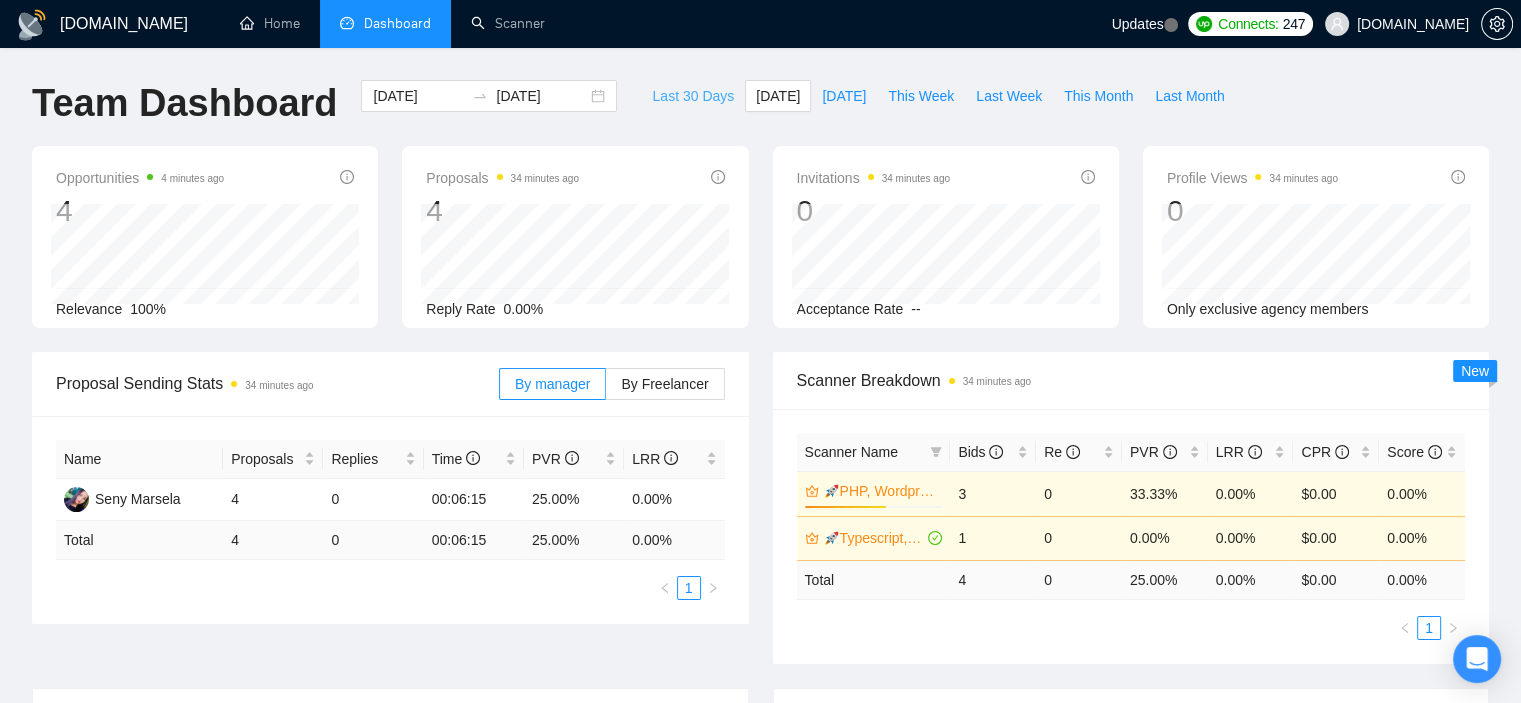 click on "Last 30 Days" at bounding box center [693, 96] 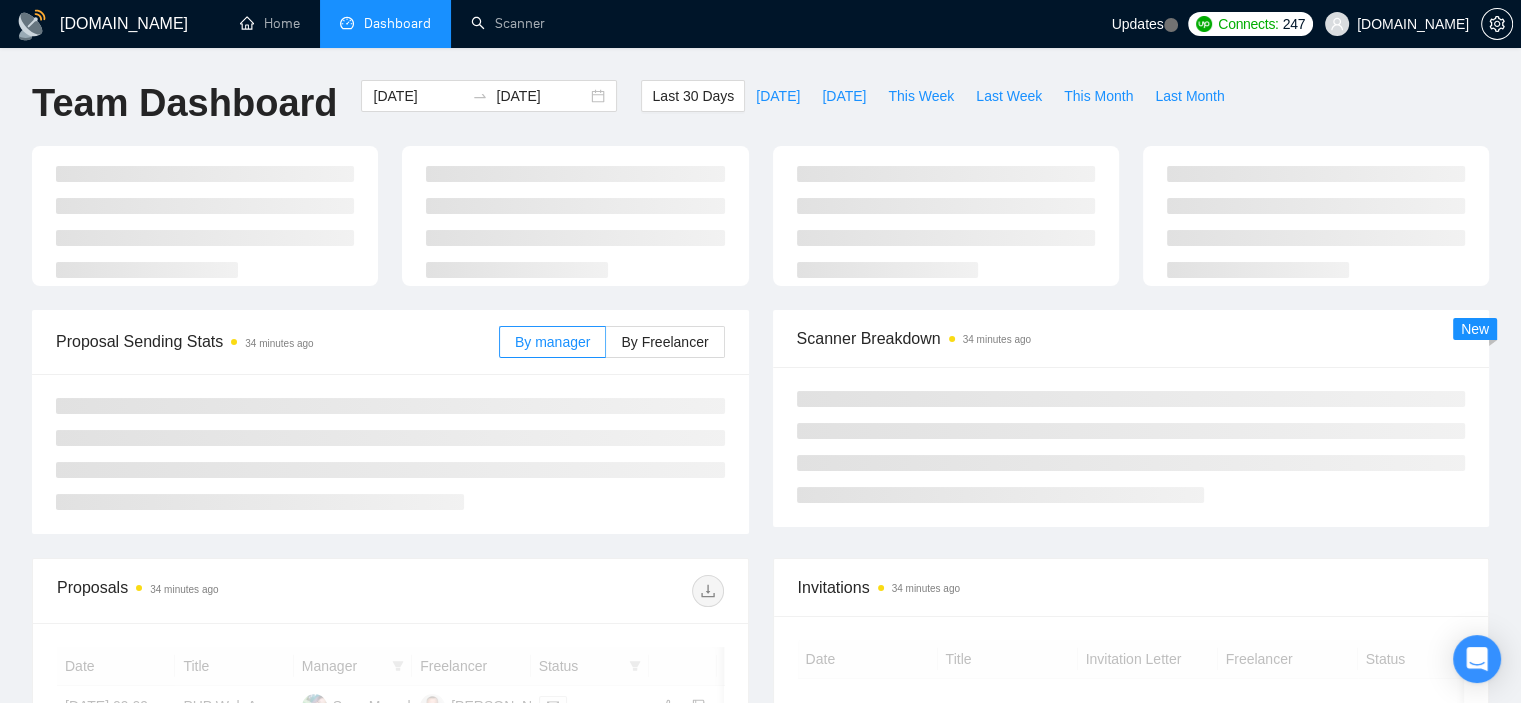type on "[DATE]" 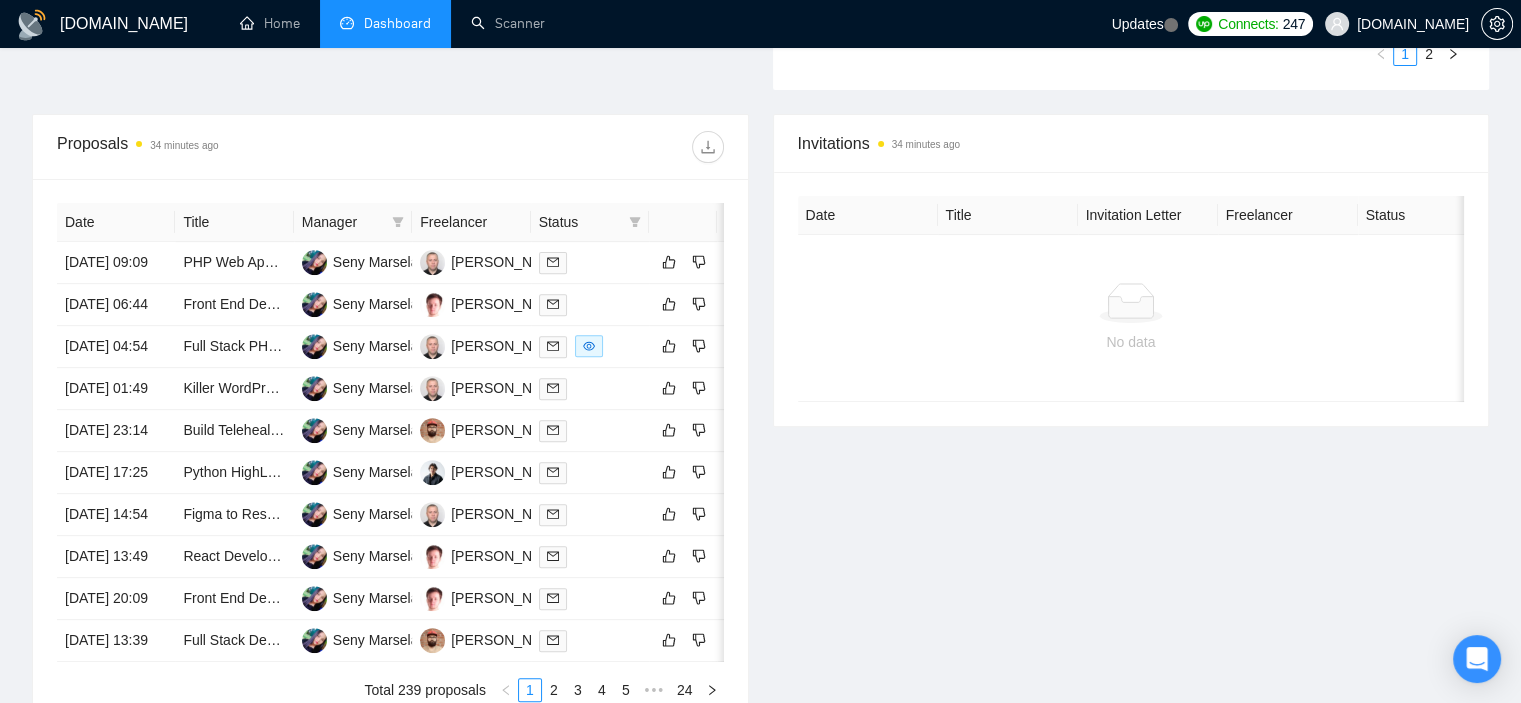 scroll, scrollTop: 700, scrollLeft: 0, axis: vertical 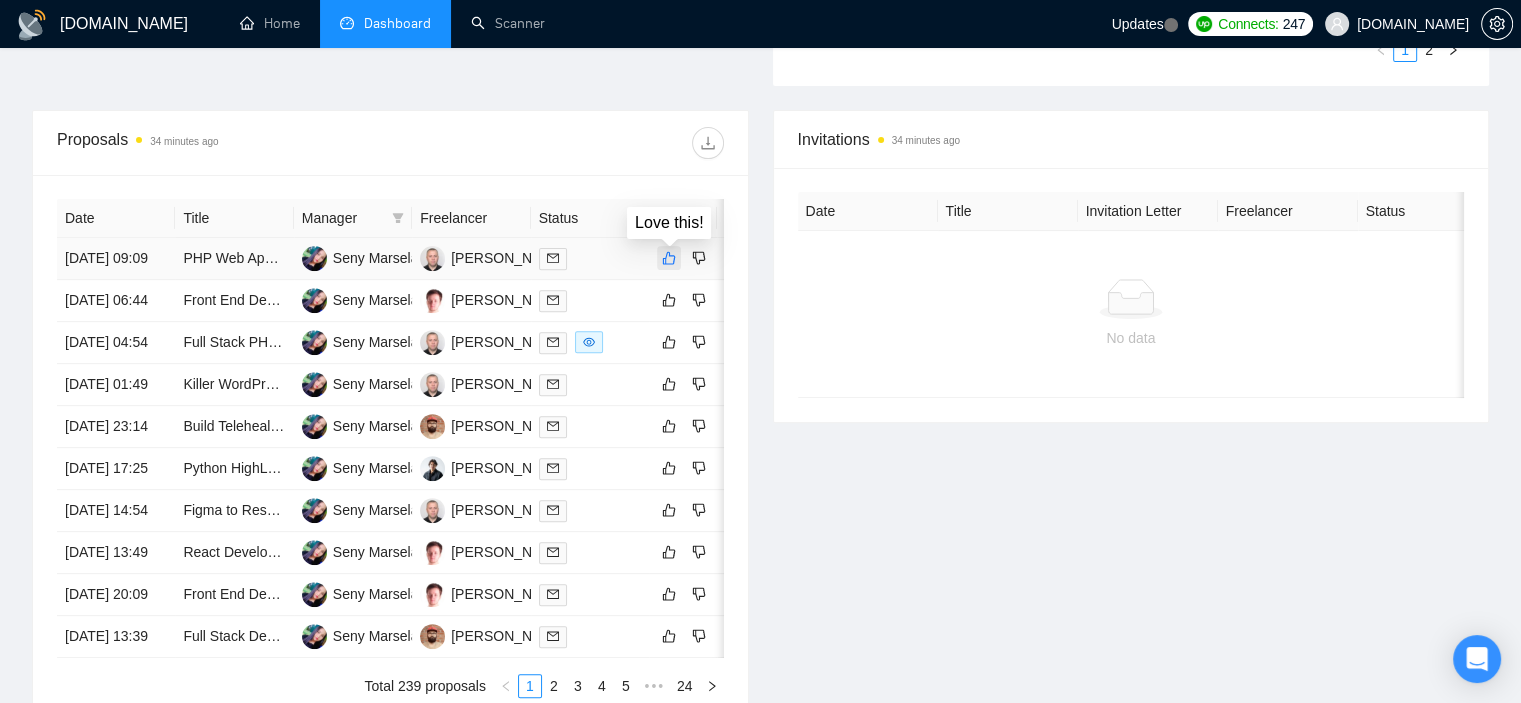 click 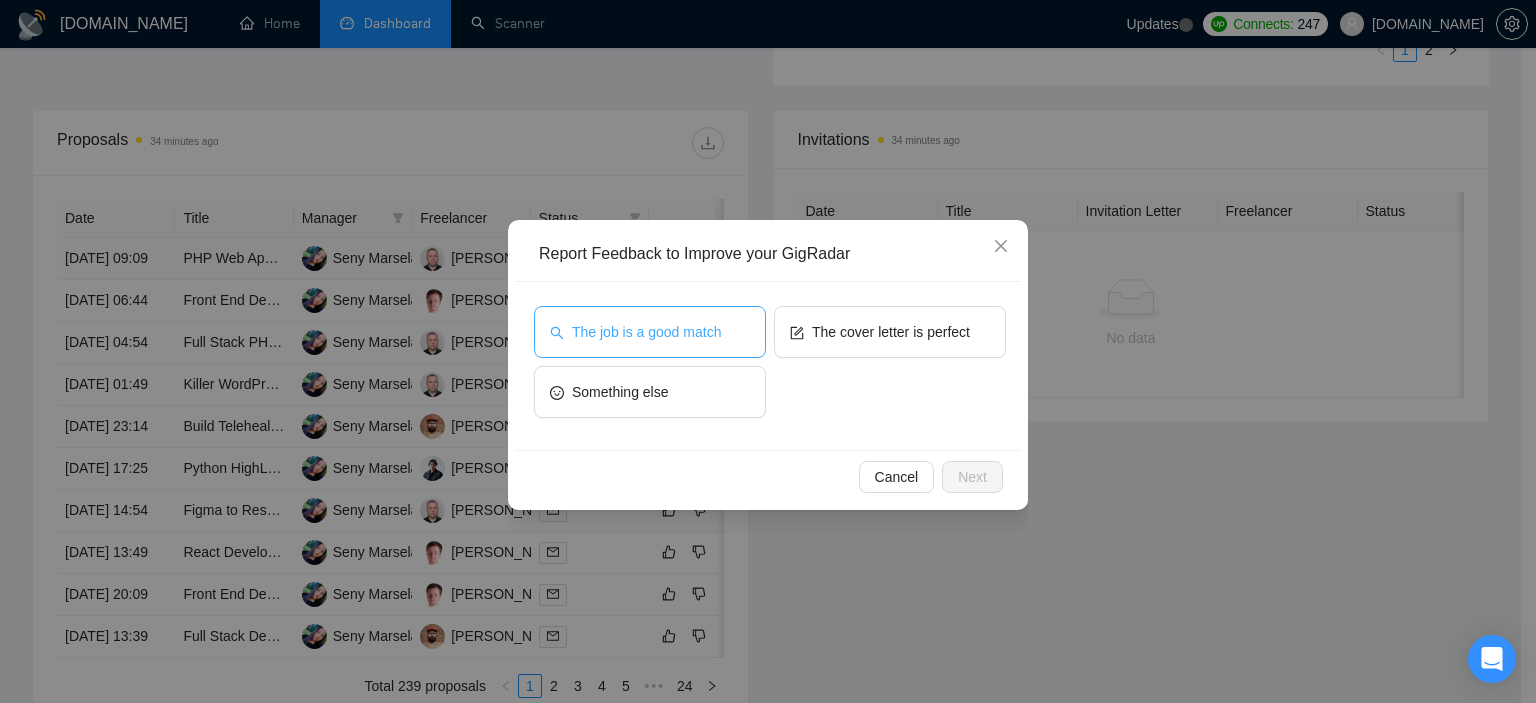 click on "The job is a good match" at bounding box center [650, 332] 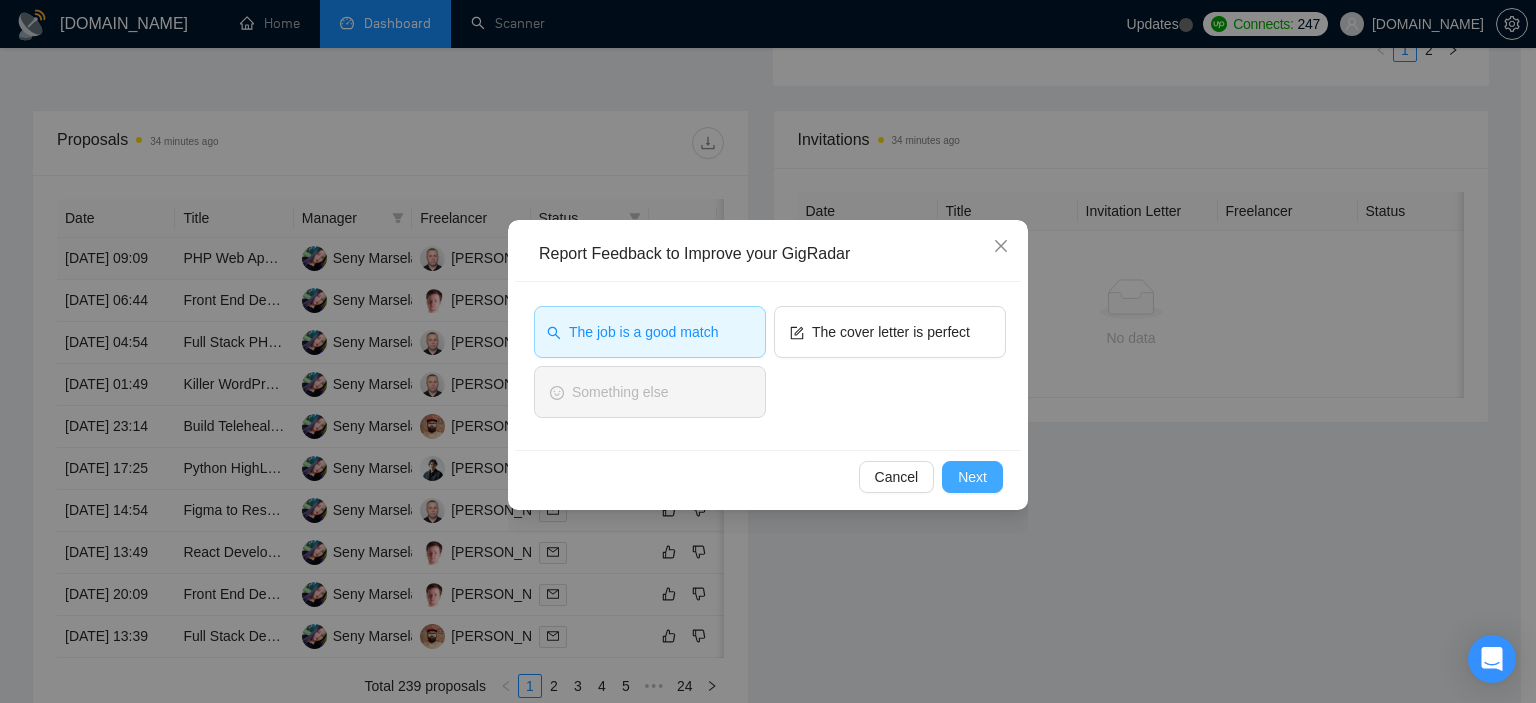 click on "Next" at bounding box center [972, 477] 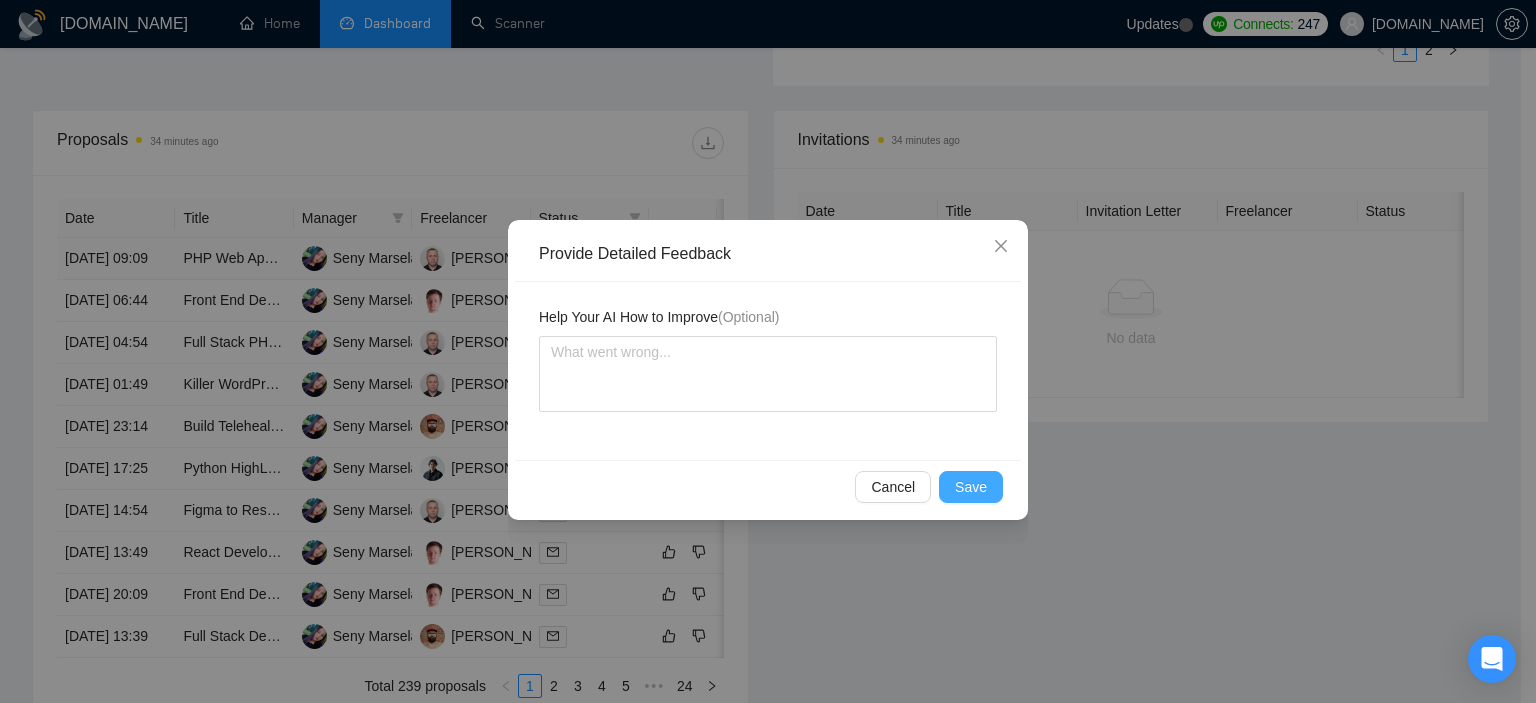 click on "Save" at bounding box center (971, 487) 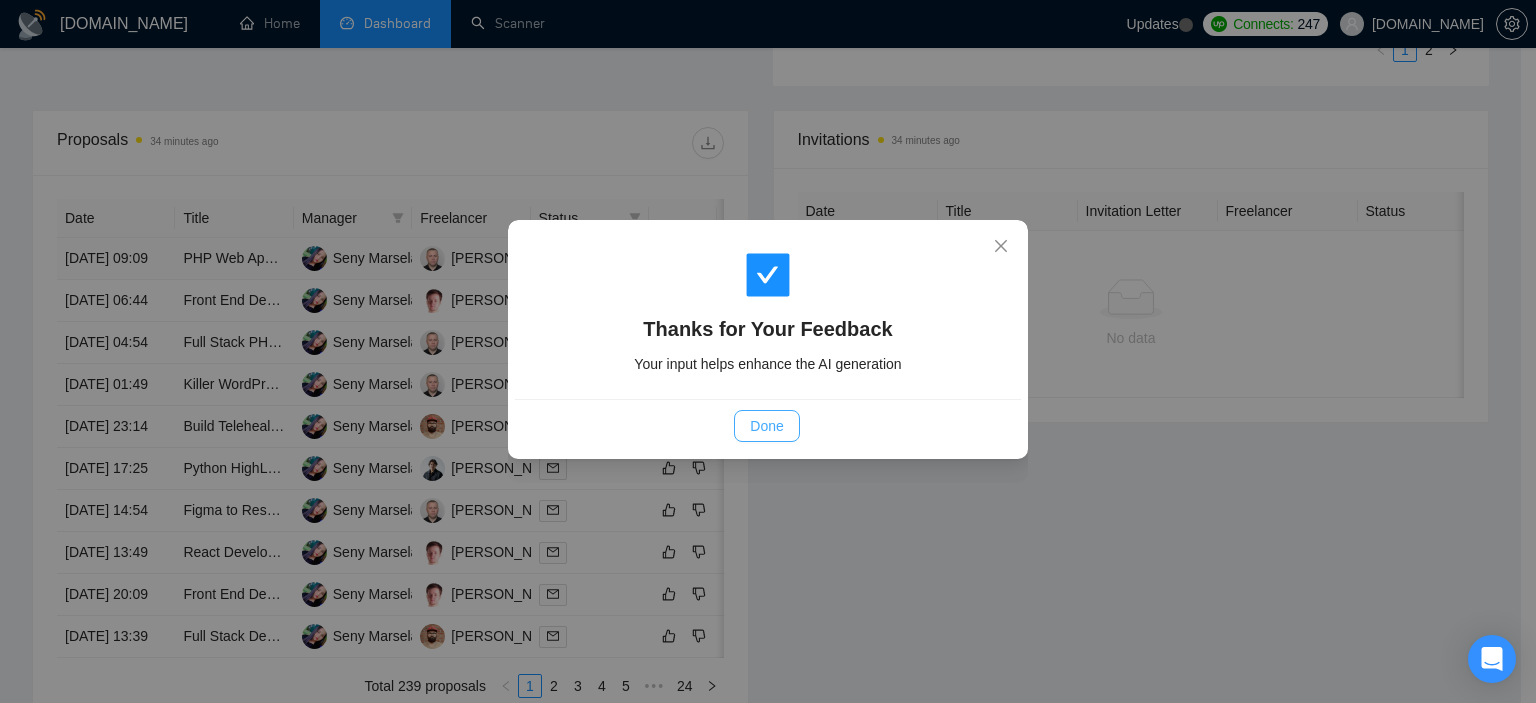 click on "Done" at bounding box center (766, 426) 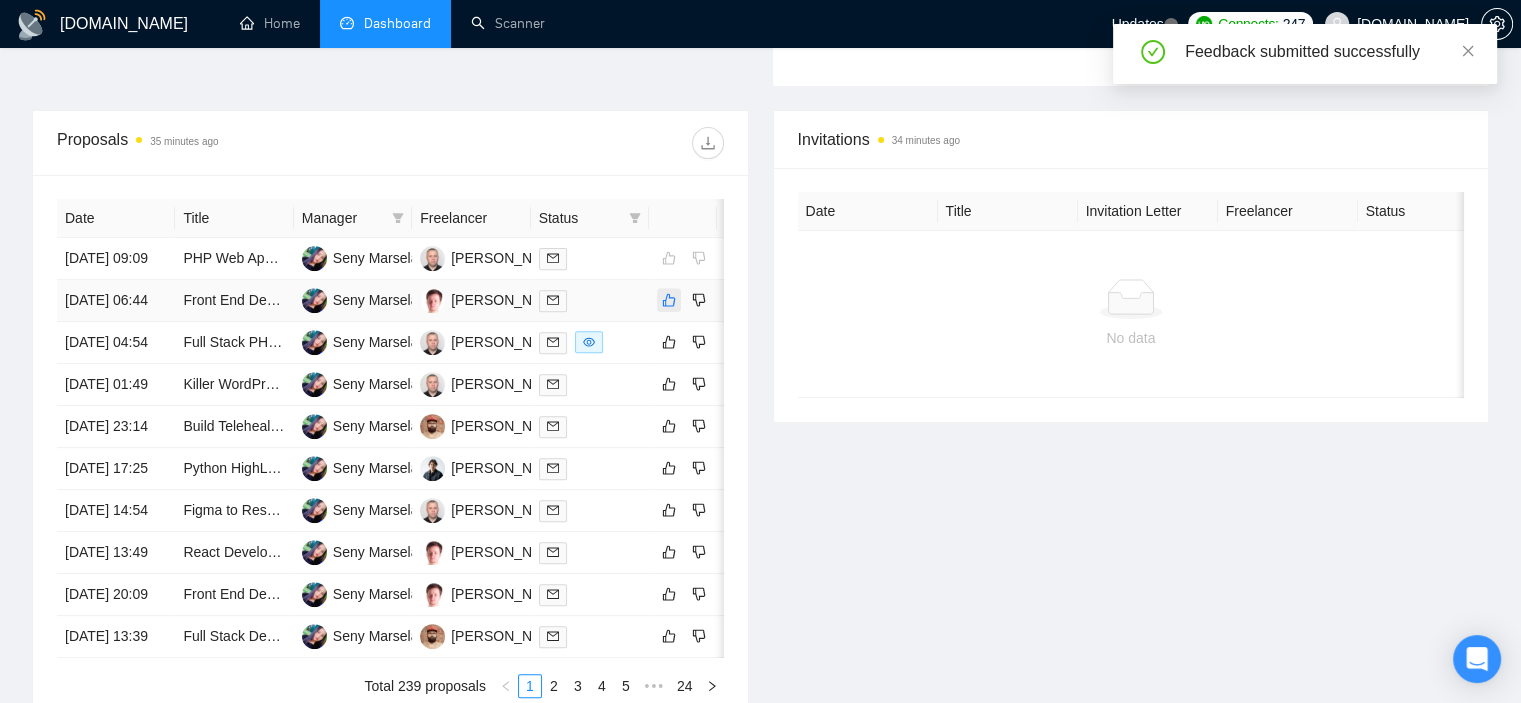 click at bounding box center [669, 300] 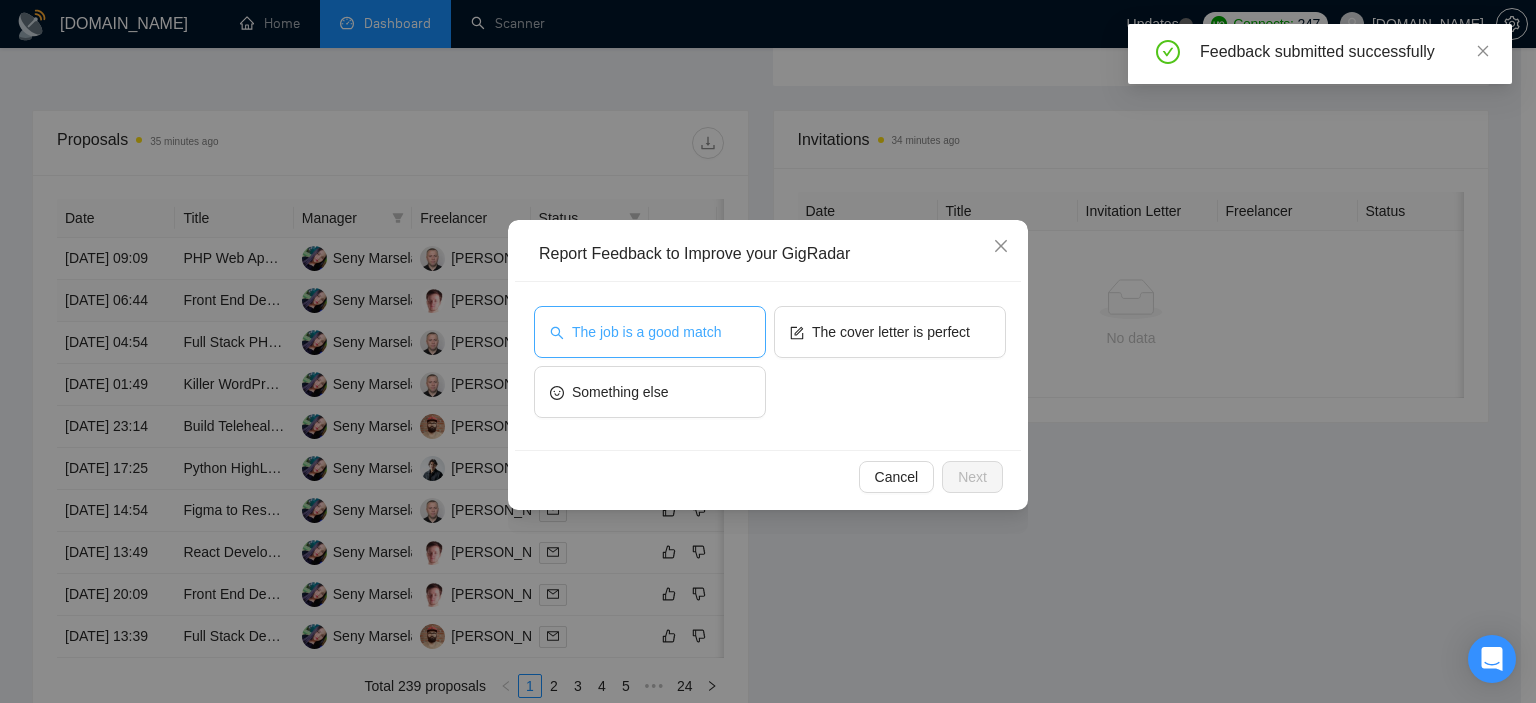 click on "The job is a good match" at bounding box center (650, 332) 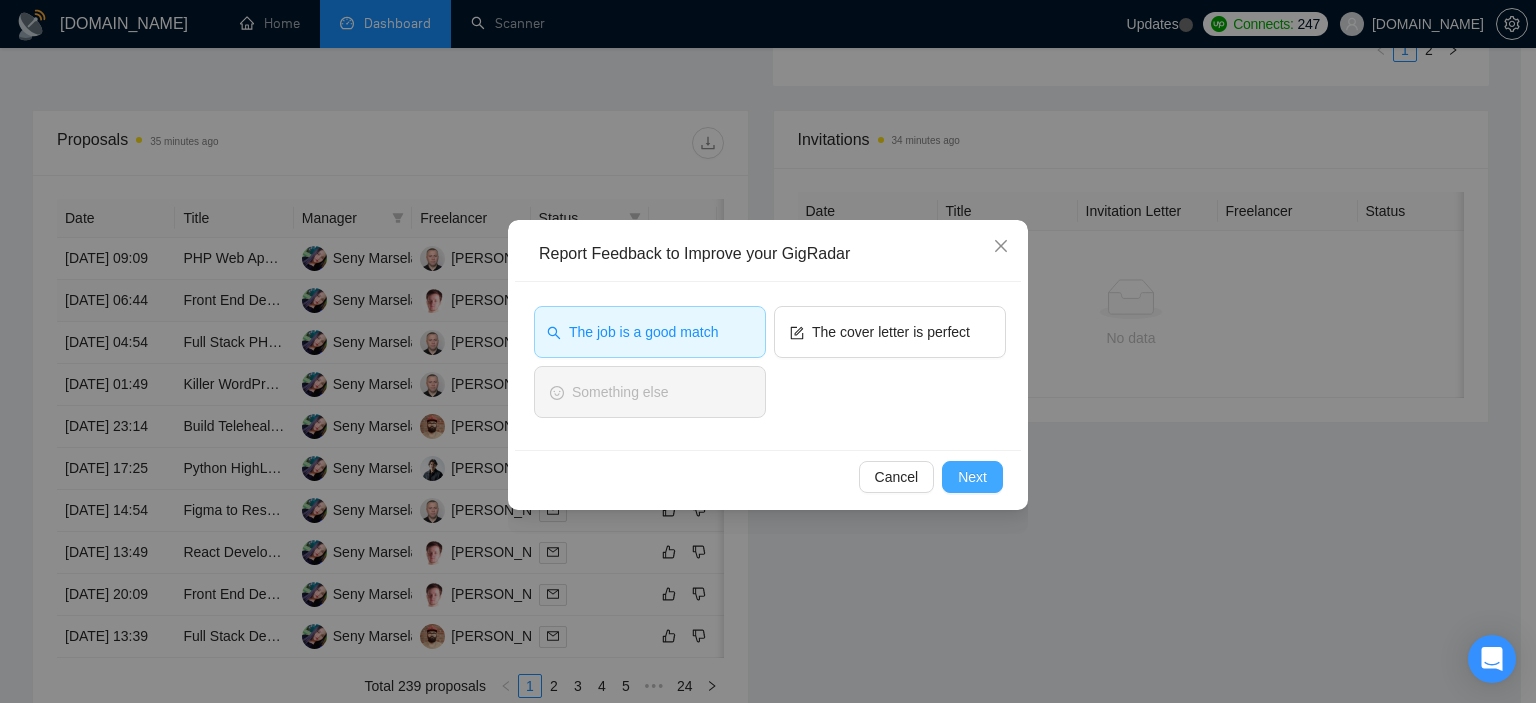 click on "Next" at bounding box center [972, 477] 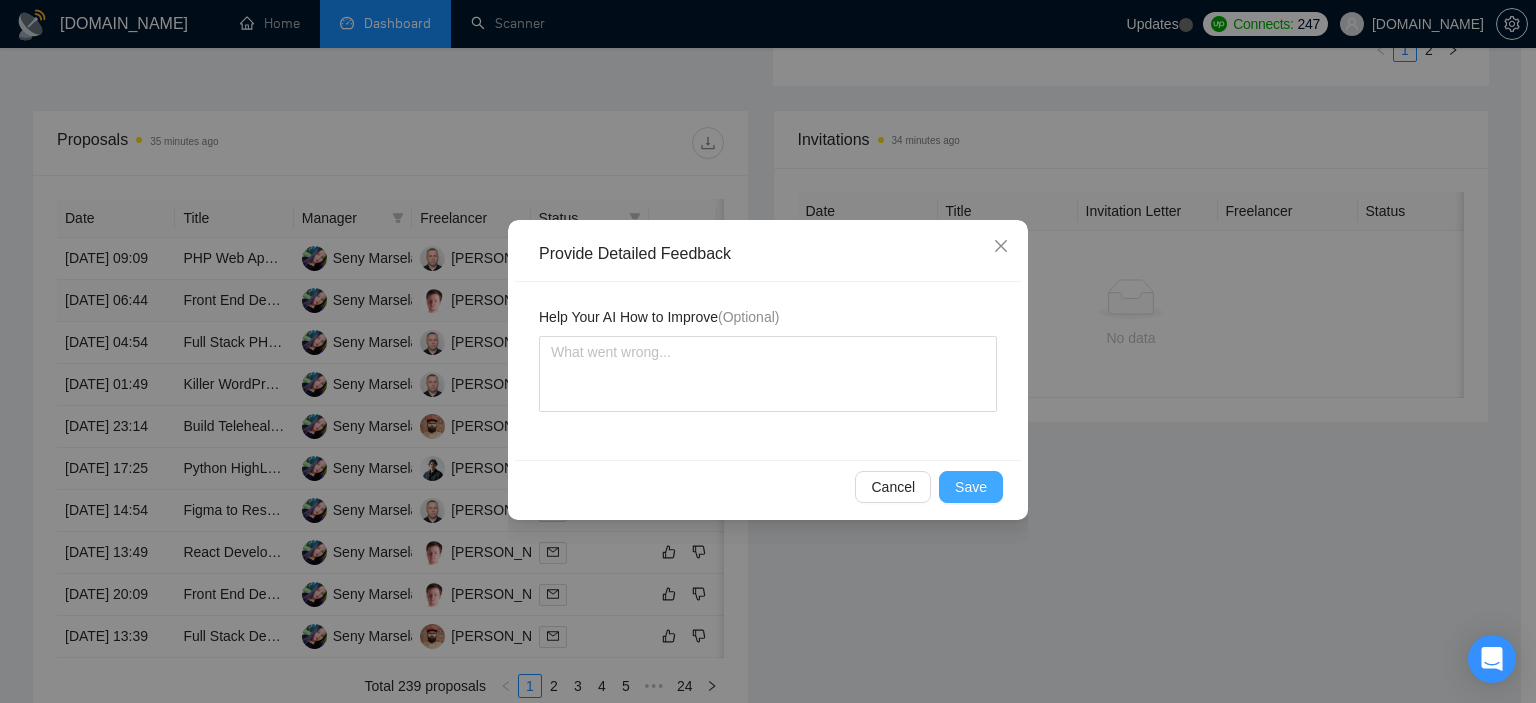 click on "Save" at bounding box center (971, 487) 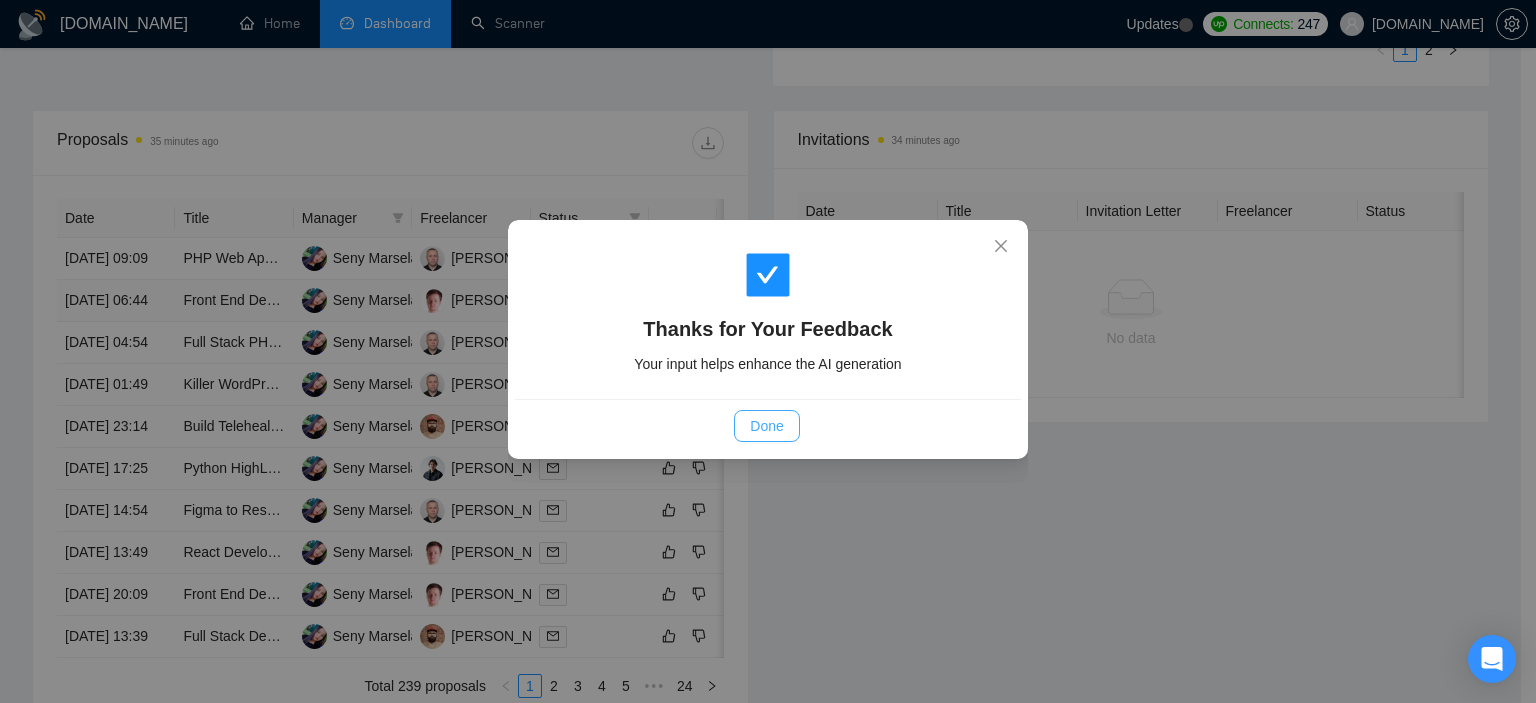 click on "Done" at bounding box center [766, 426] 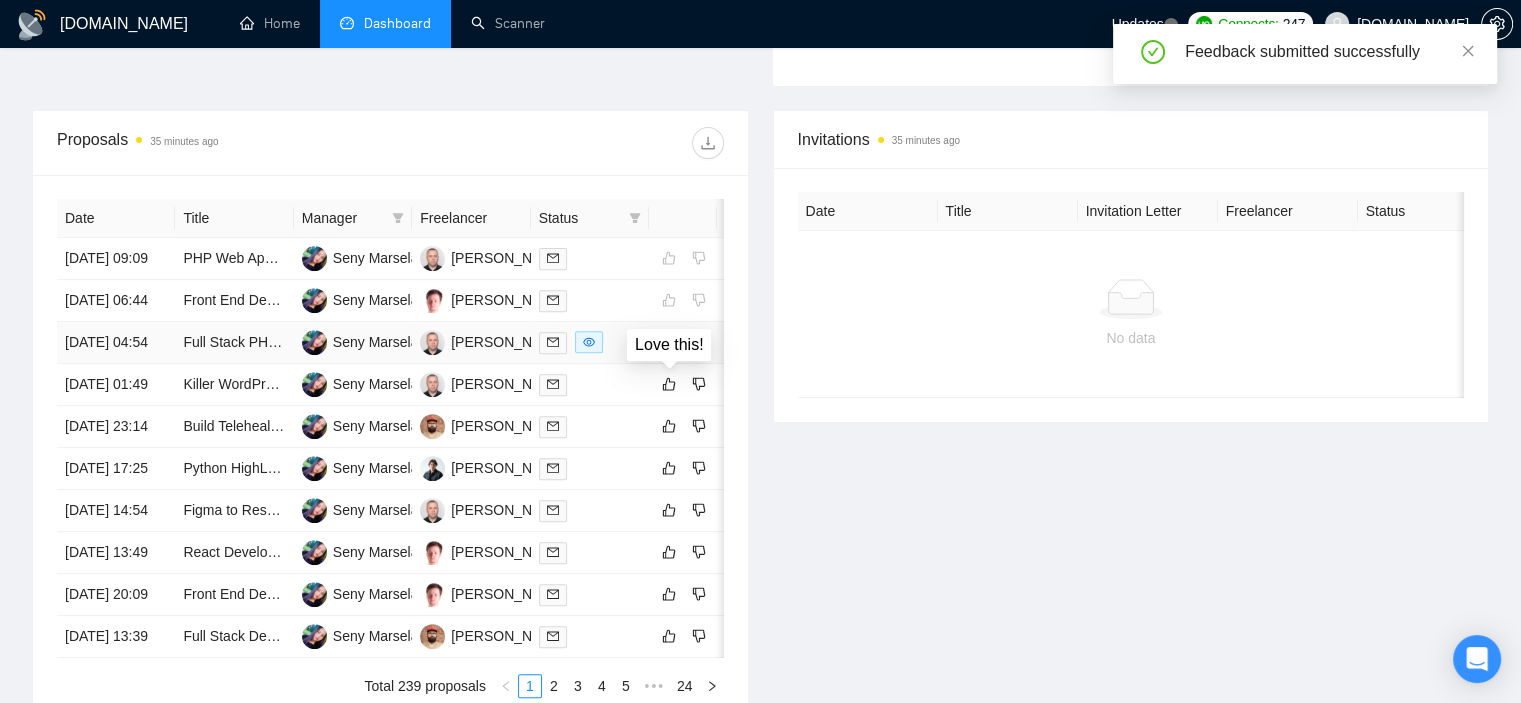 click 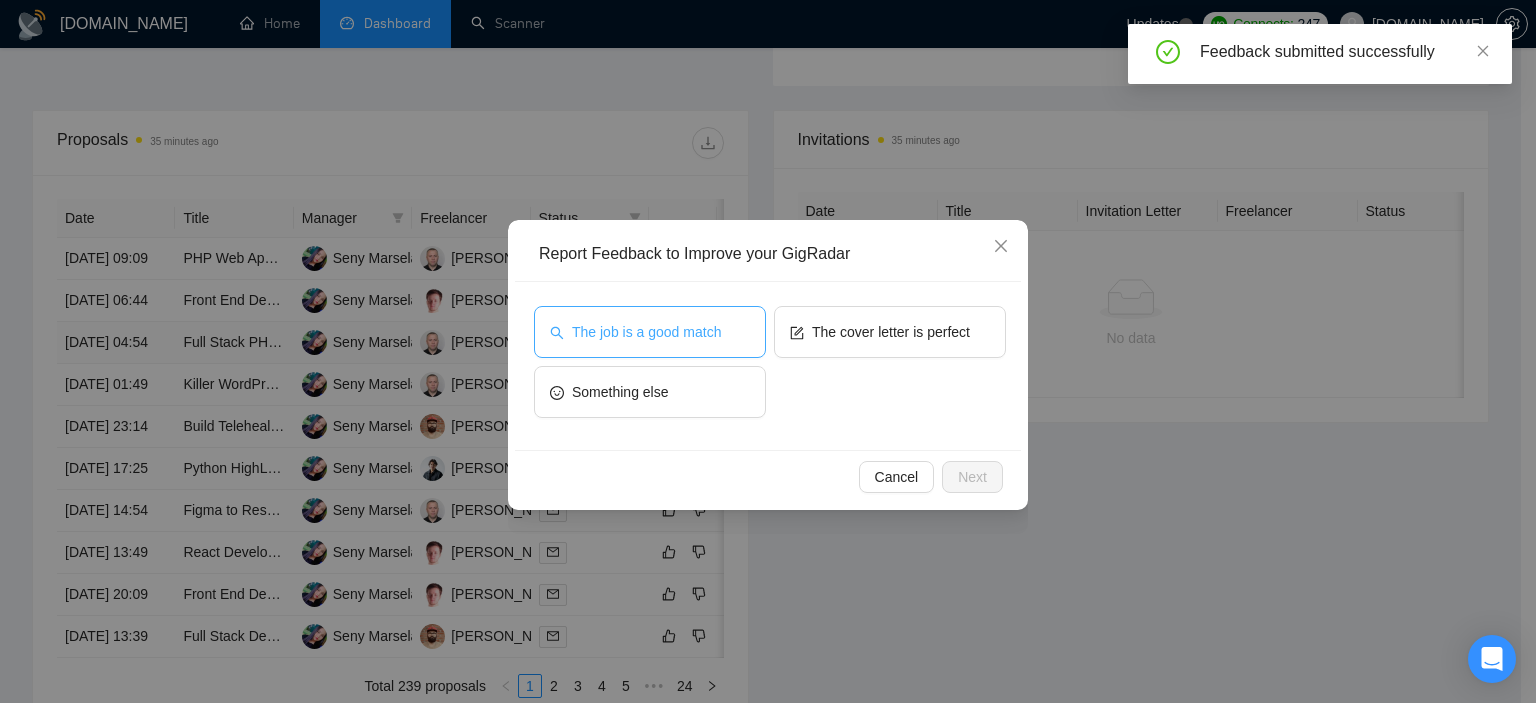 click on "The job is a good match" at bounding box center (650, 332) 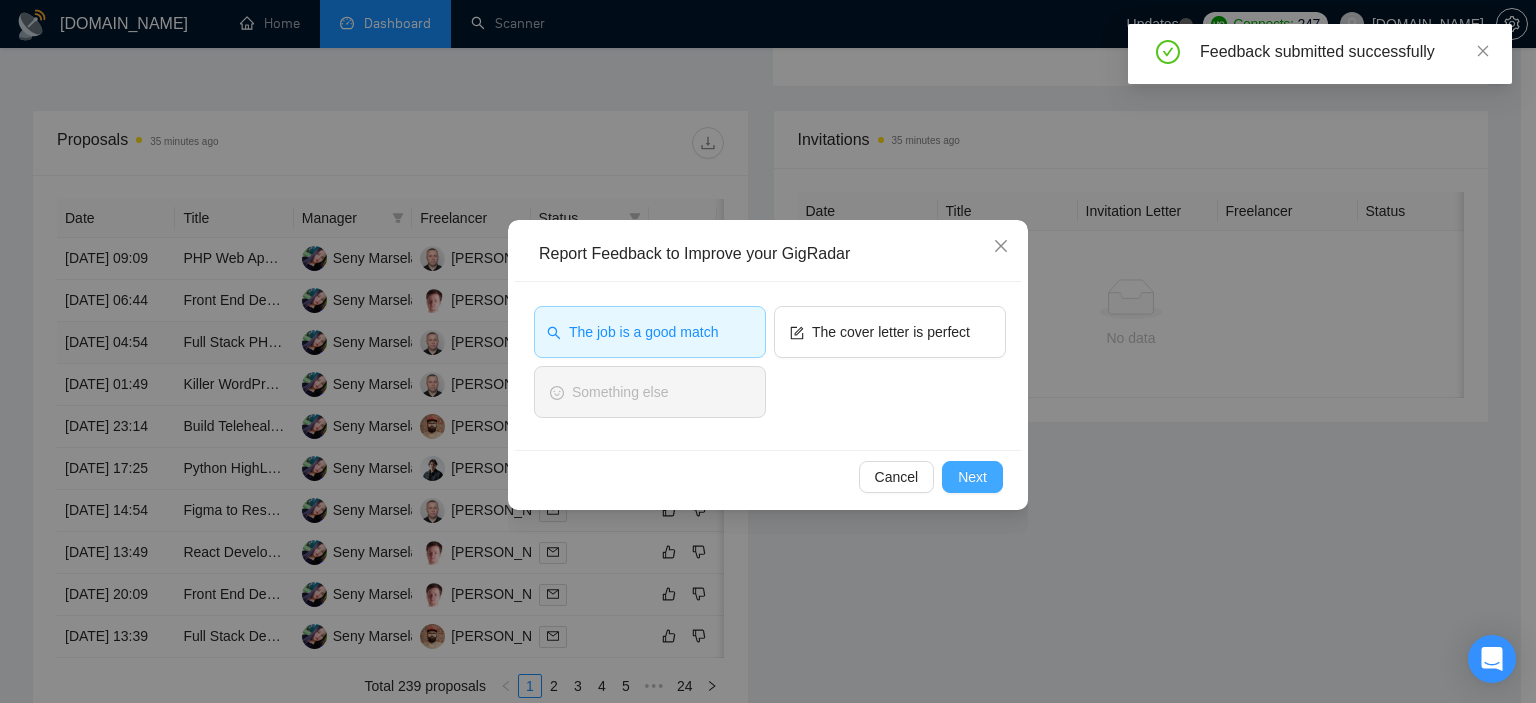 click on "Next" at bounding box center (972, 477) 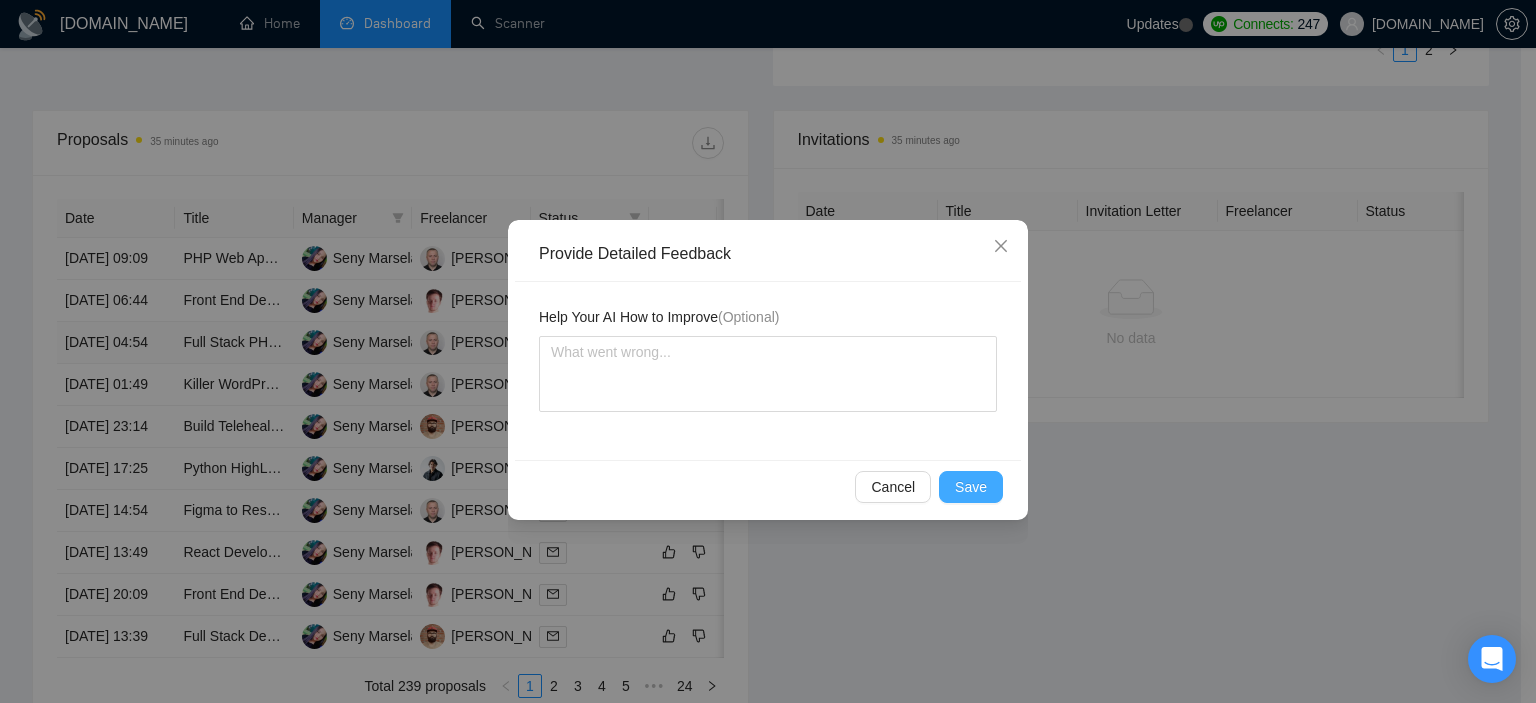 click on "Save" at bounding box center [971, 487] 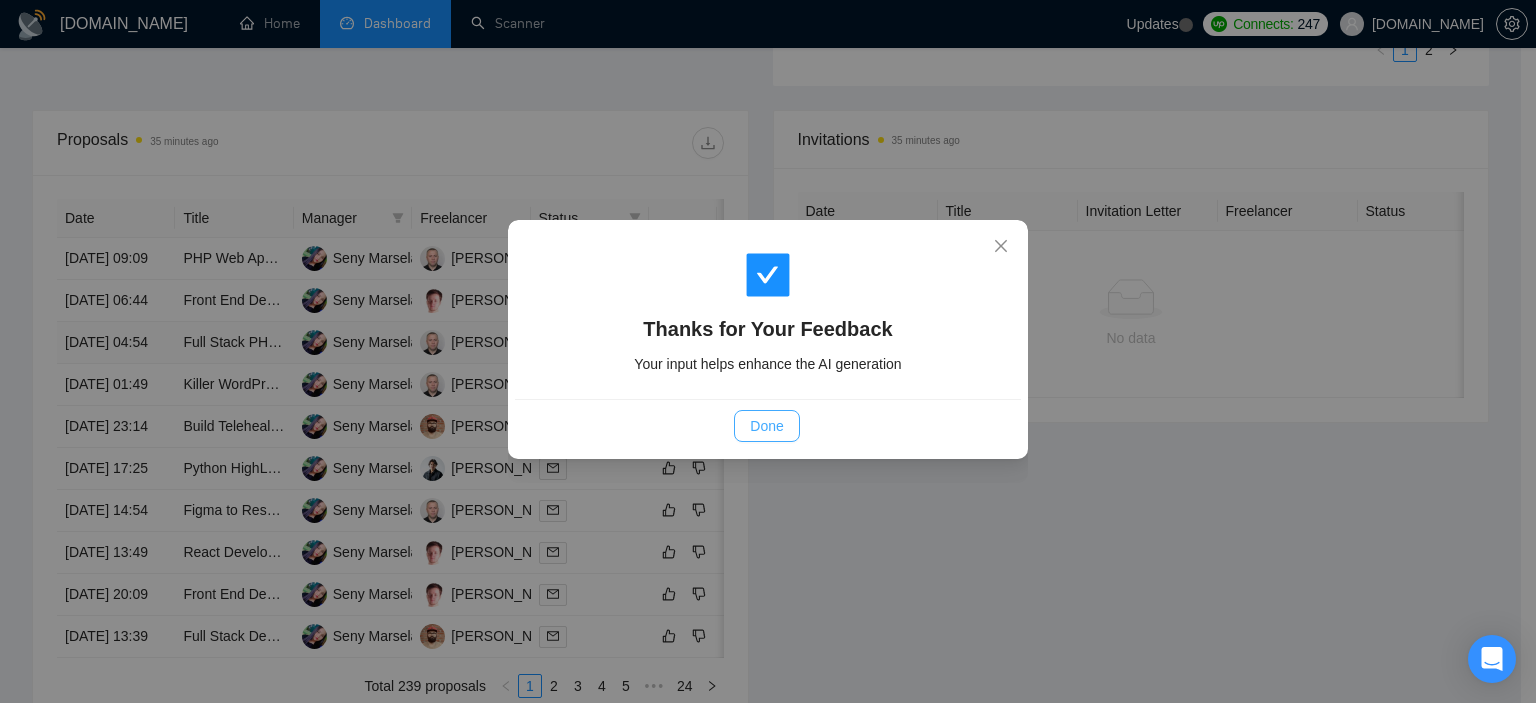 click on "Done" at bounding box center (766, 426) 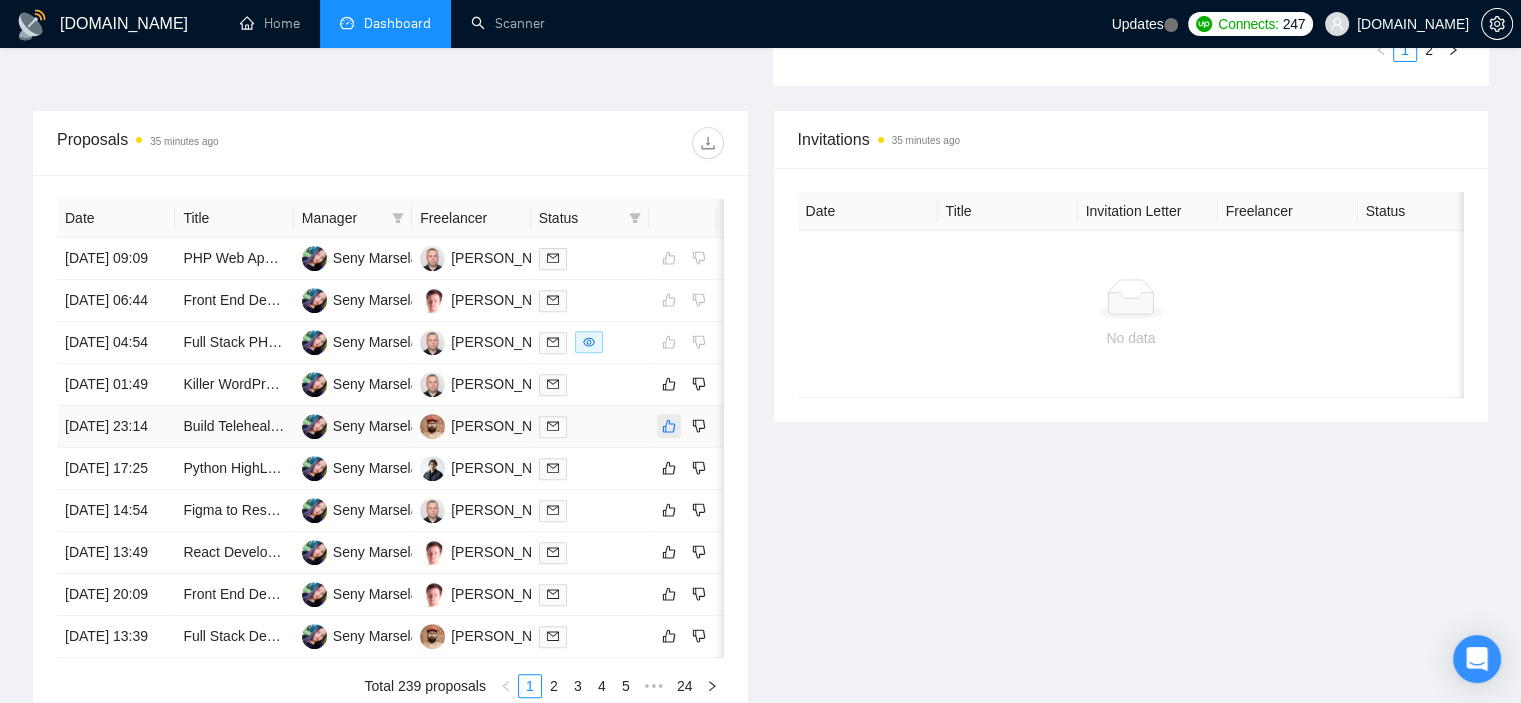 click 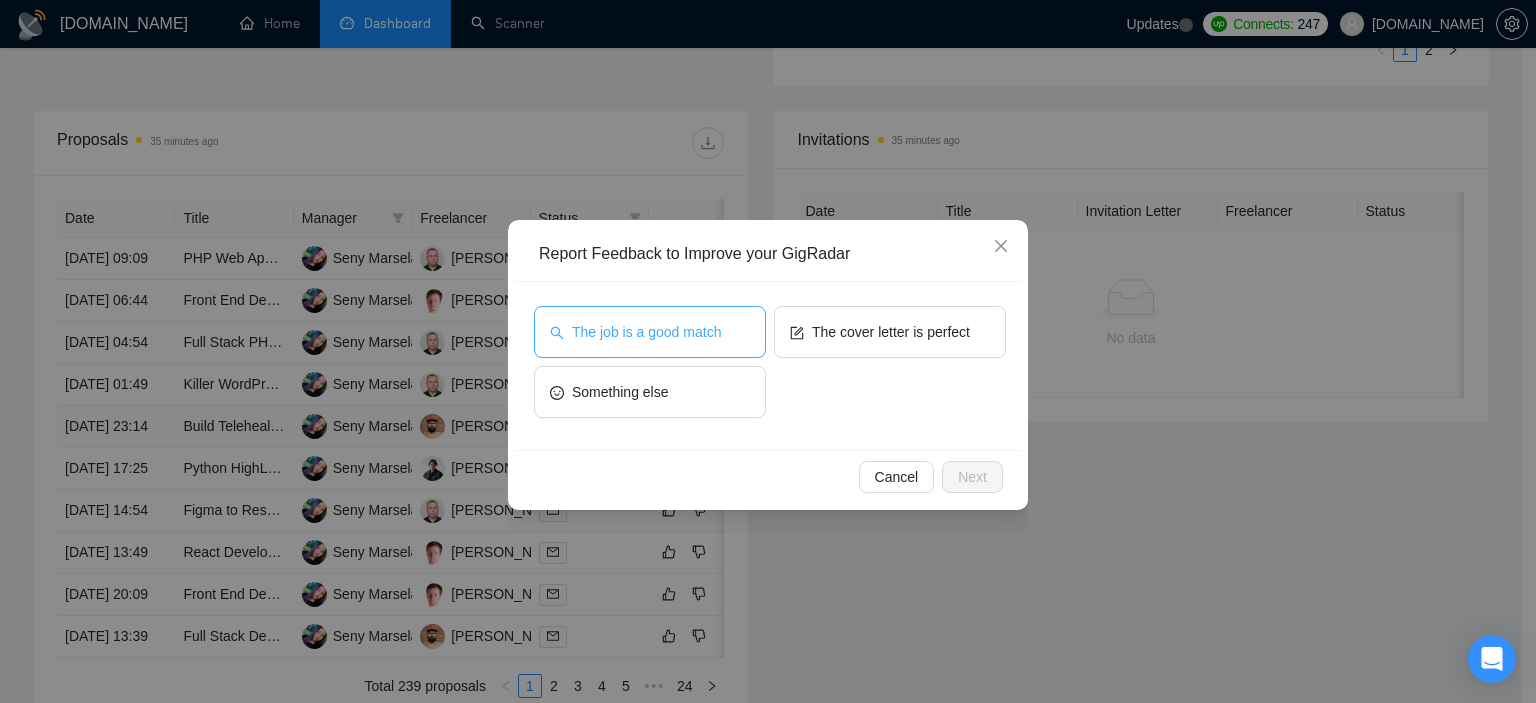 click on "The job is a good match" at bounding box center (650, 332) 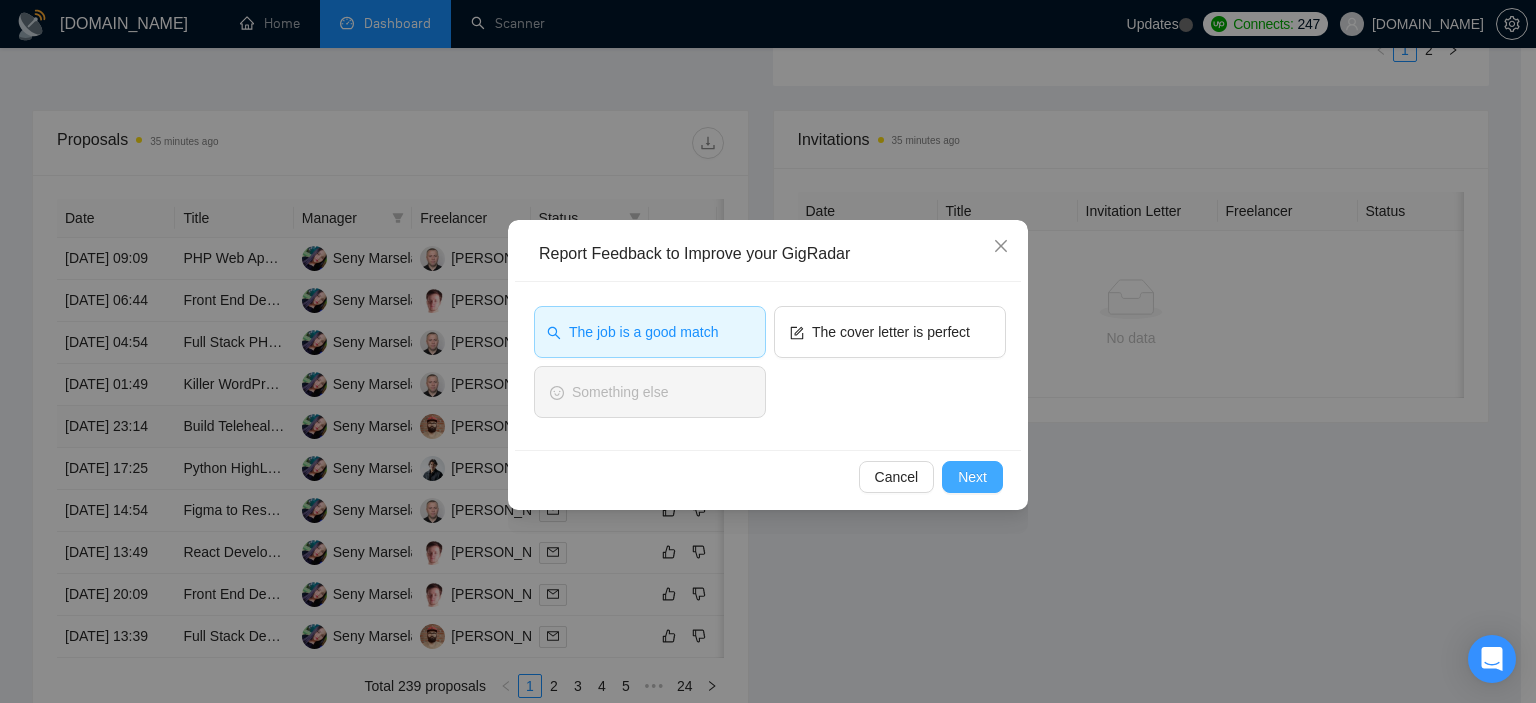 click on "Next" at bounding box center [972, 477] 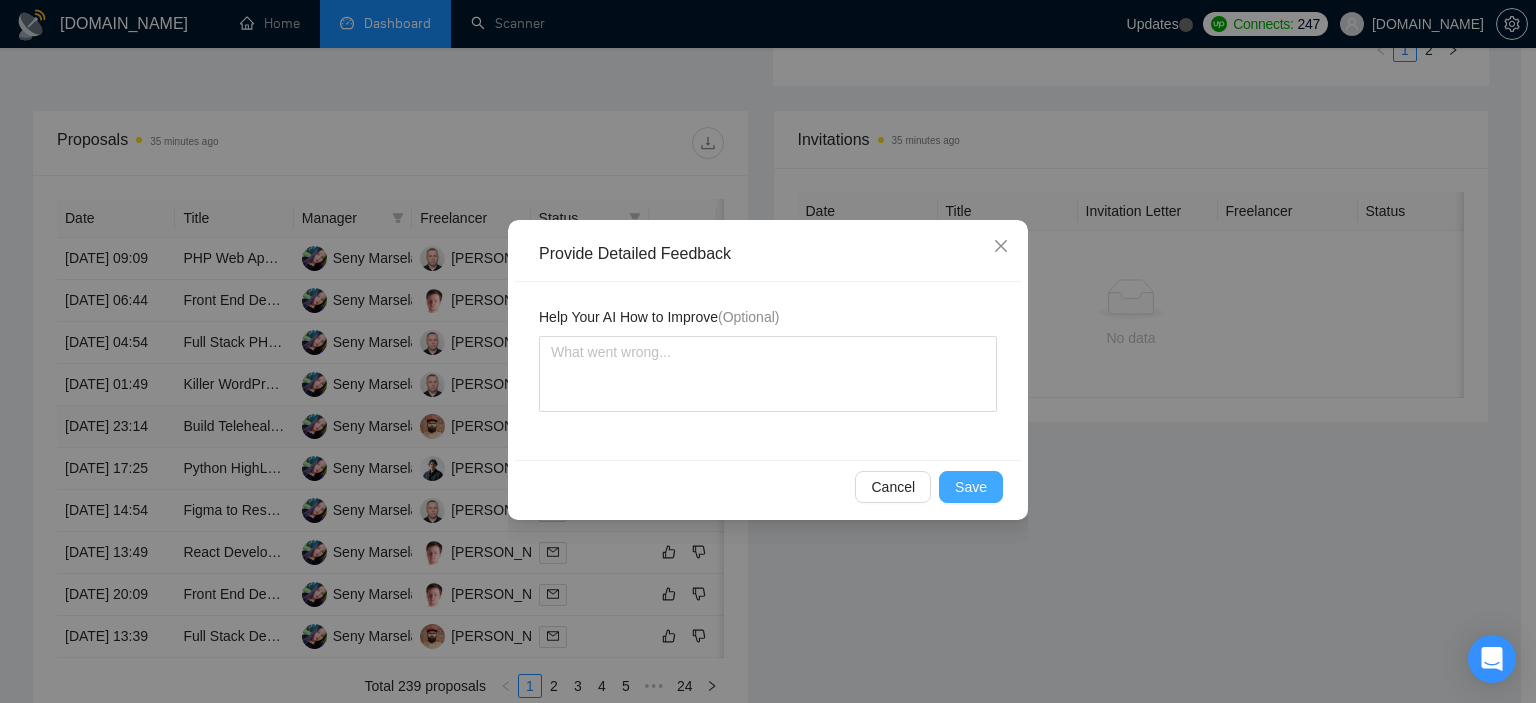 click on "Save" at bounding box center [971, 487] 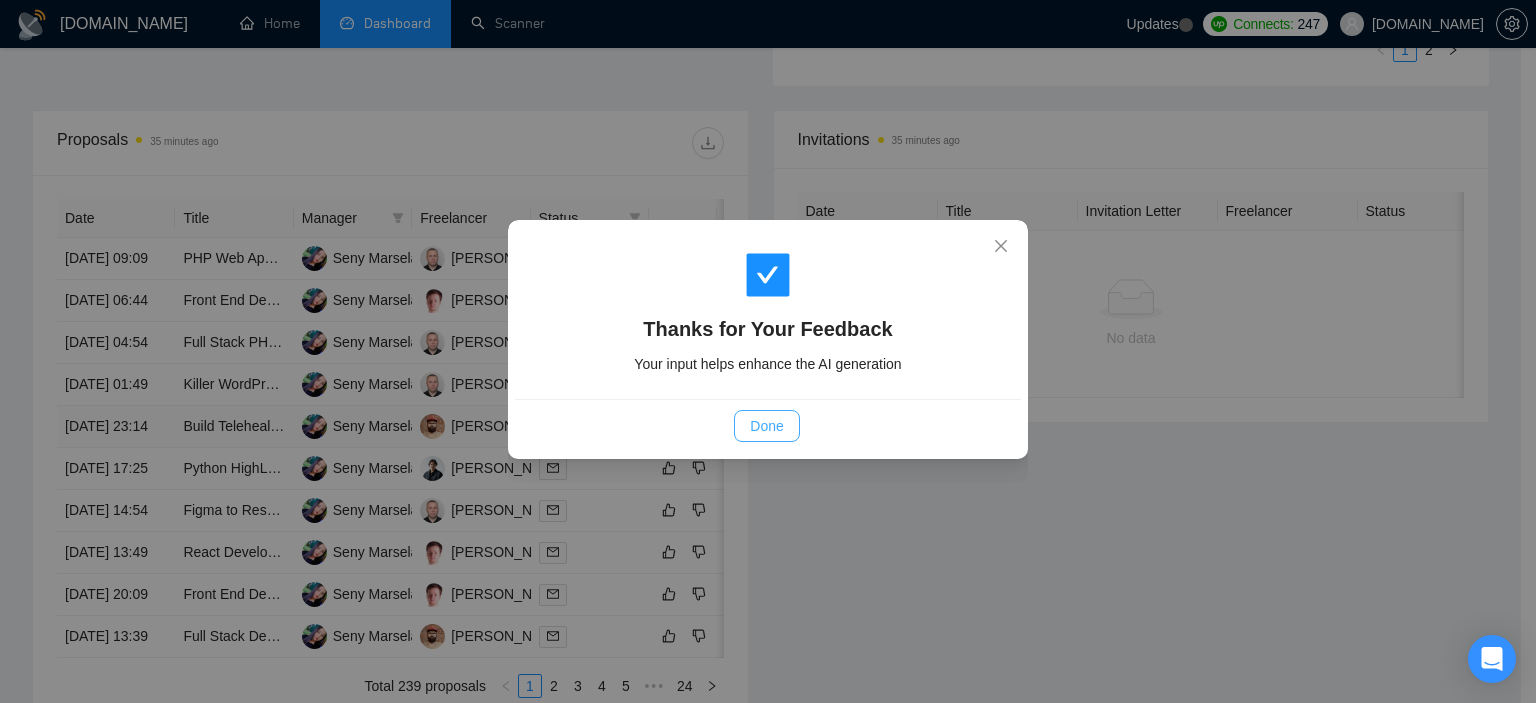 click on "Done" at bounding box center [766, 426] 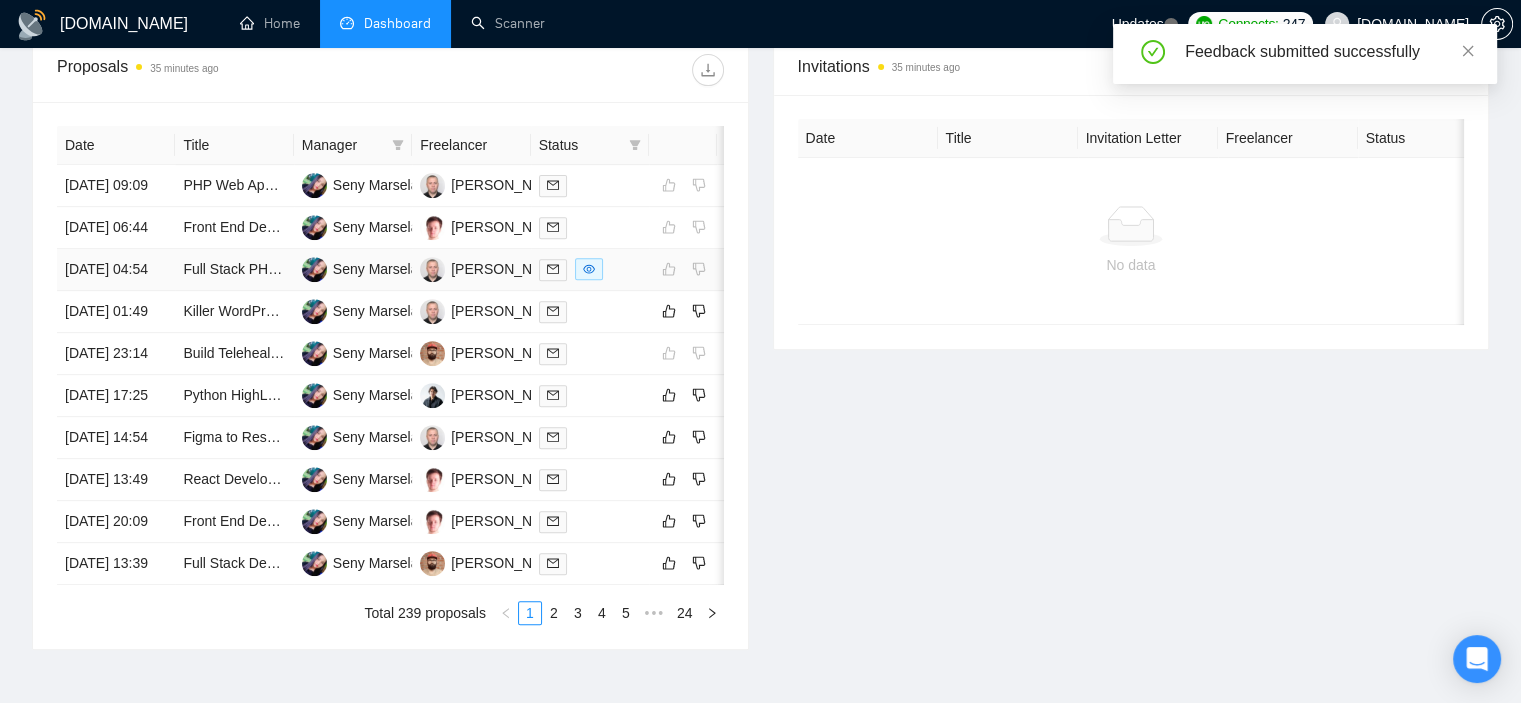 scroll, scrollTop: 900, scrollLeft: 0, axis: vertical 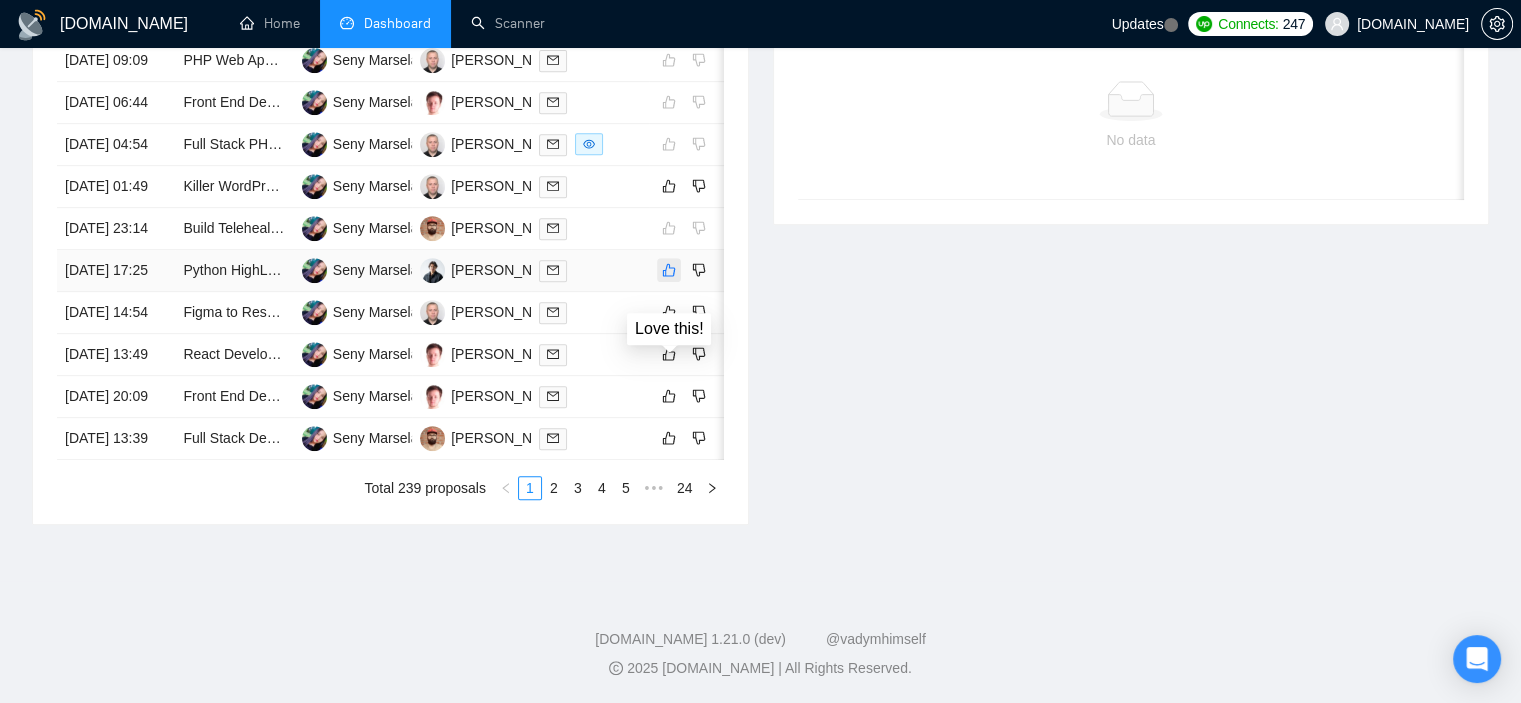 click 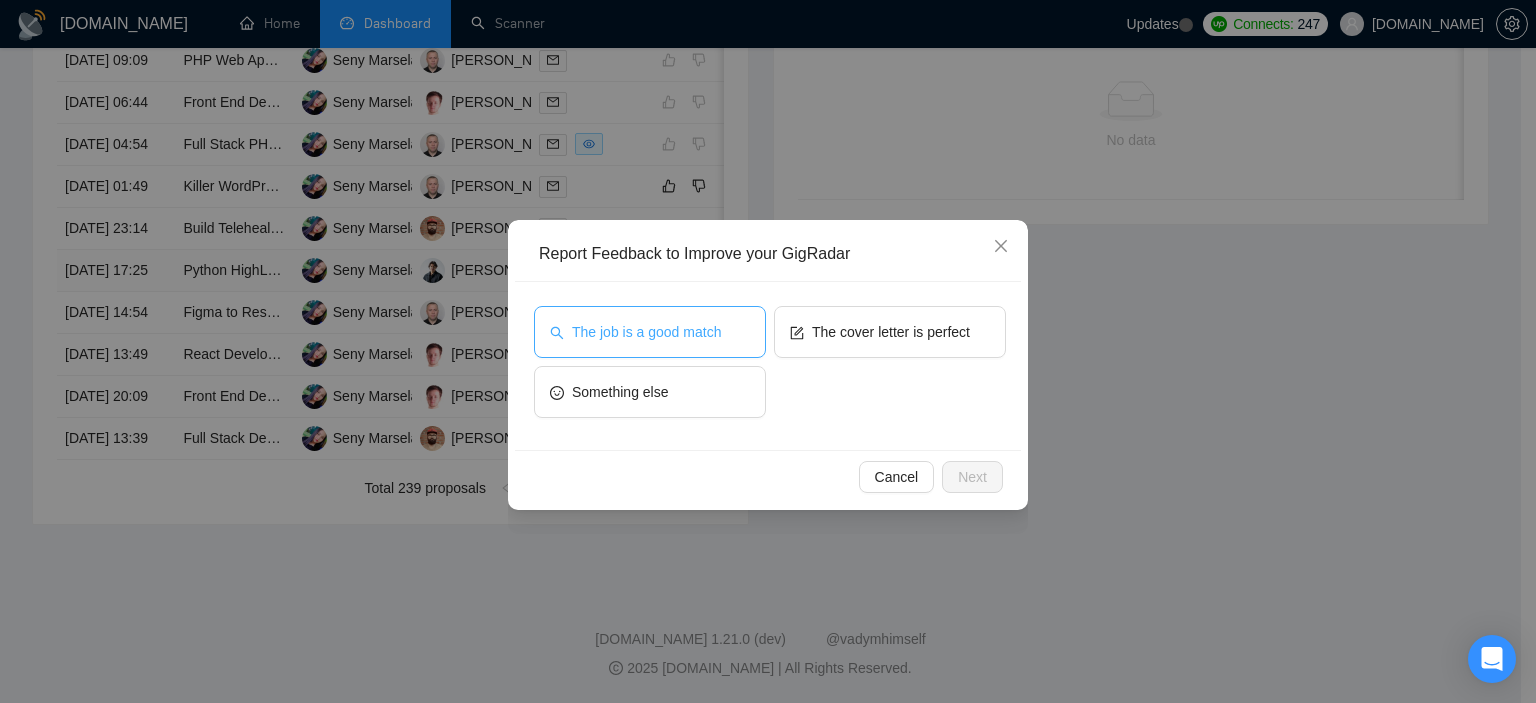 click on "The job is a good match" at bounding box center (650, 332) 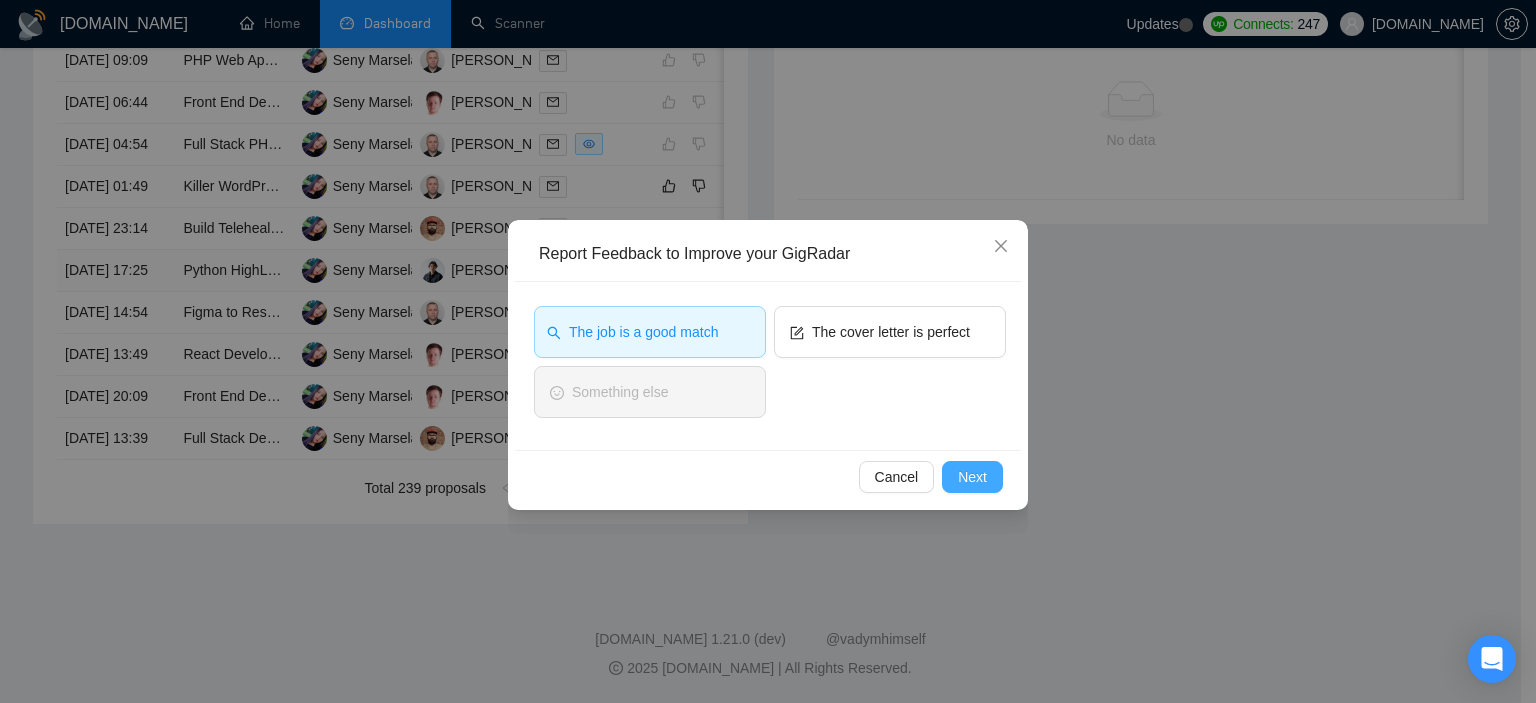 click on "Next" at bounding box center (972, 477) 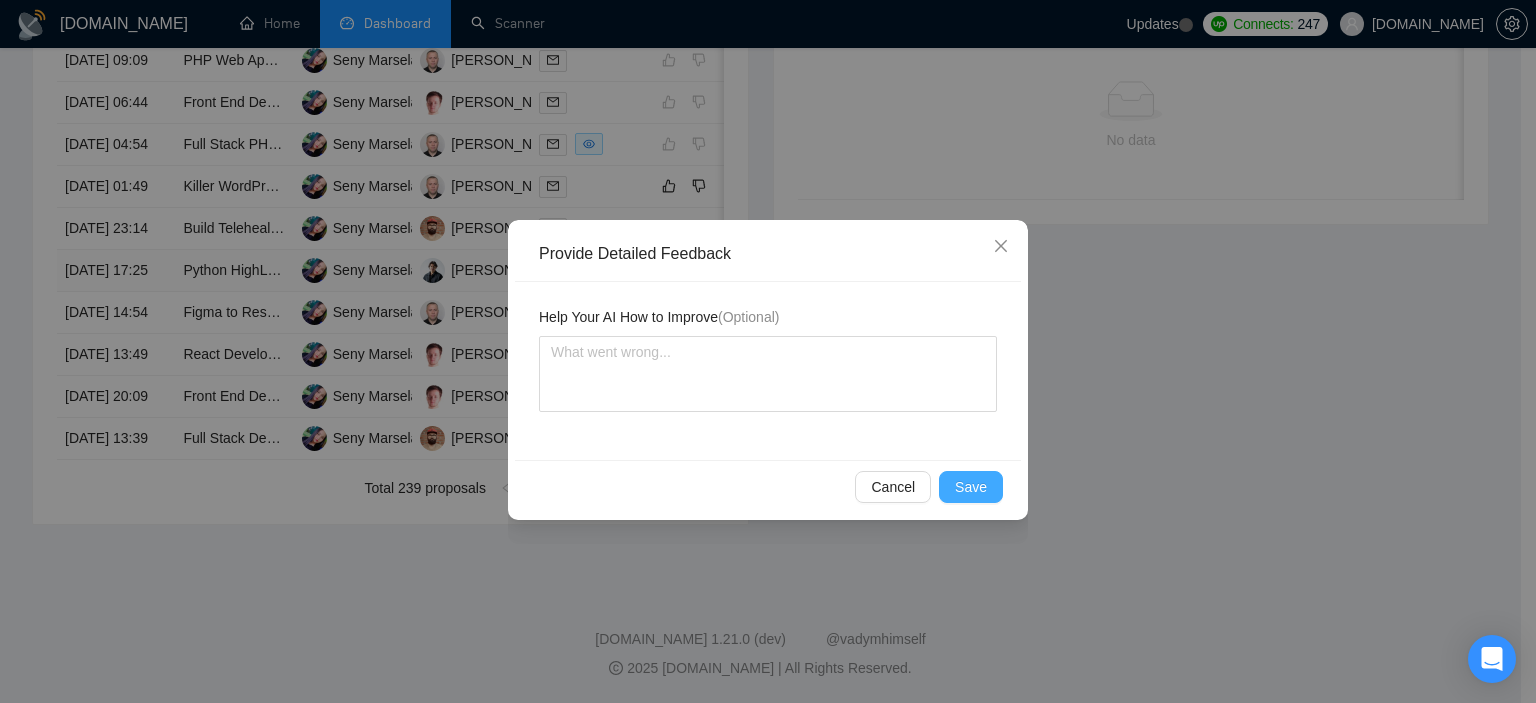 click on "Save" at bounding box center (971, 487) 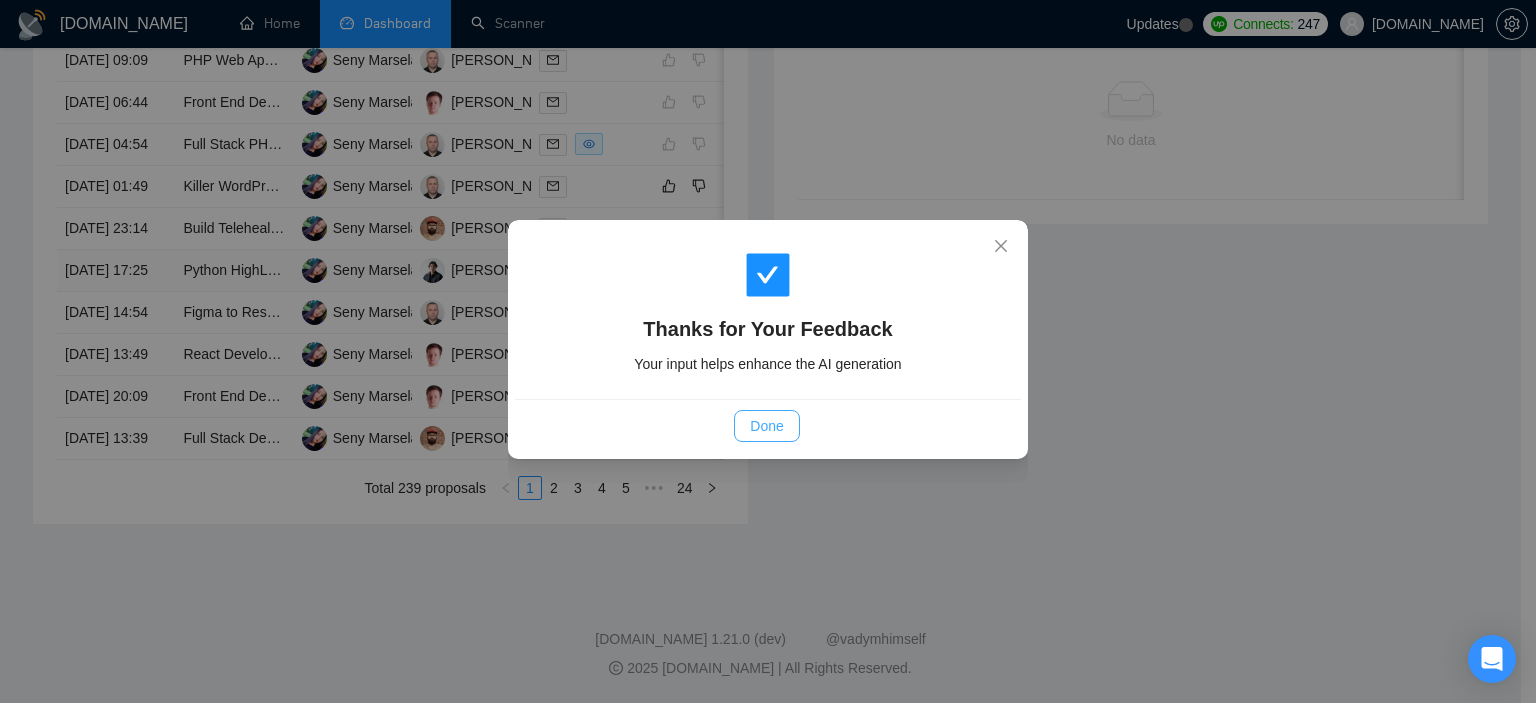 click on "Done" at bounding box center [766, 426] 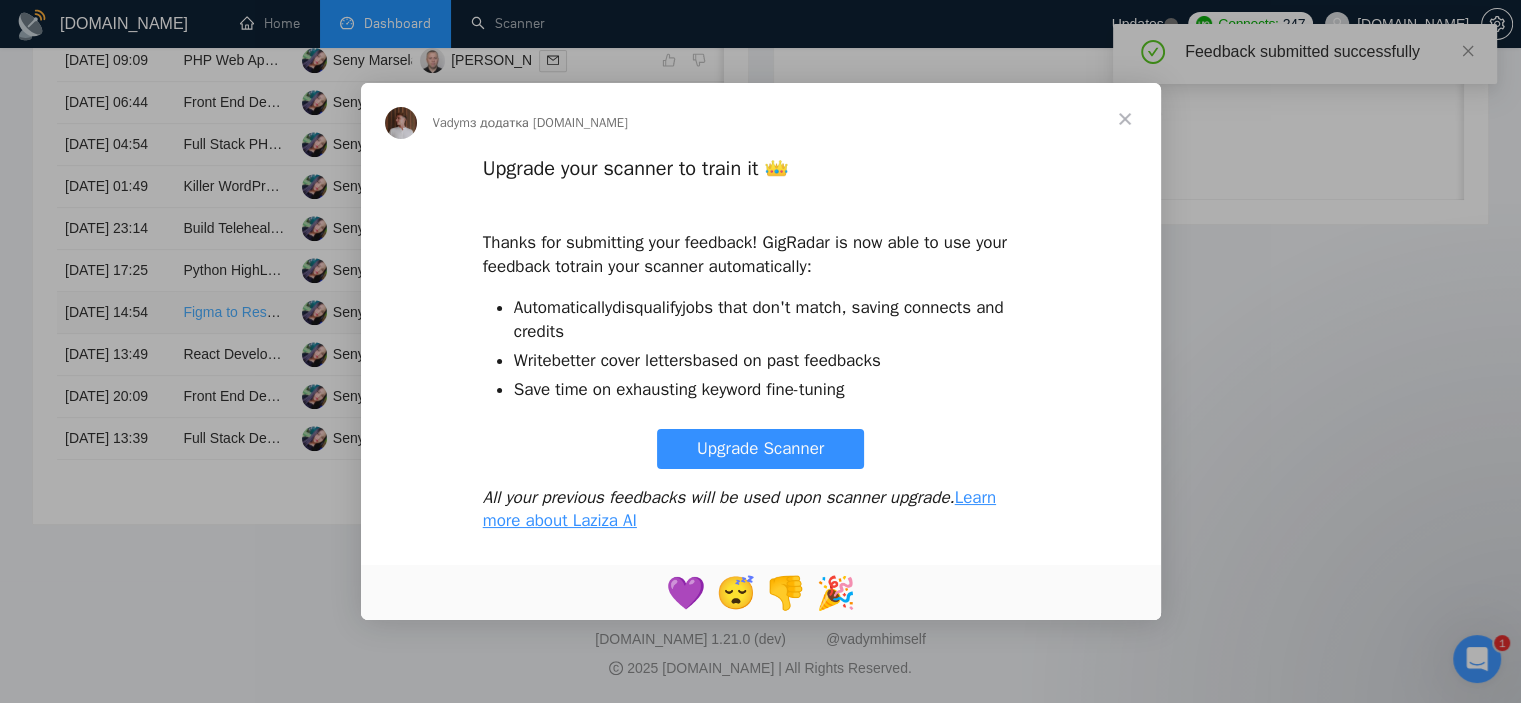scroll, scrollTop: 0, scrollLeft: 0, axis: both 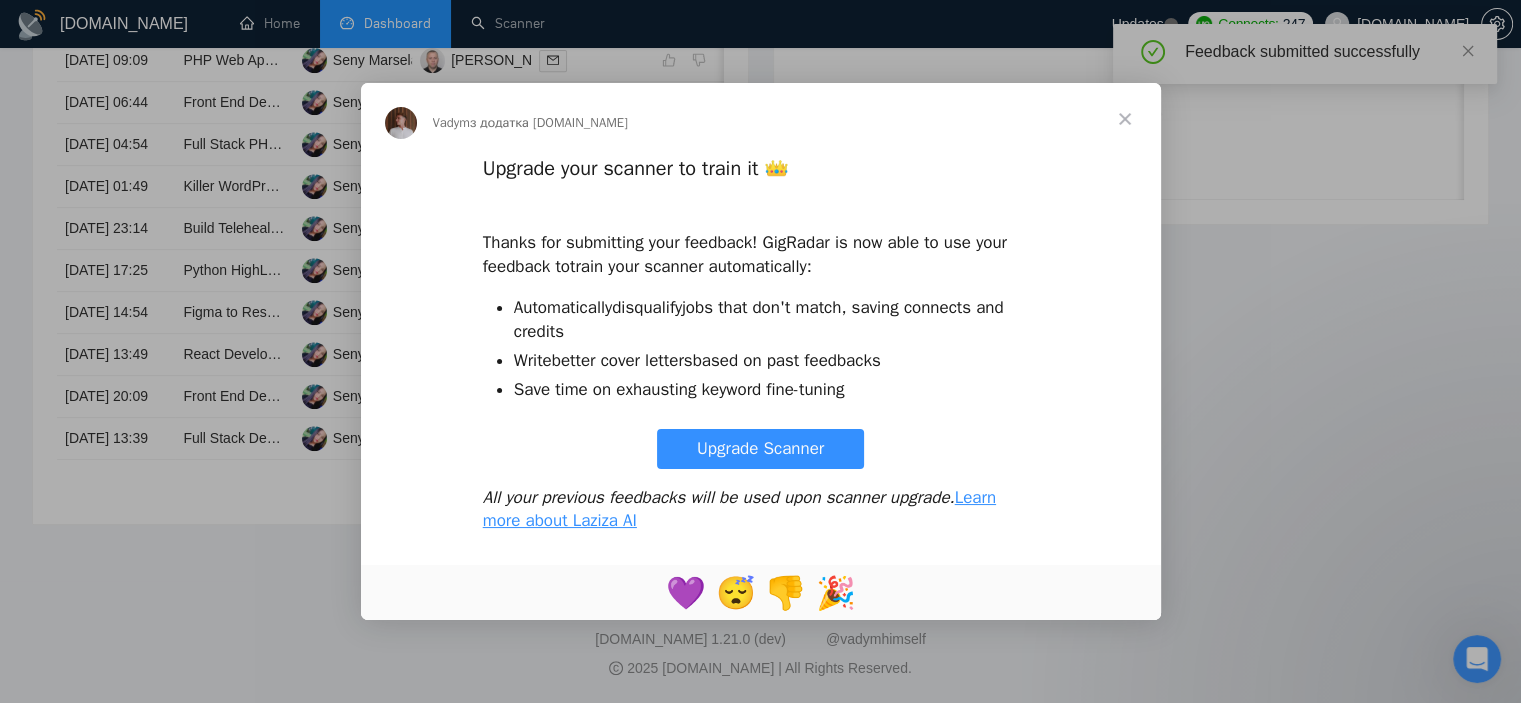 click at bounding box center [1125, 119] 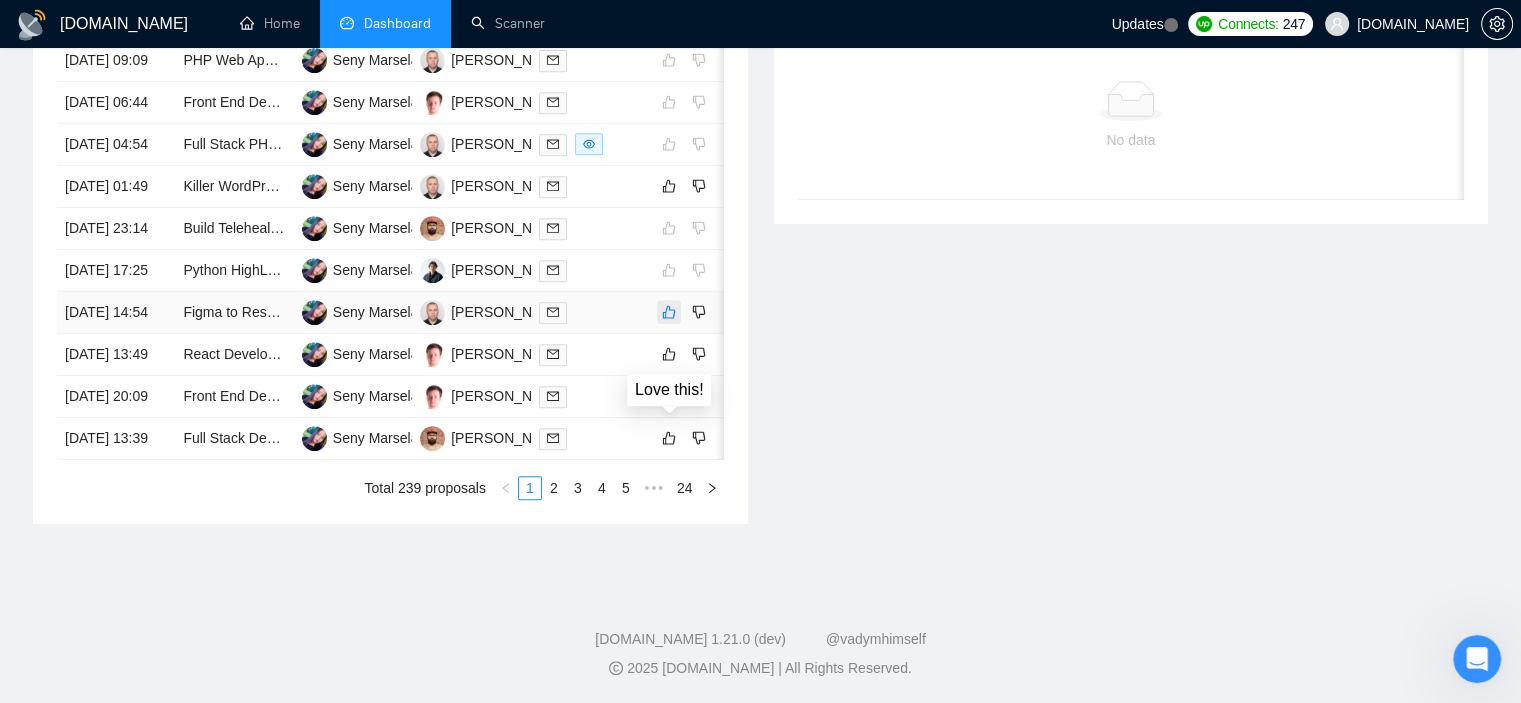 click at bounding box center (669, 312) 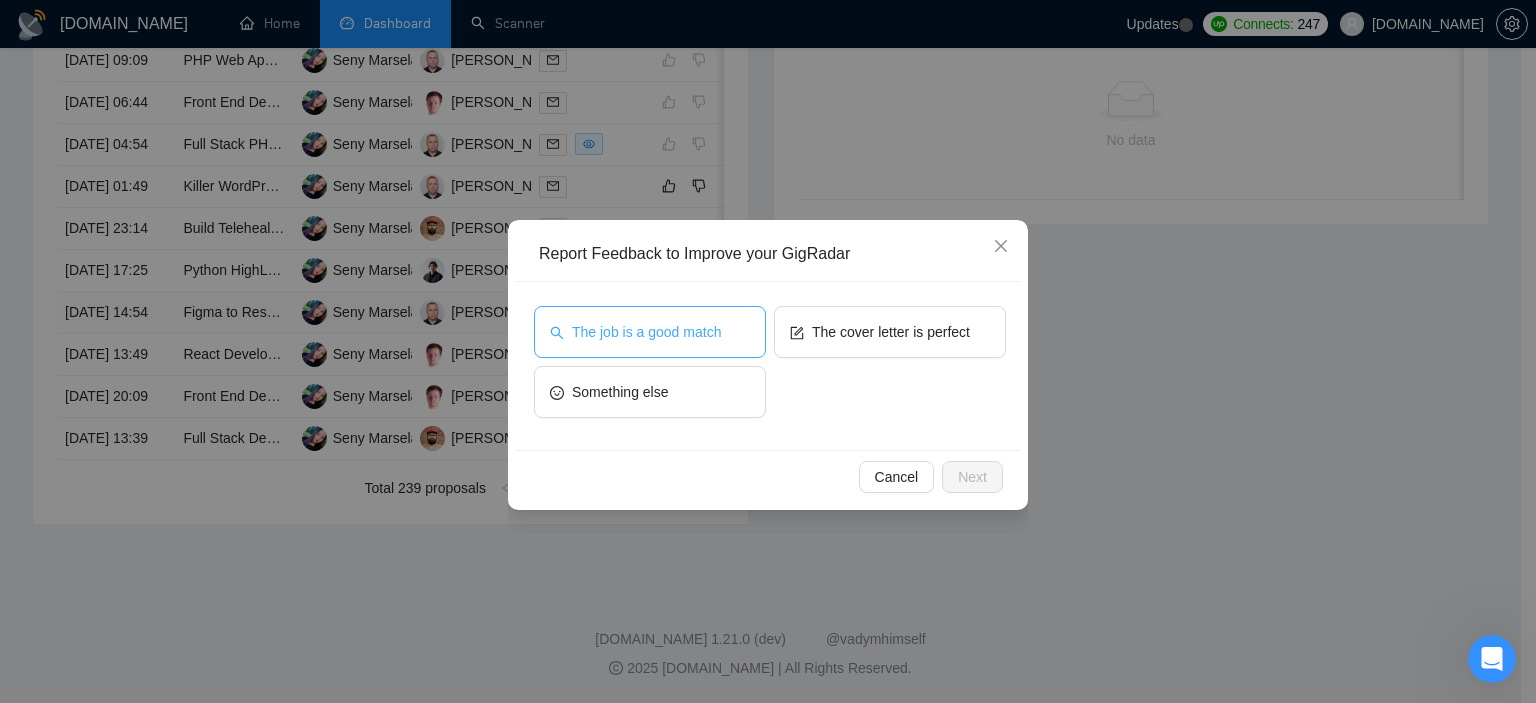 click on "The job is a good match" at bounding box center (646, 332) 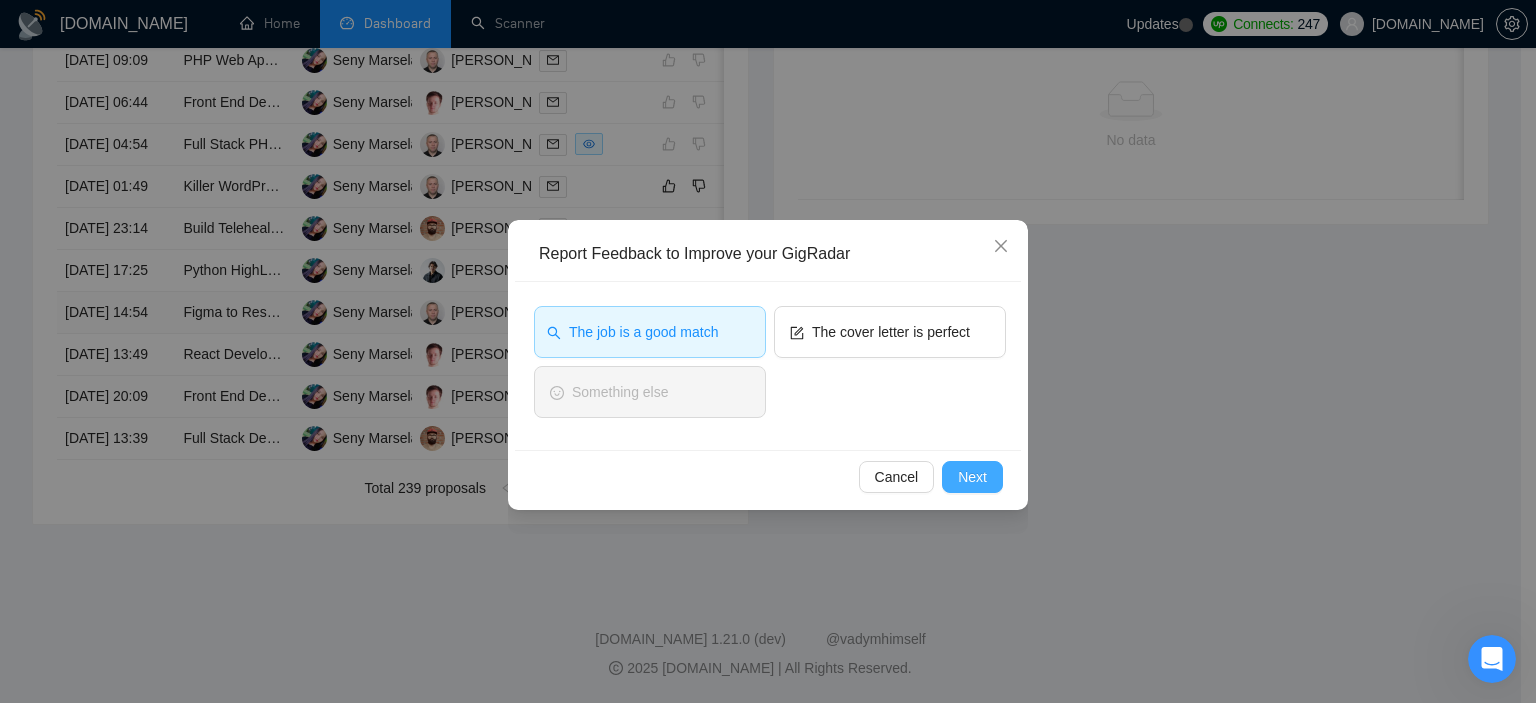 click on "Next" at bounding box center (972, 477) 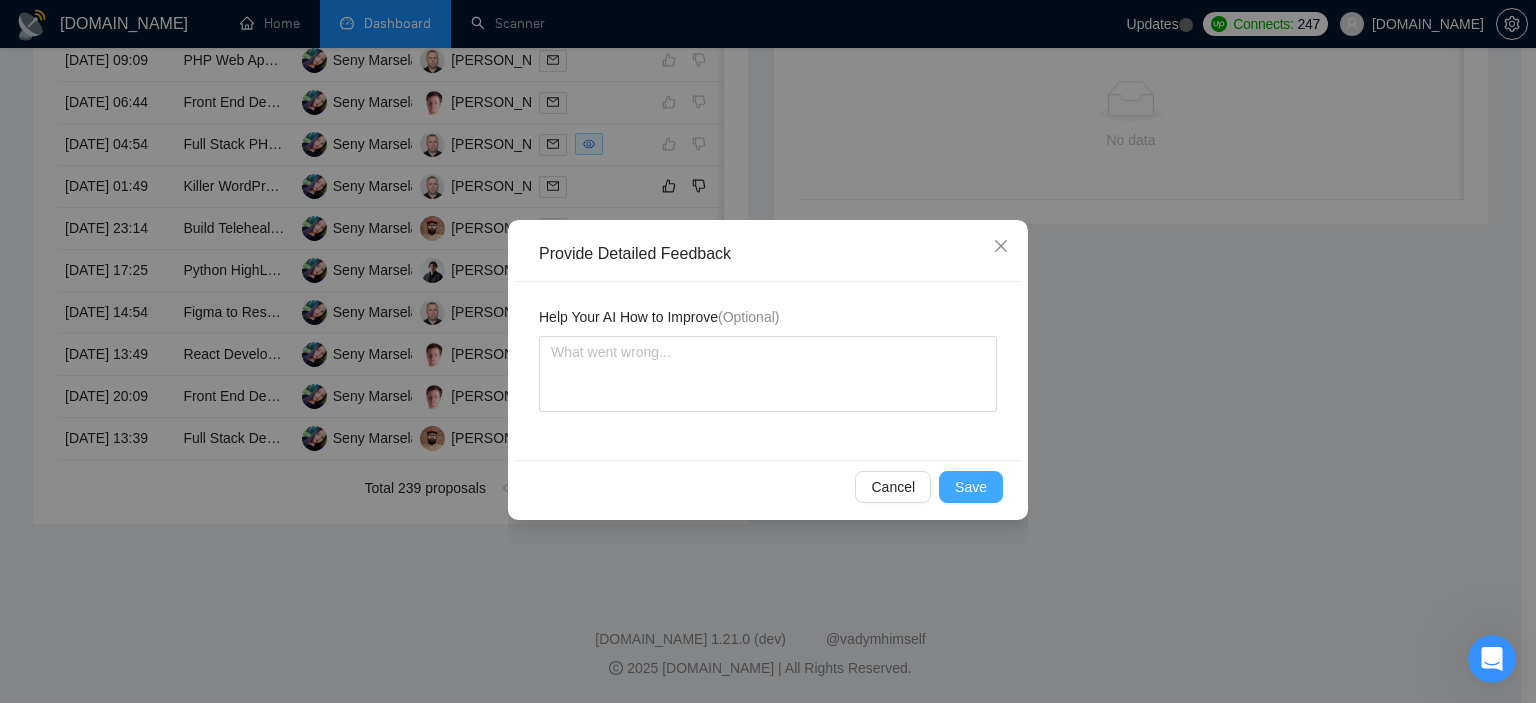 click on "Save" at bounding box center [971, 487] 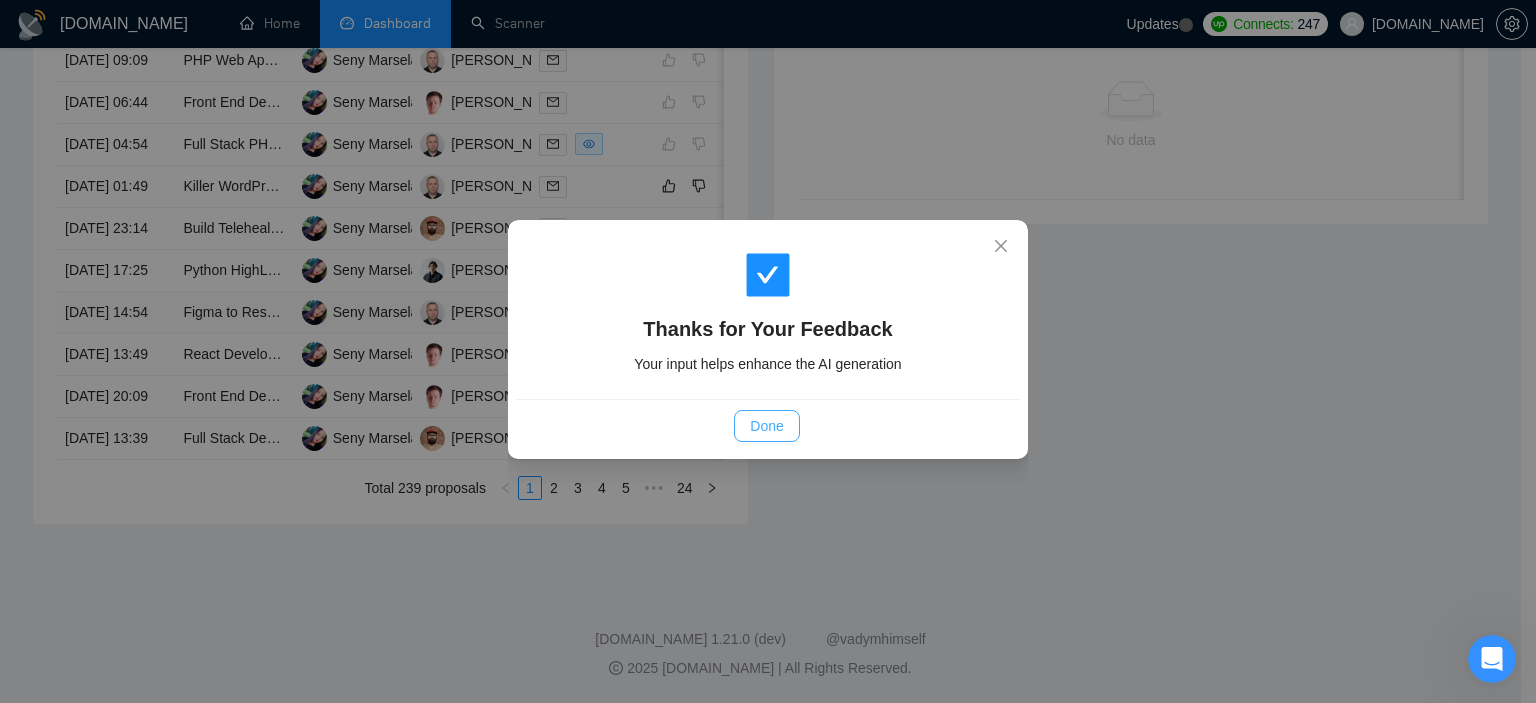 click on "Done" at bounding box center (766, 426) 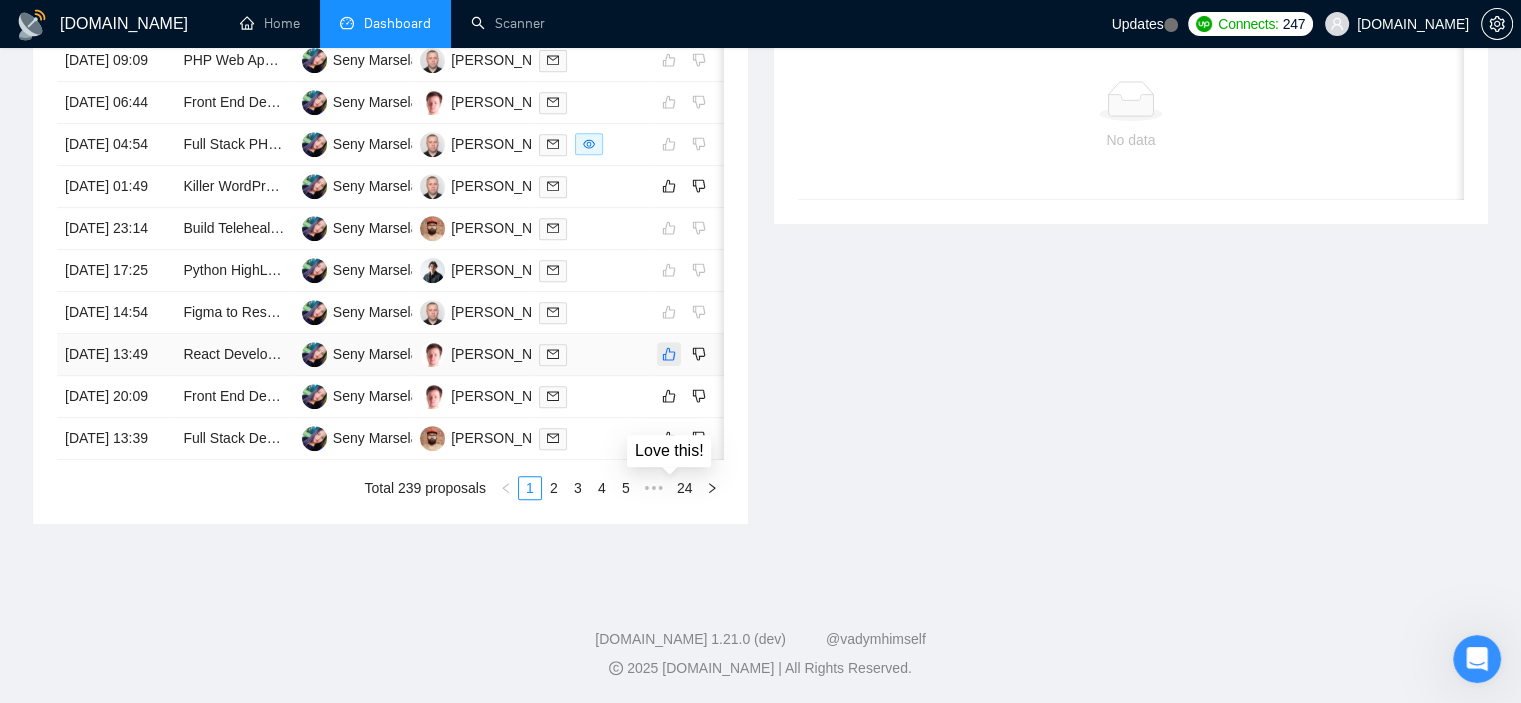 click 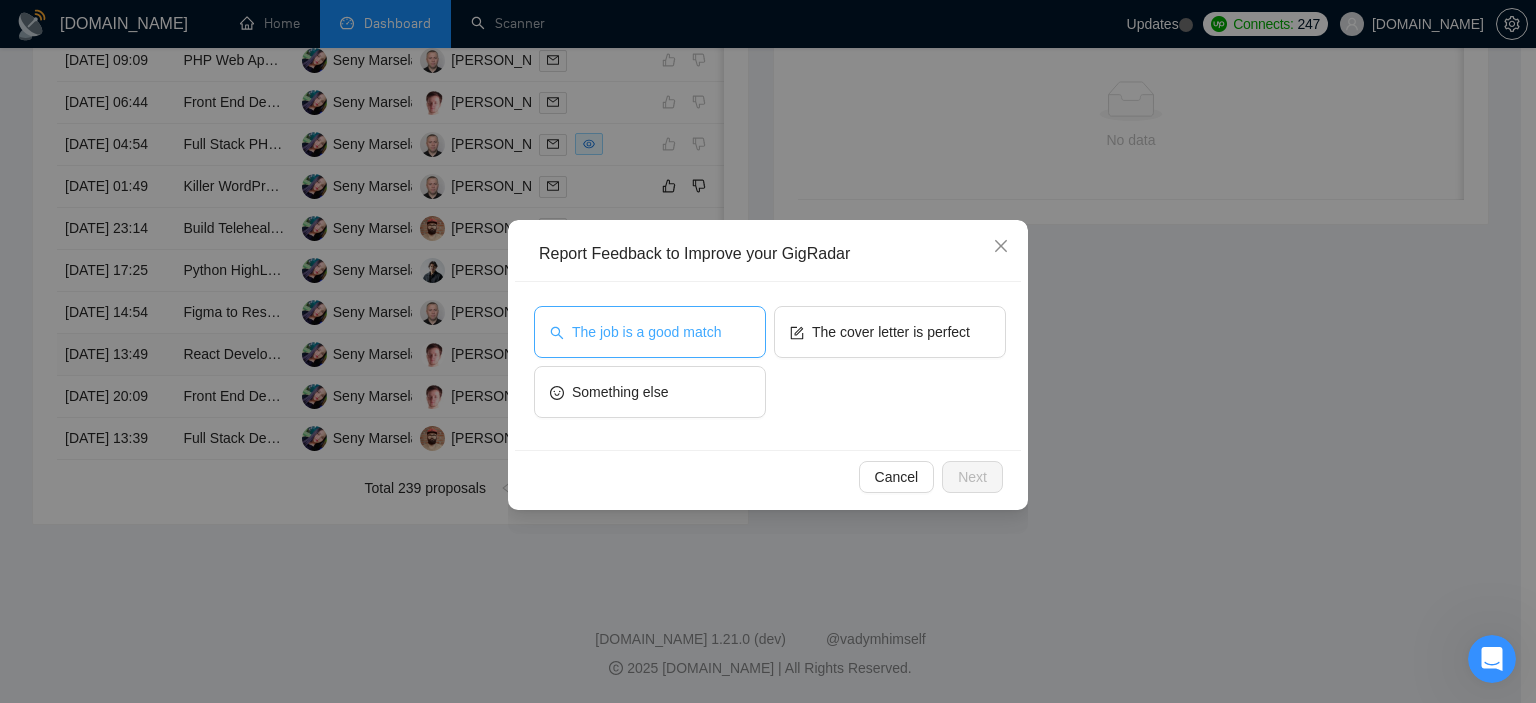 click on "The job is a good match" at bounding box center (650, 332) 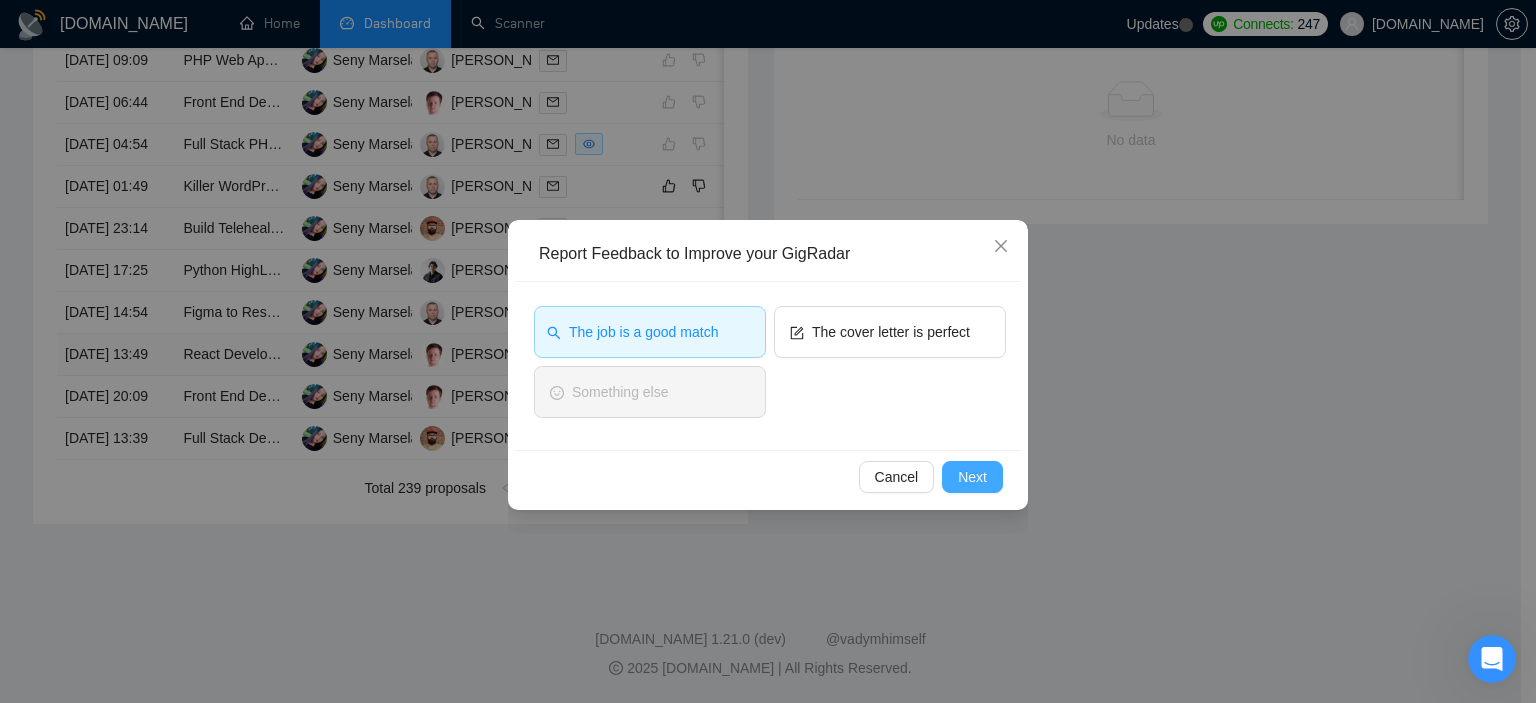 click on "Next" at bounding box center [972, 477] 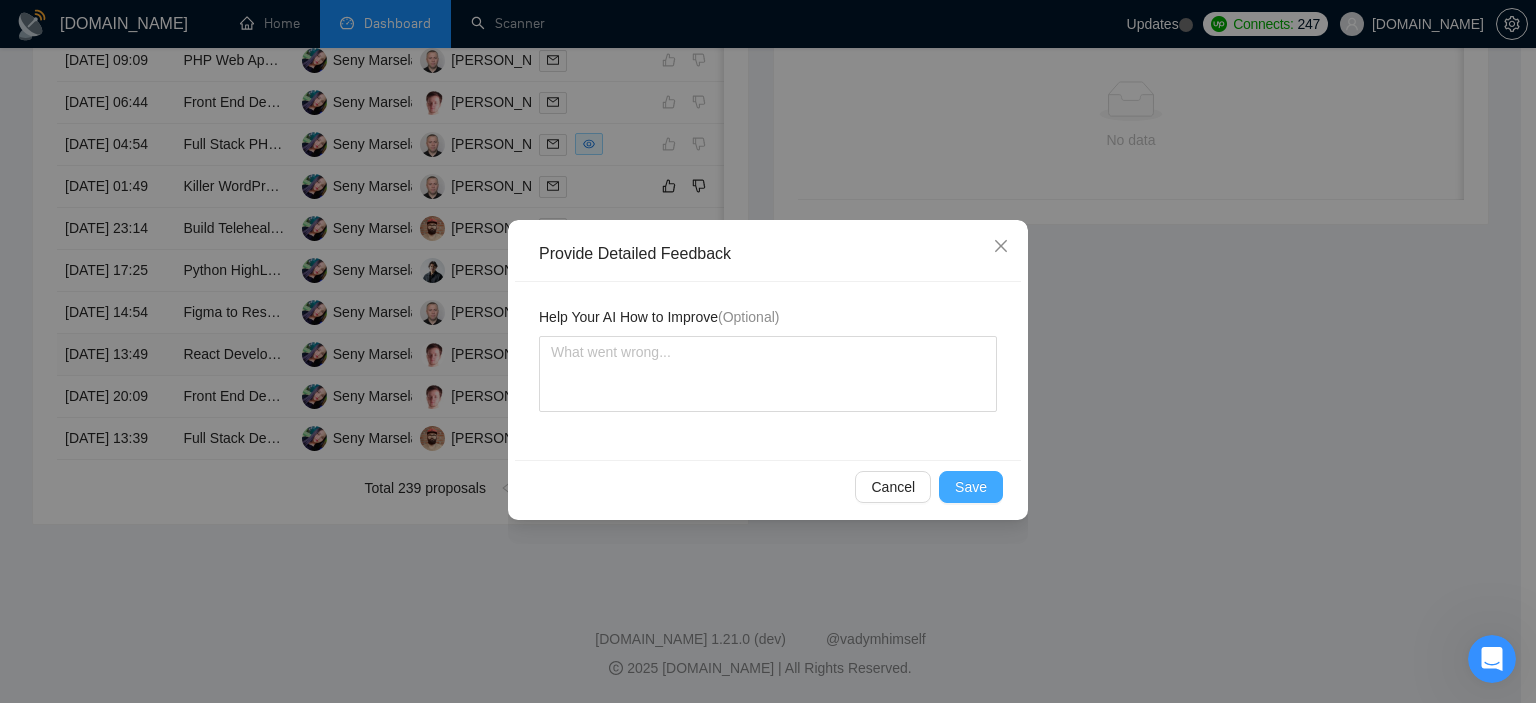 click on "Save" at bounding box center (971, 487) 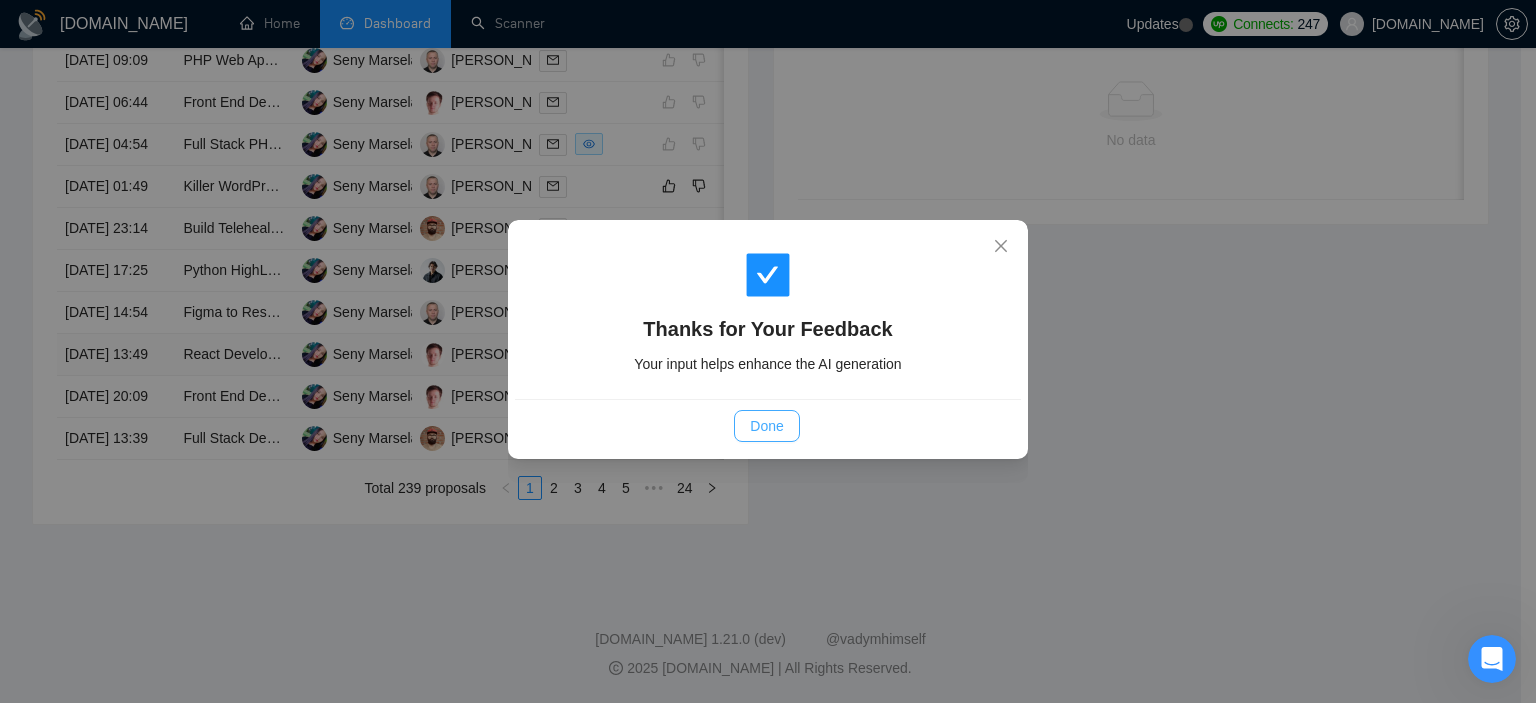 click on "Done" at bounding box center (766, 426) 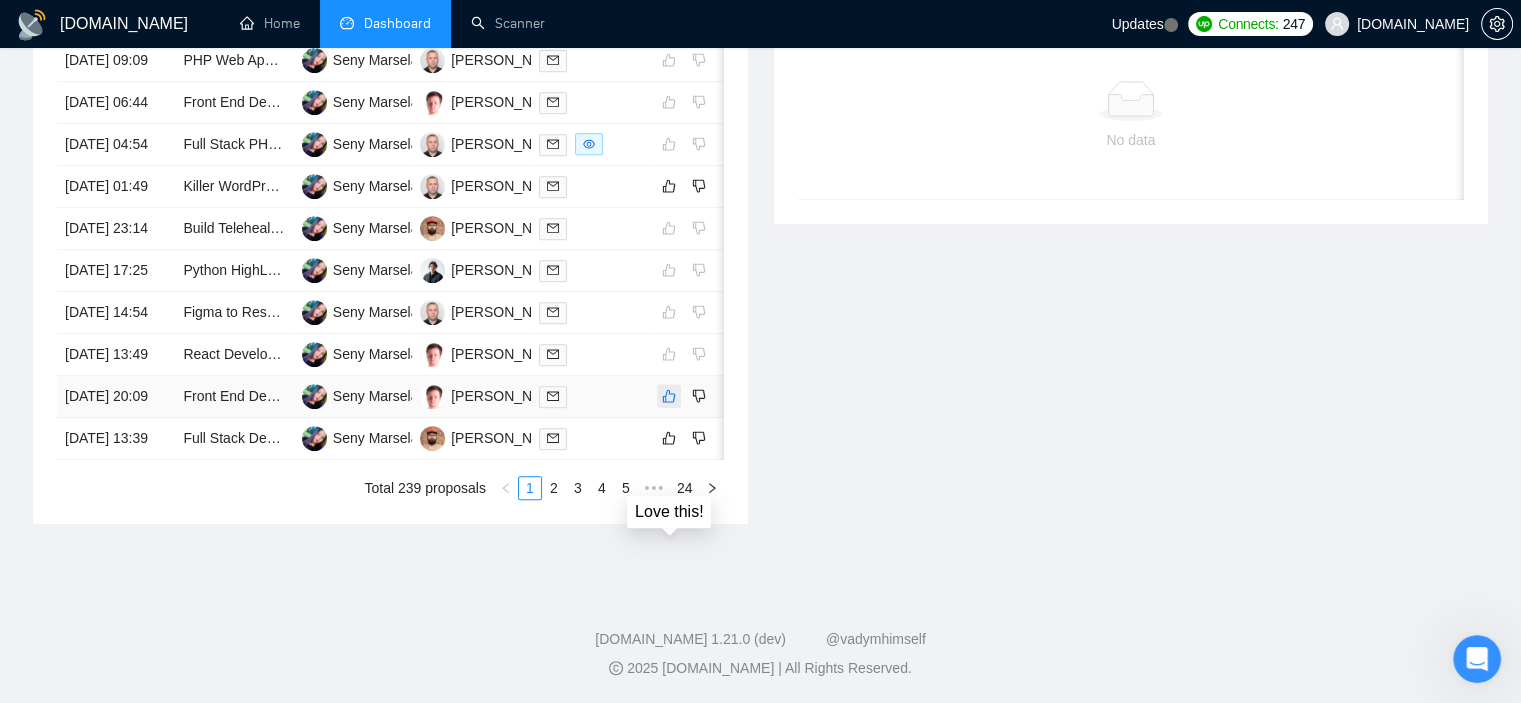 click 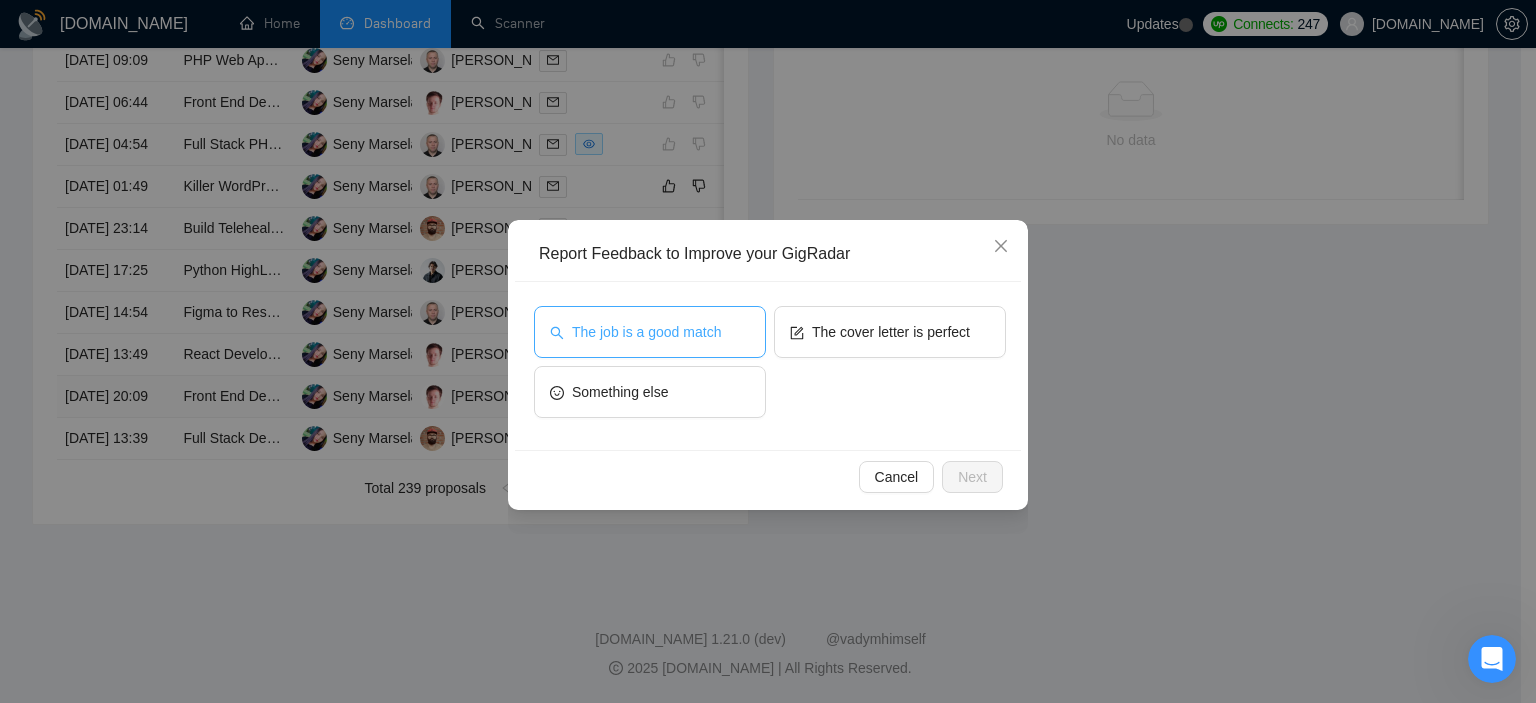 click on "The job is a good match" at bounding box center (650, 332) 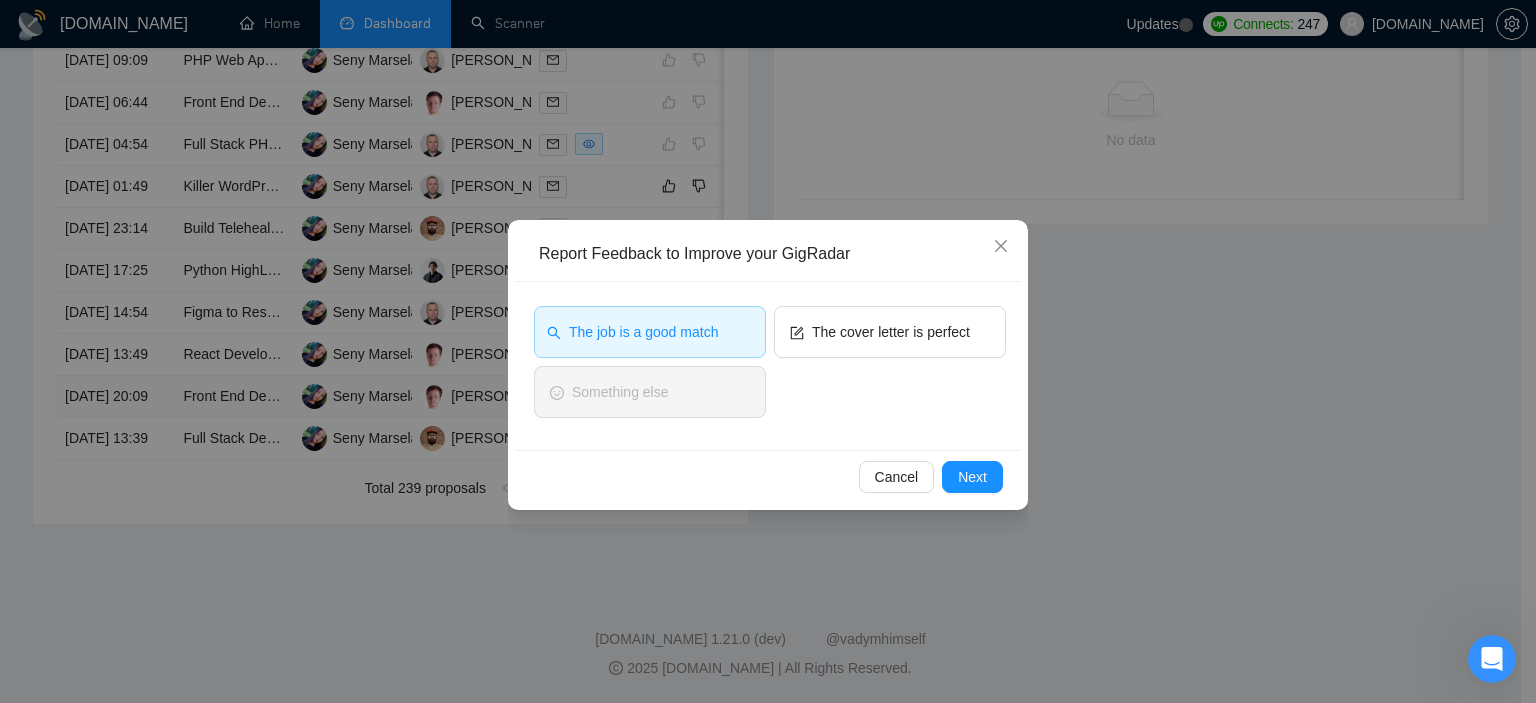 click on "Cancel Next" at bounding box center [768, 476] 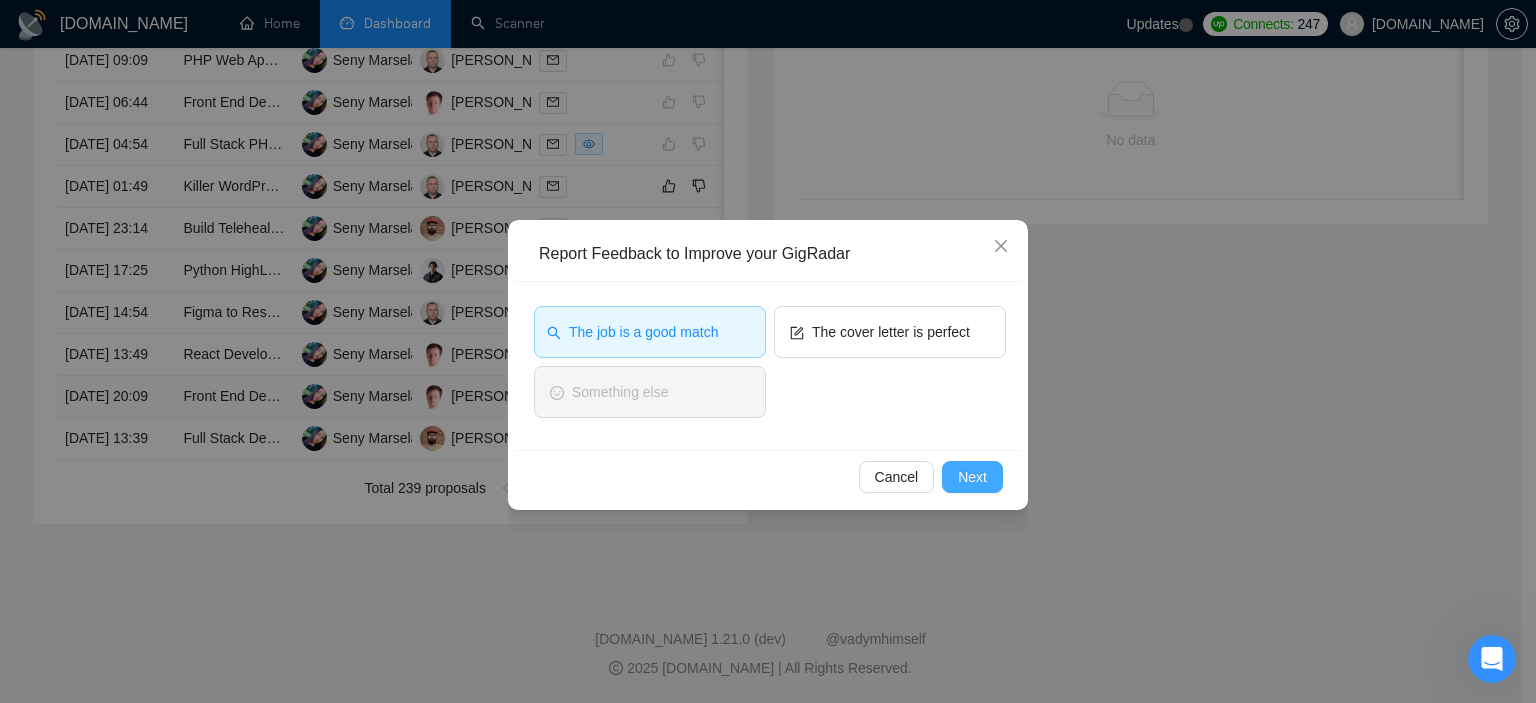 click on "Next" at bounding box center (972, 477) 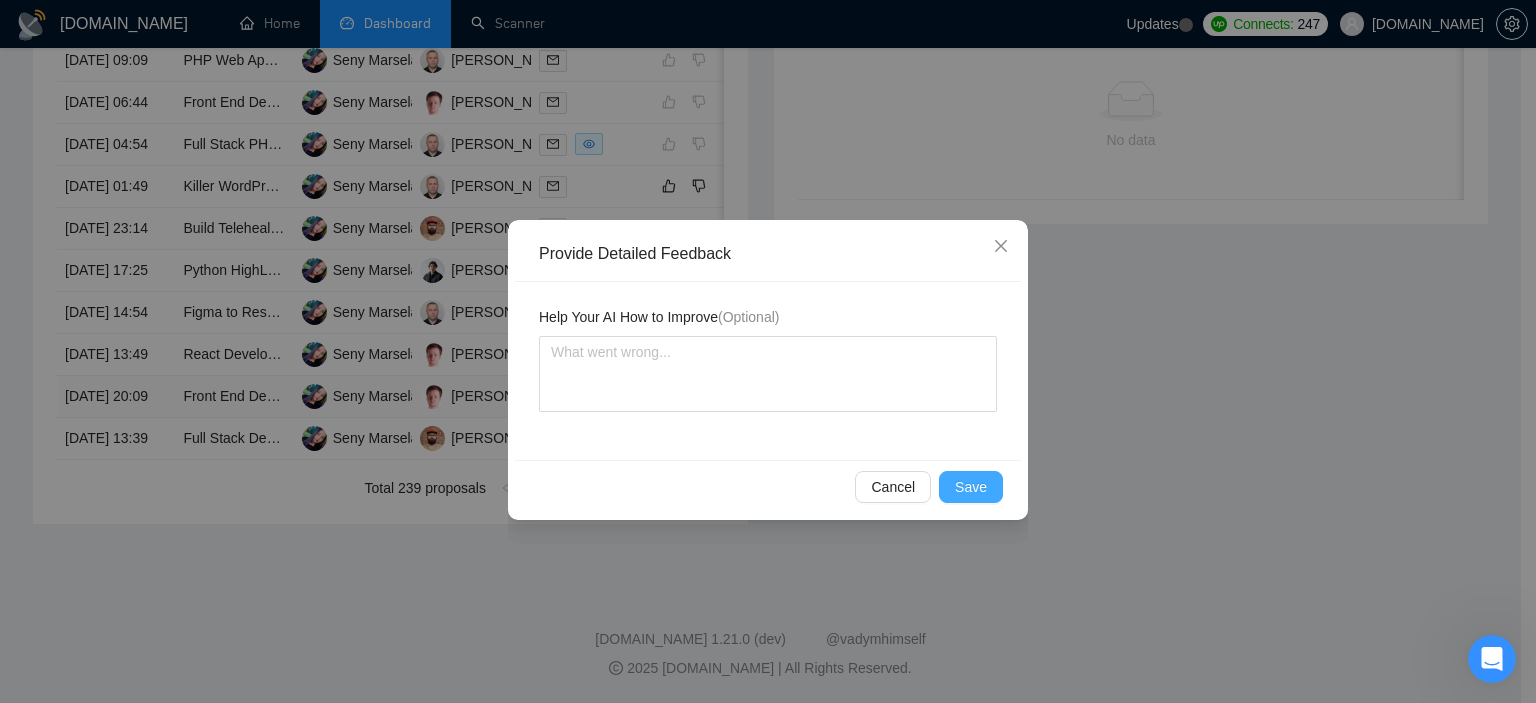 click on "Save" at bounding box center [971, 487] 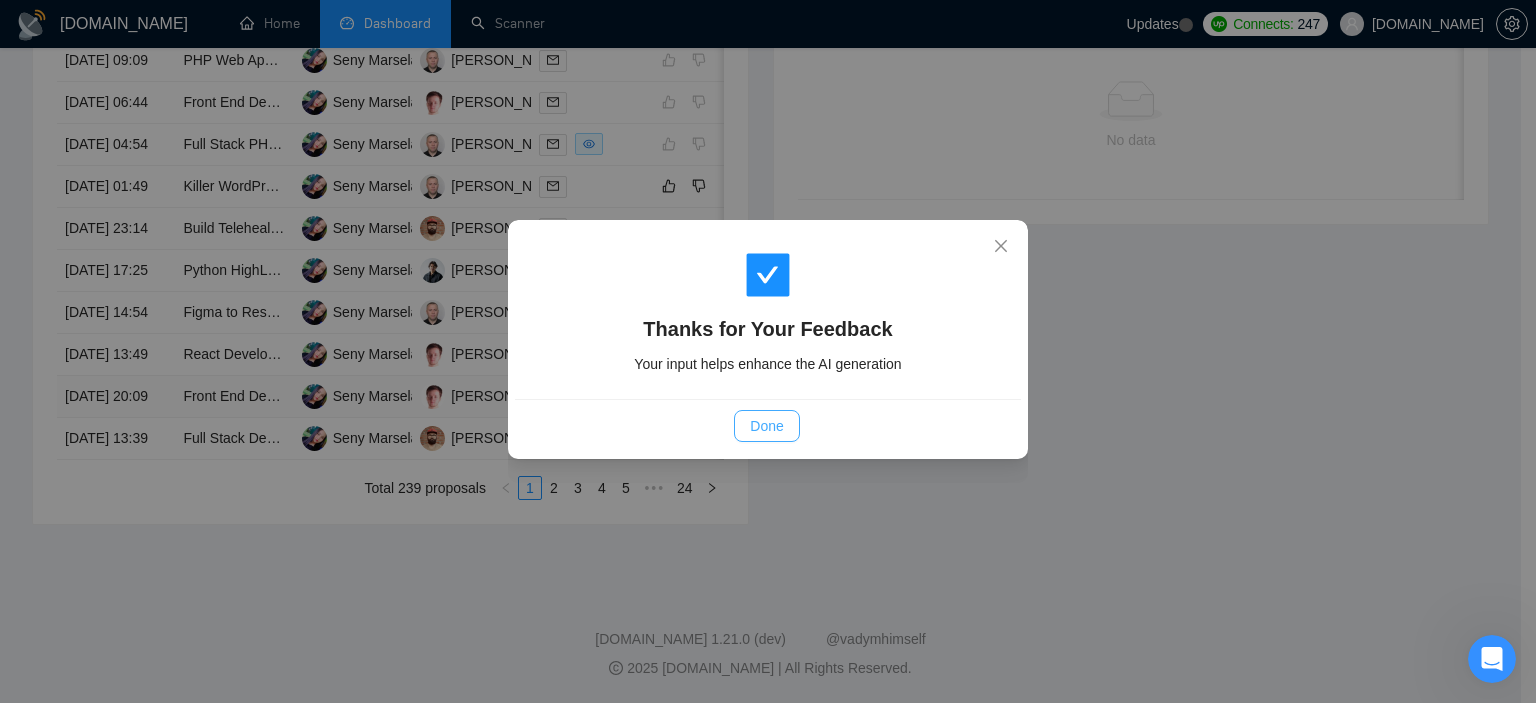 click on "Done" at bounding box center [766, 426] 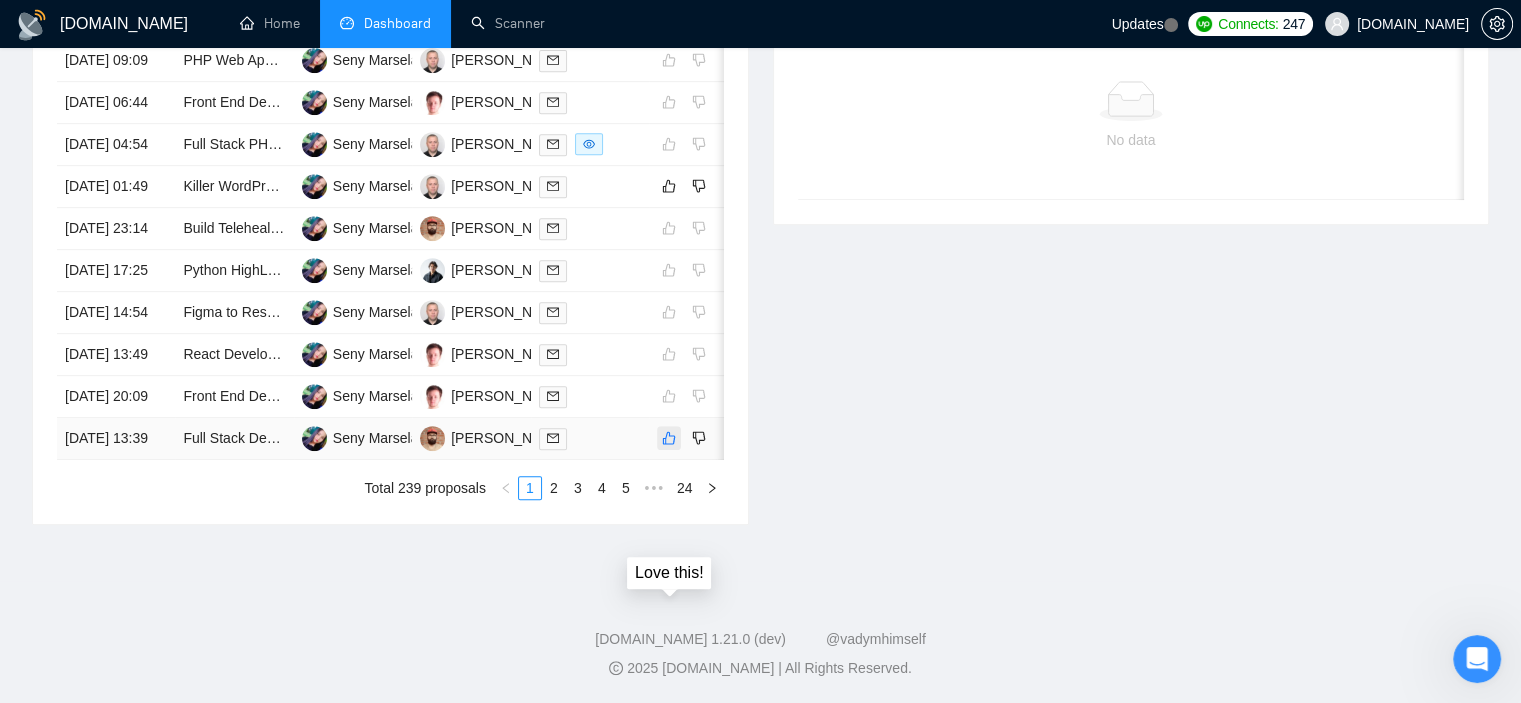 click at bounding box center [669, 438] 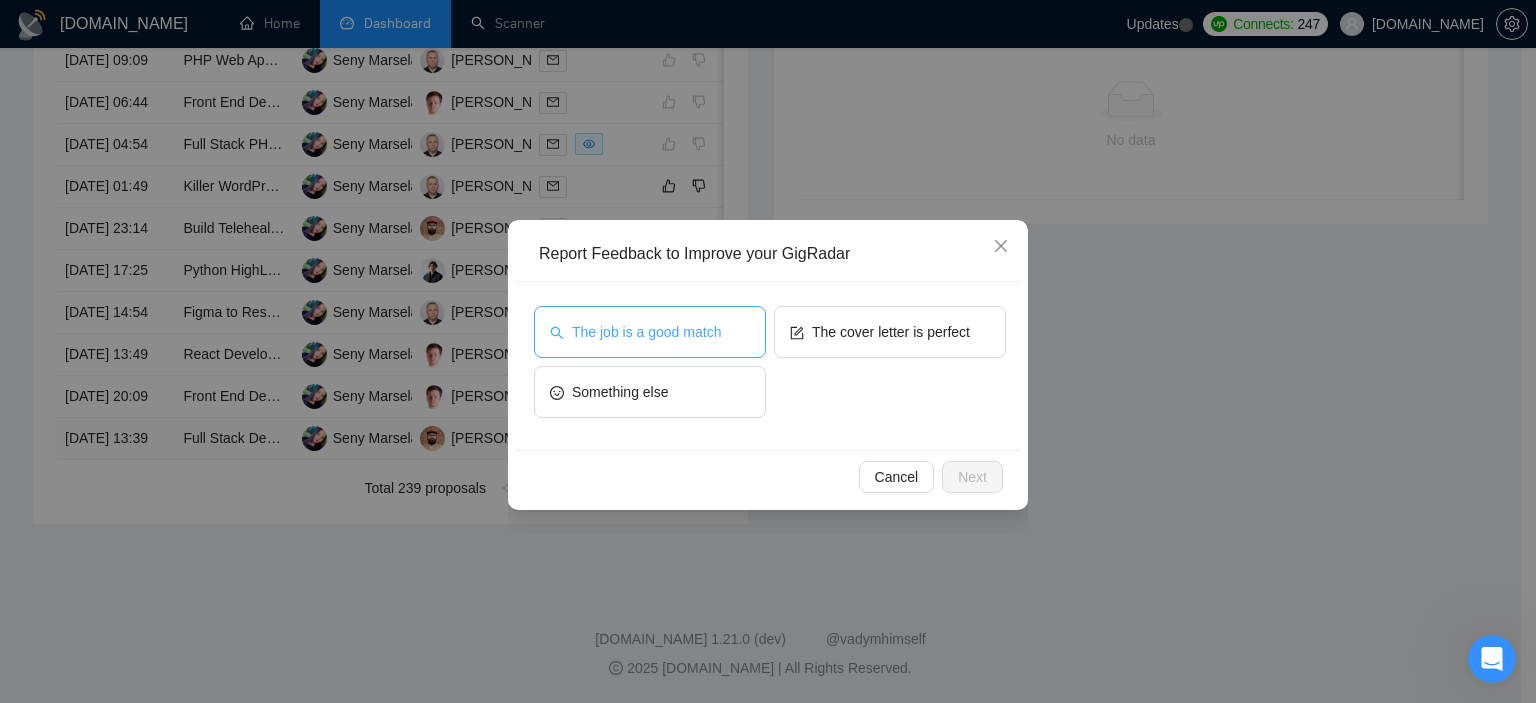 click on "The job is a good match" at bounding box center (650, 332) 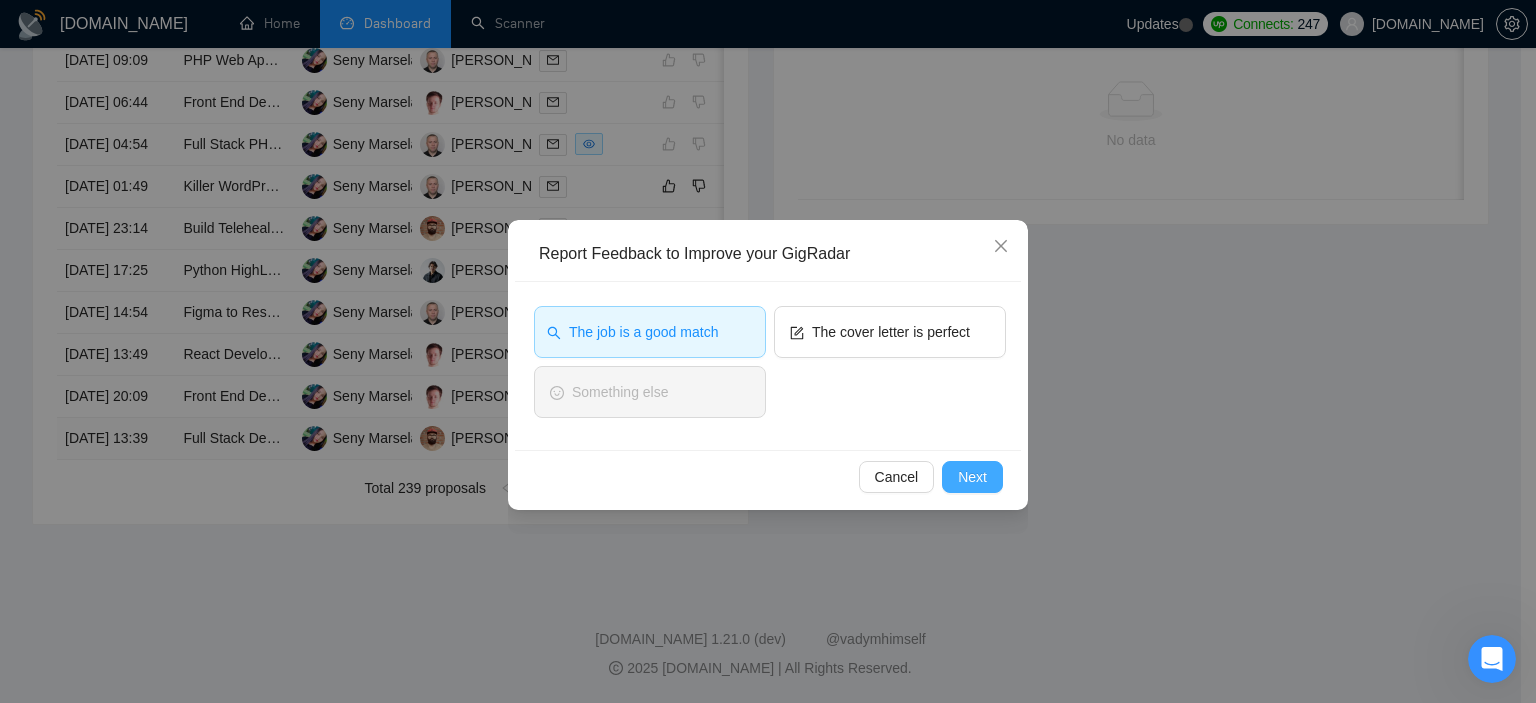 click on "Next" at bounding box center (972, 477) 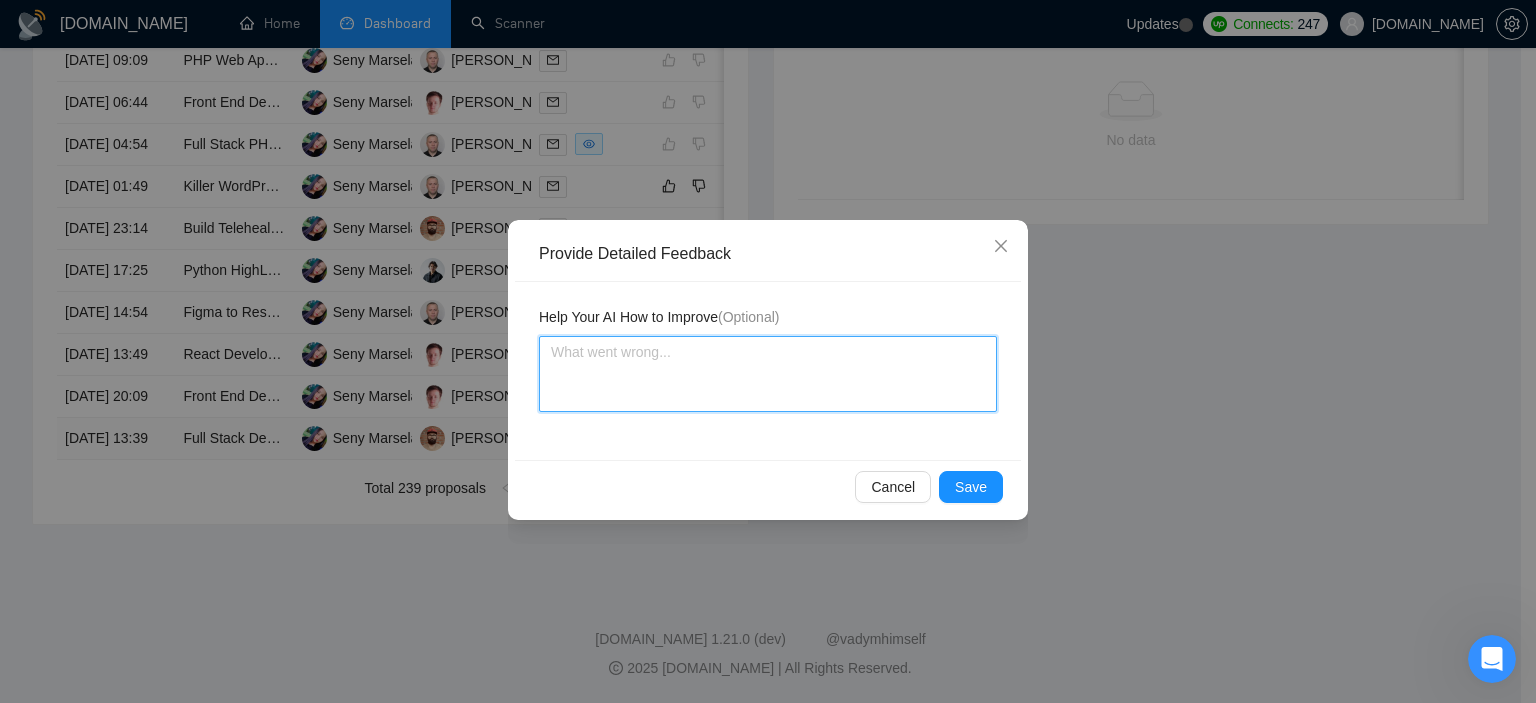 click at bounding box center [768, 374] 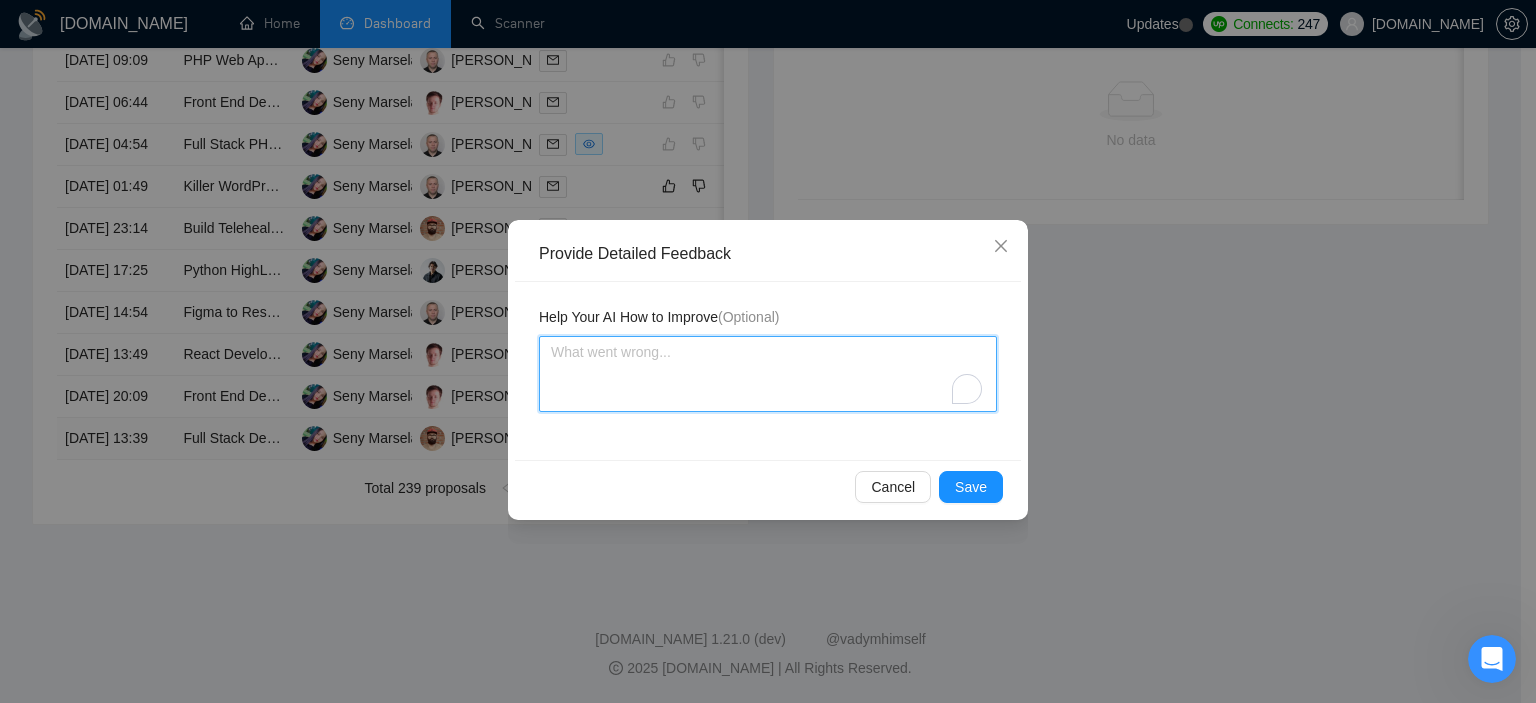 type 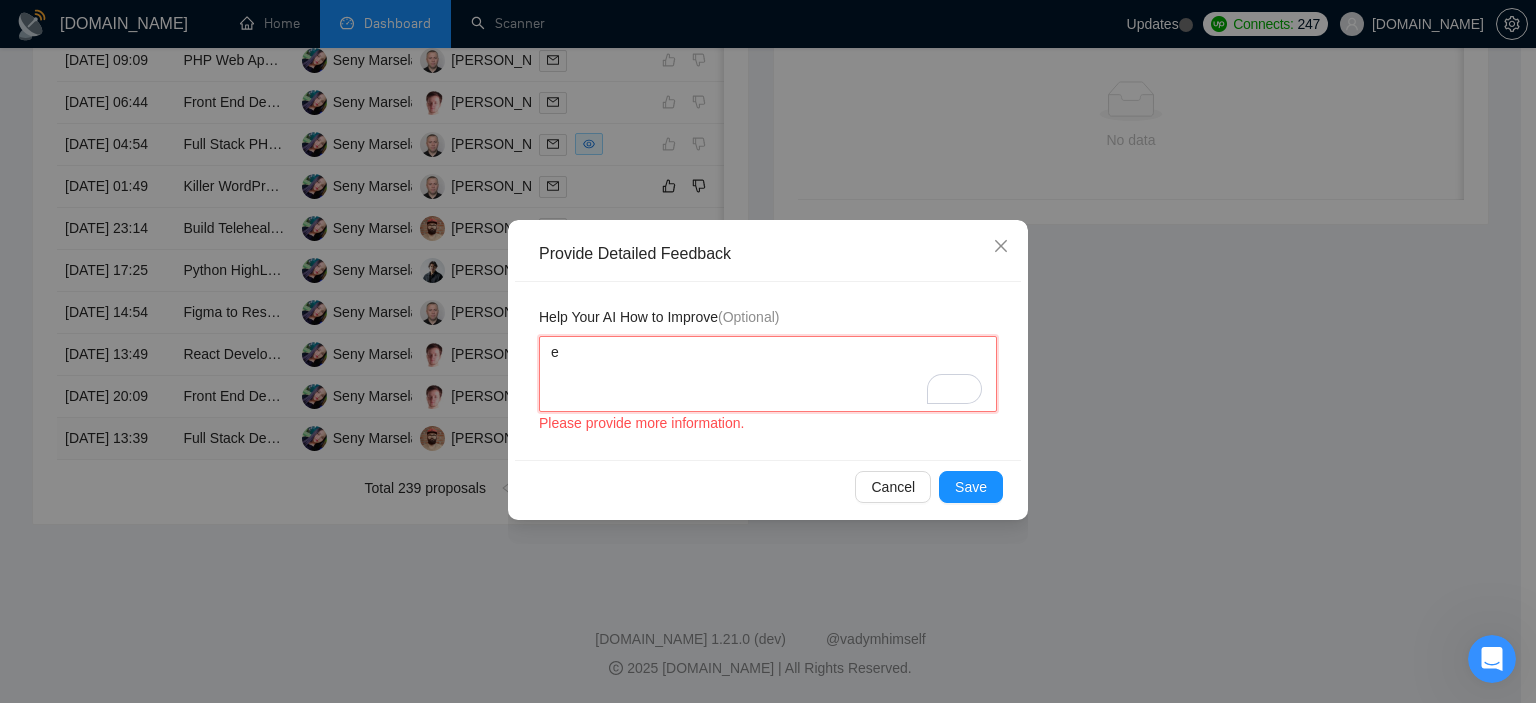 type 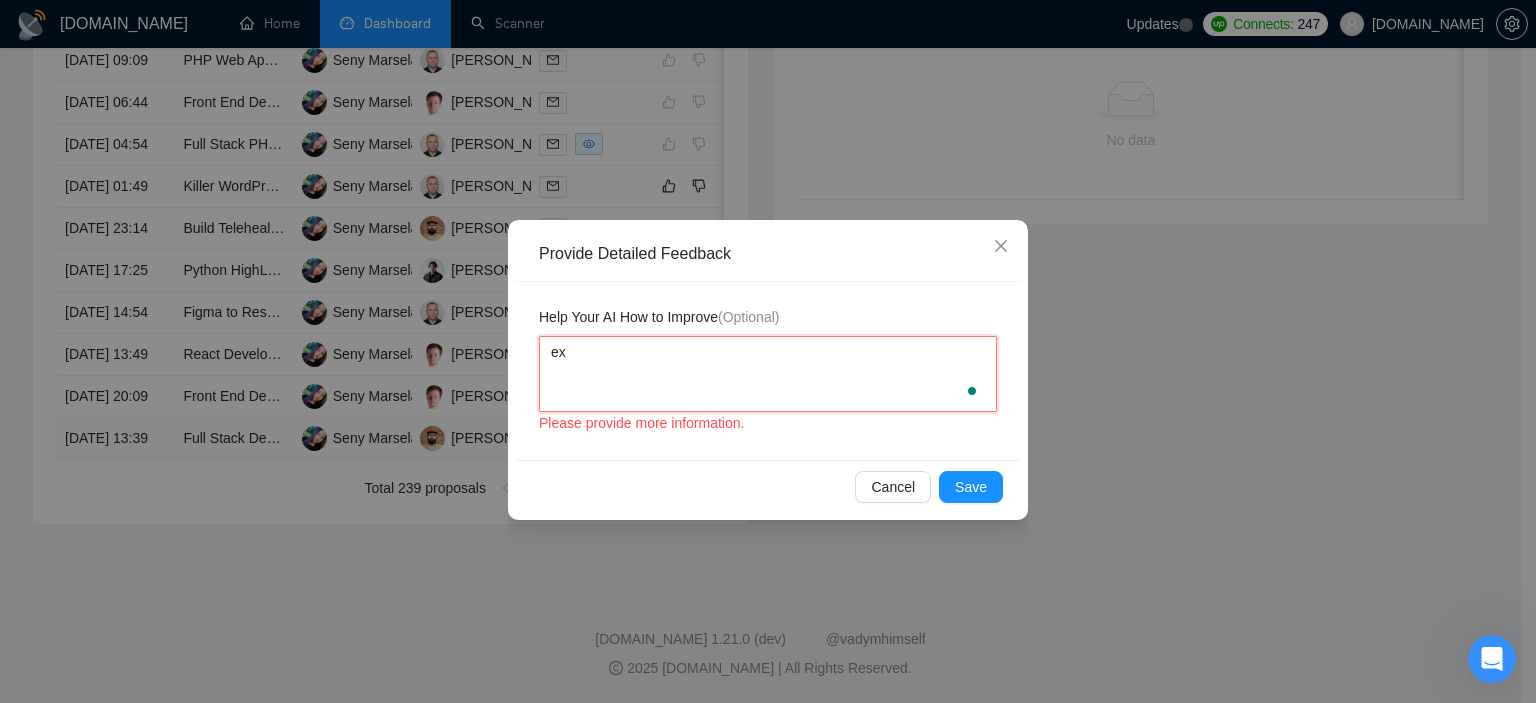 type 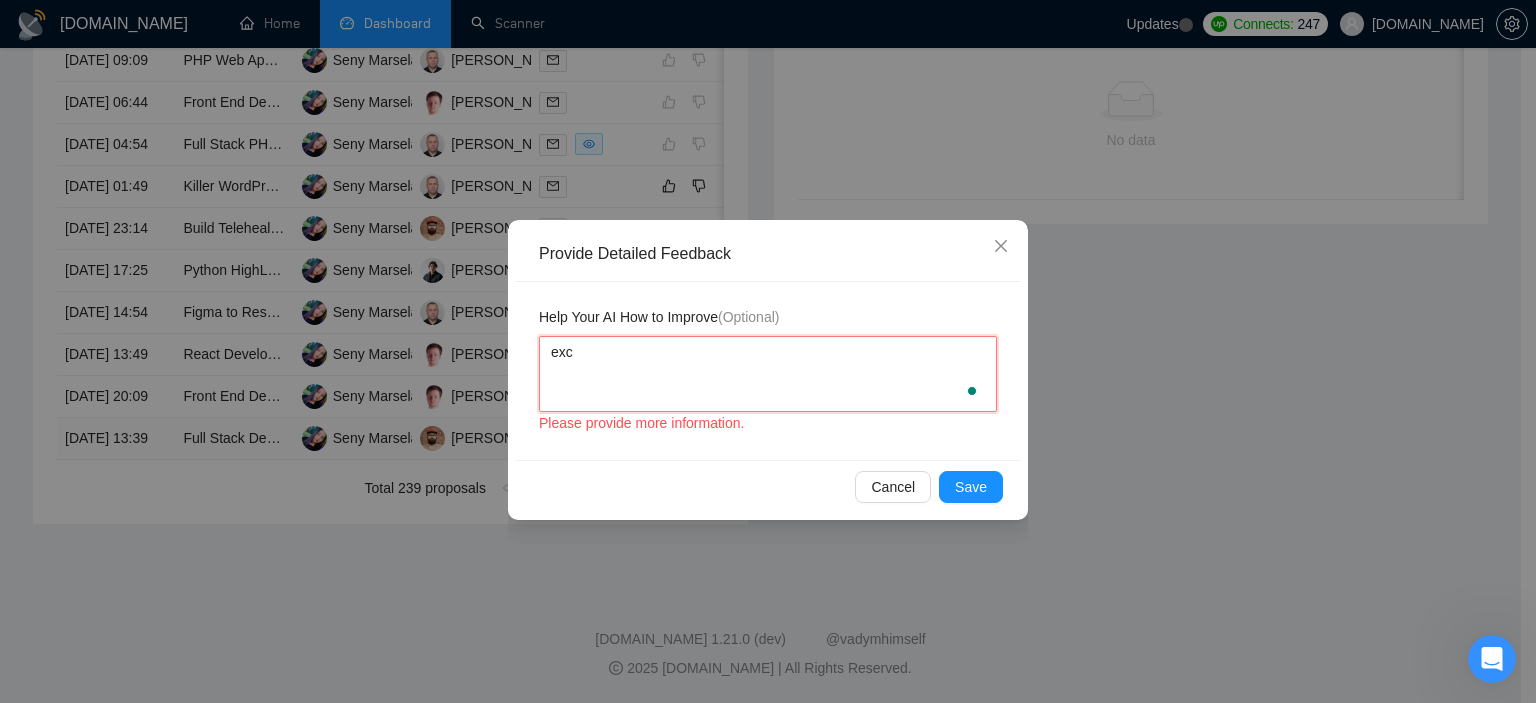 type 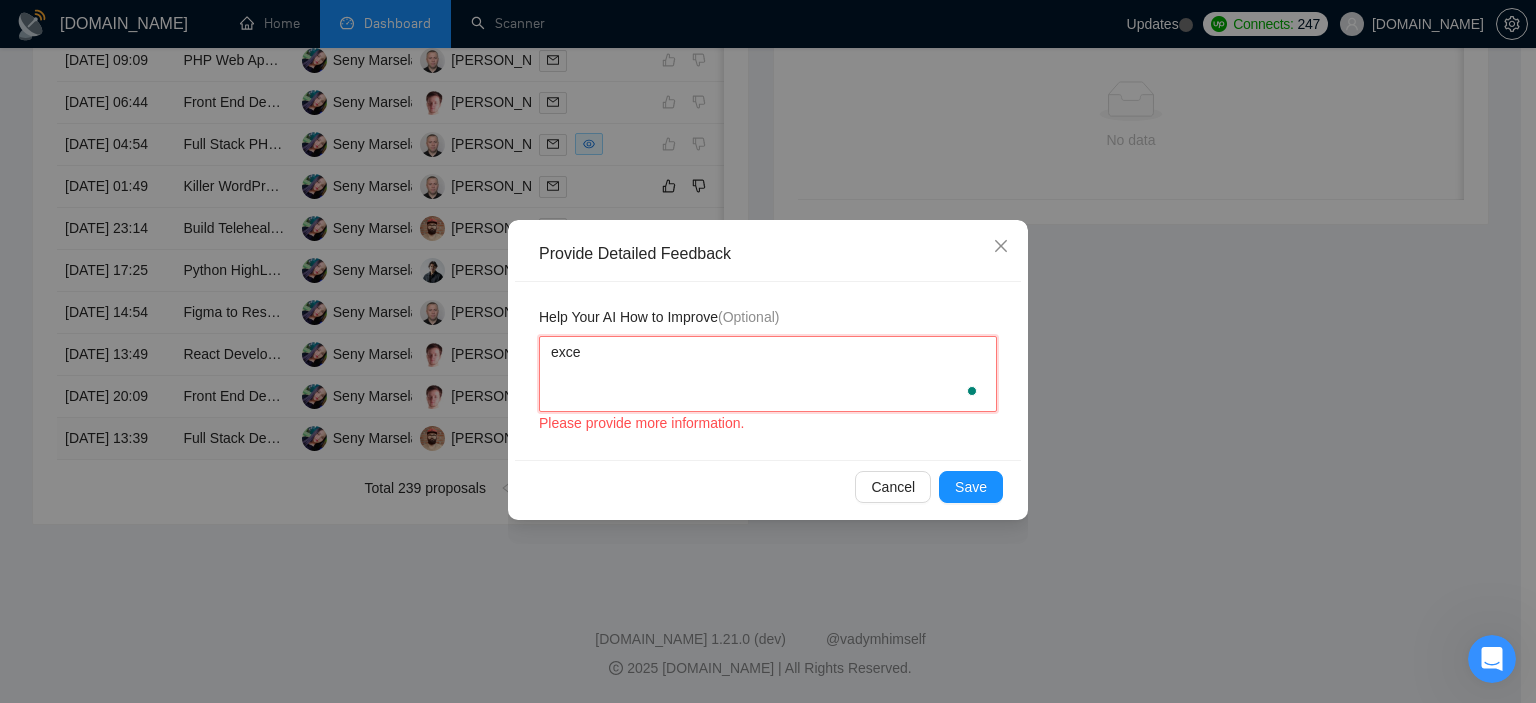 type 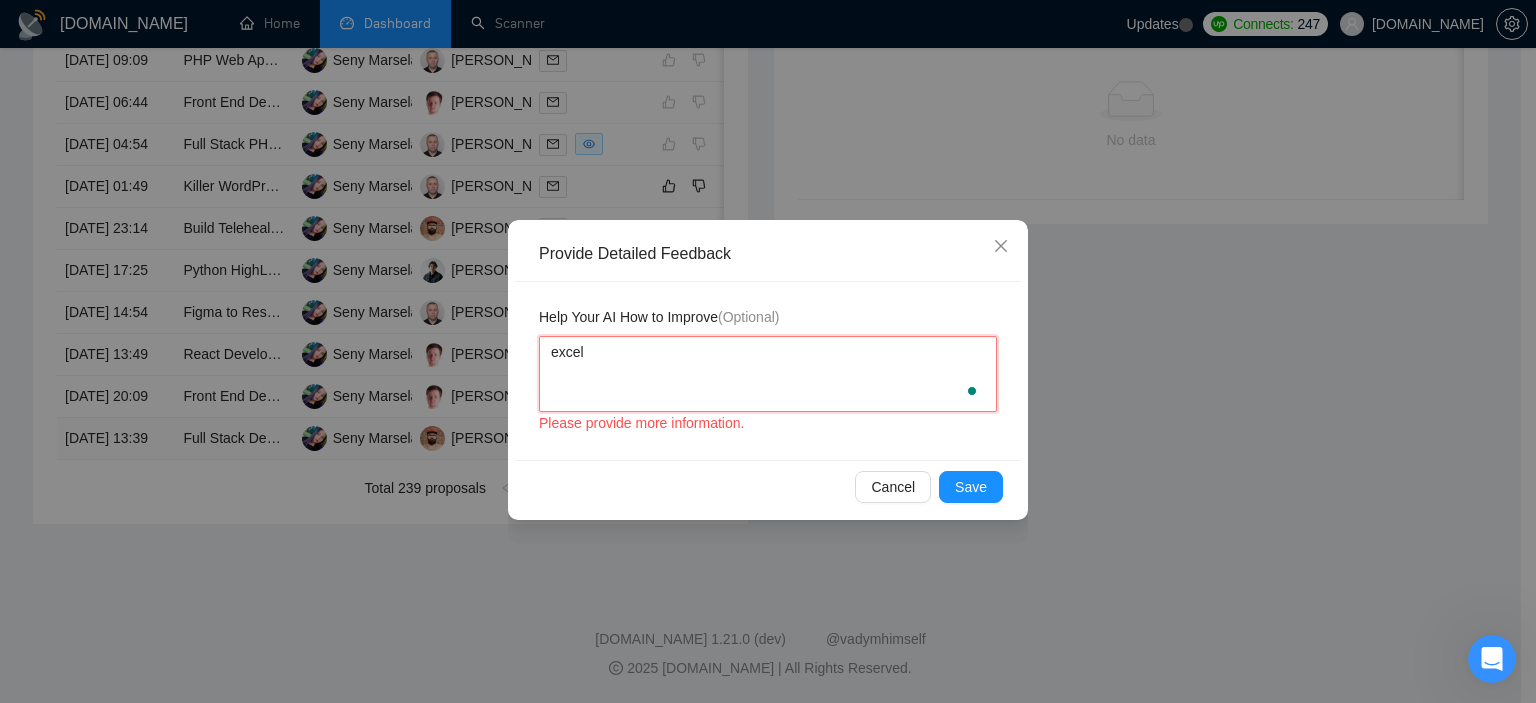 type 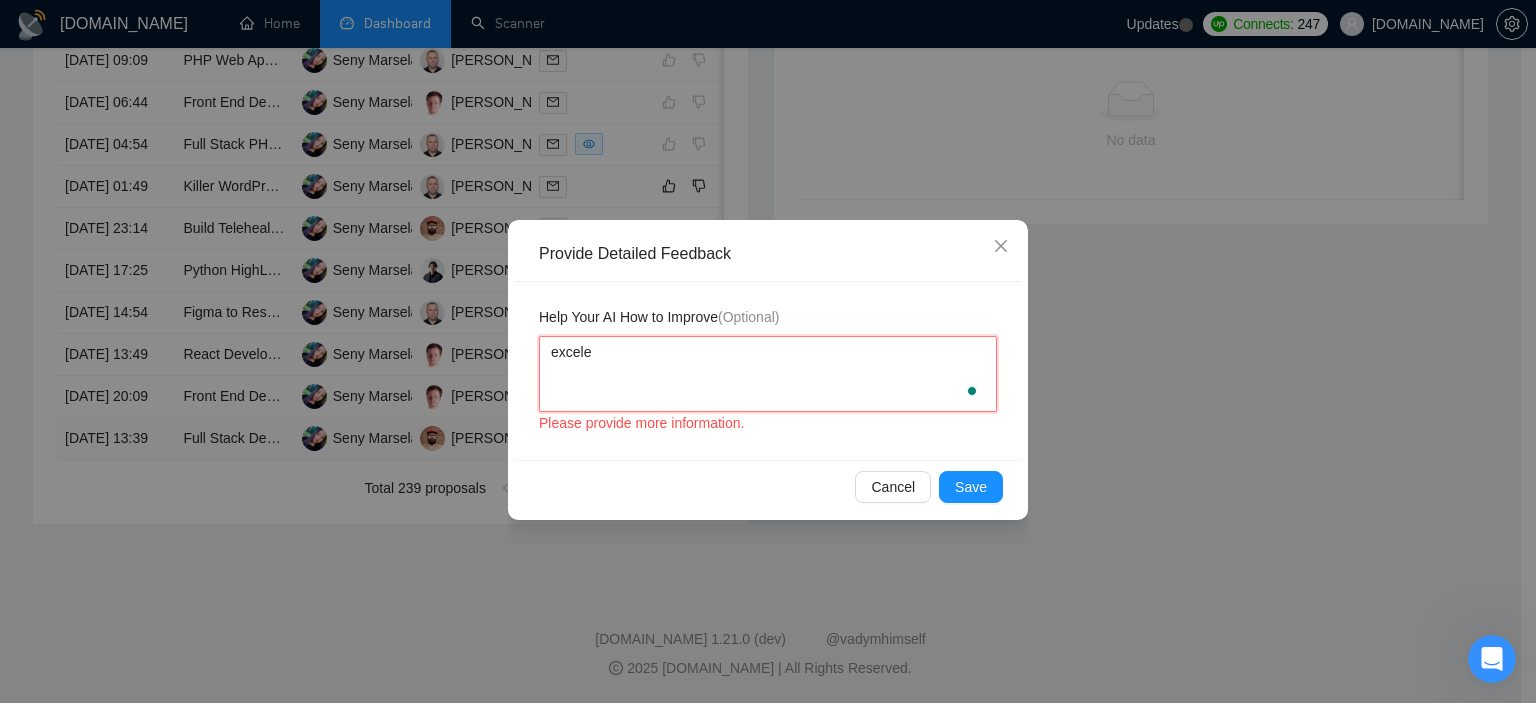 type 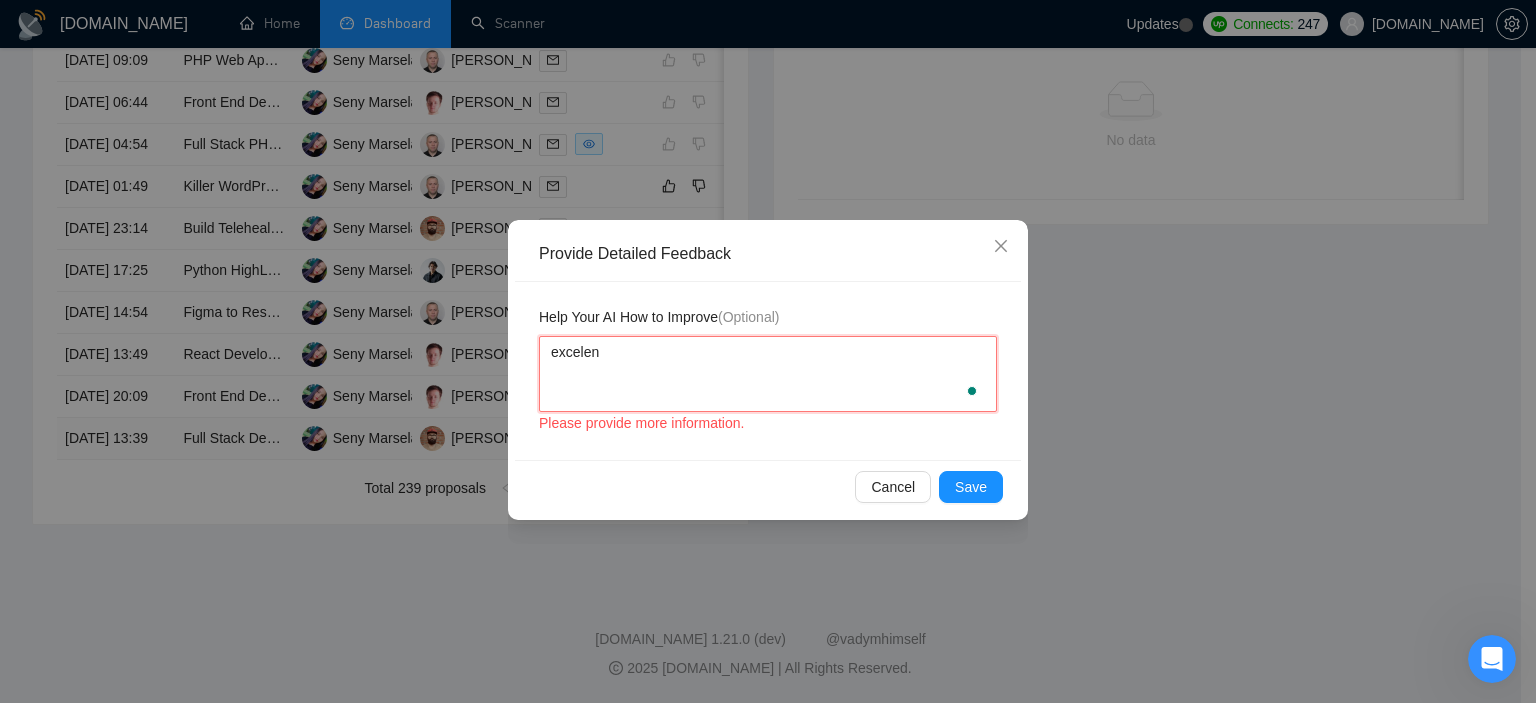 type 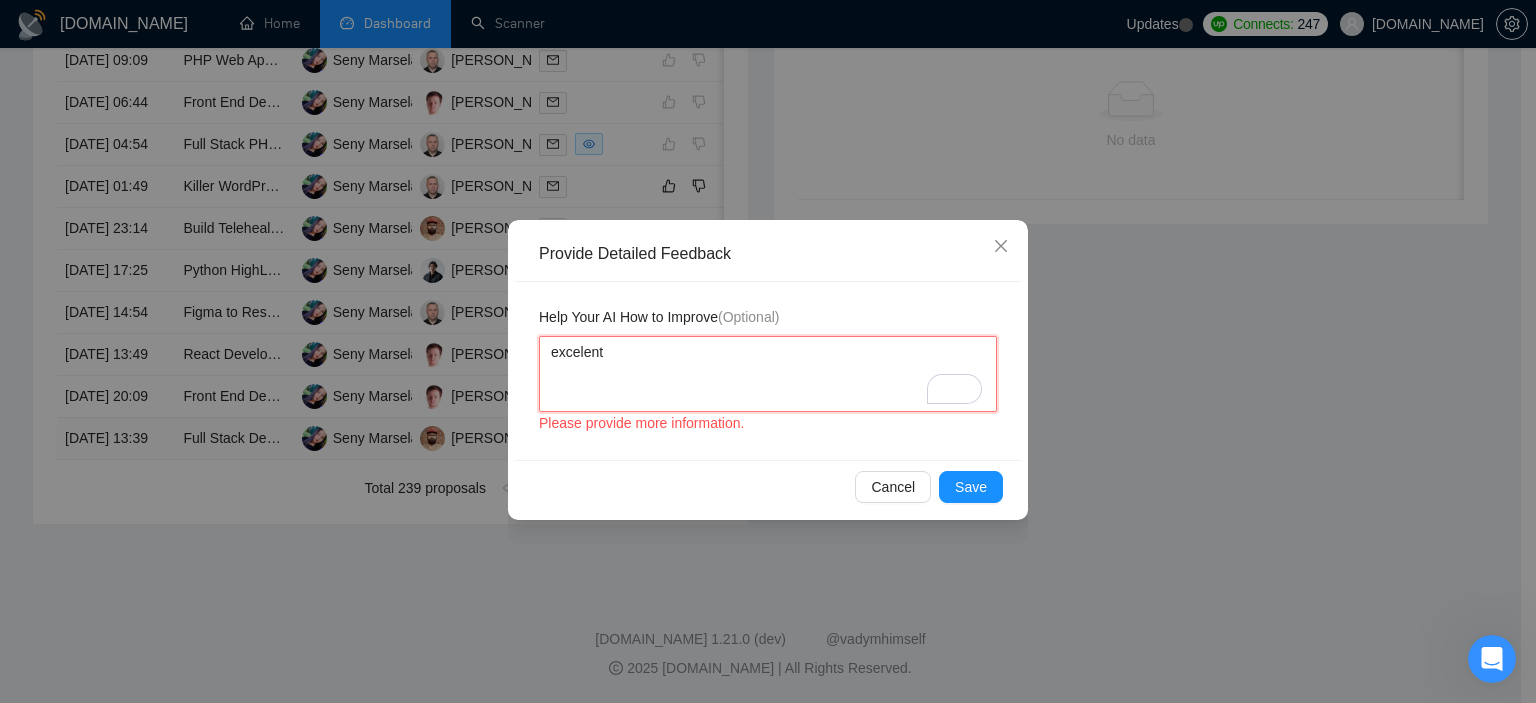 type 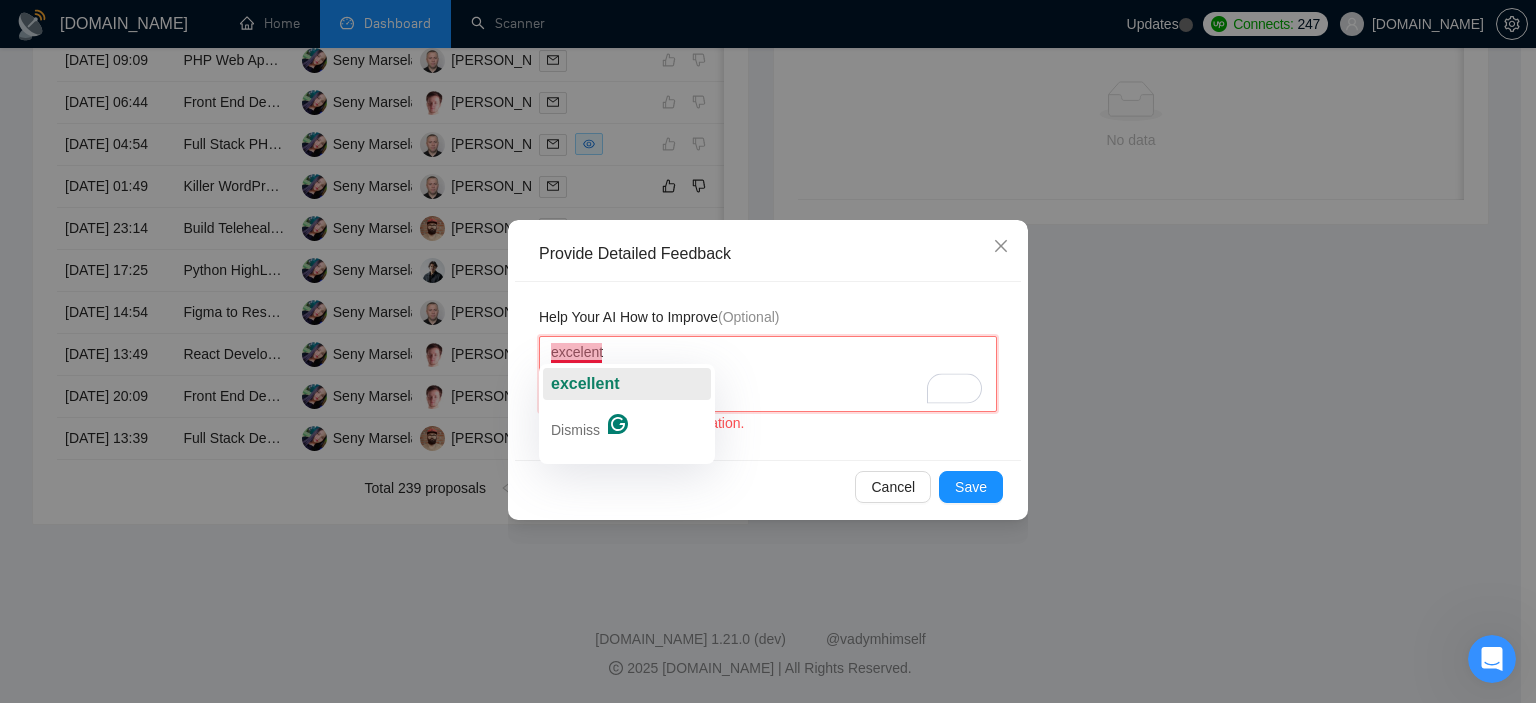 click on "excellent" 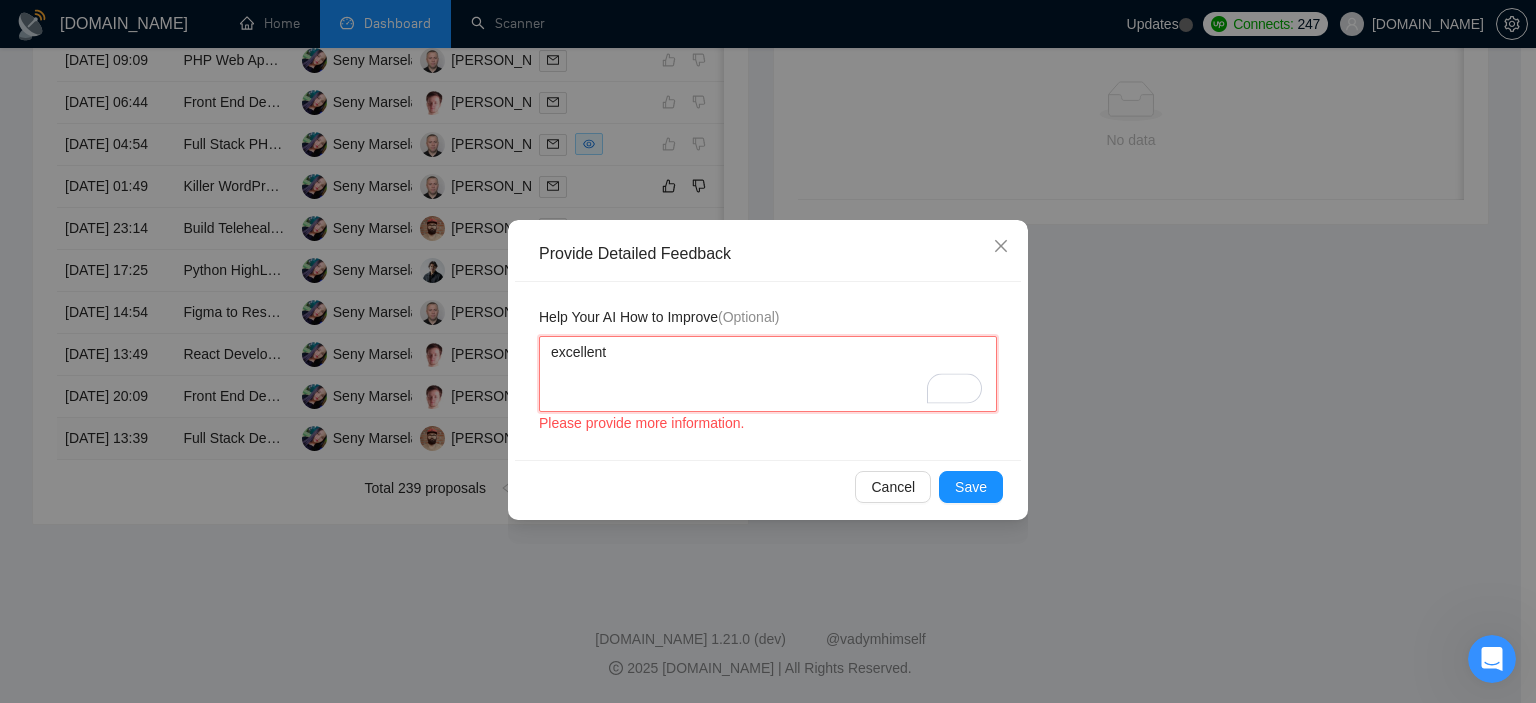 type 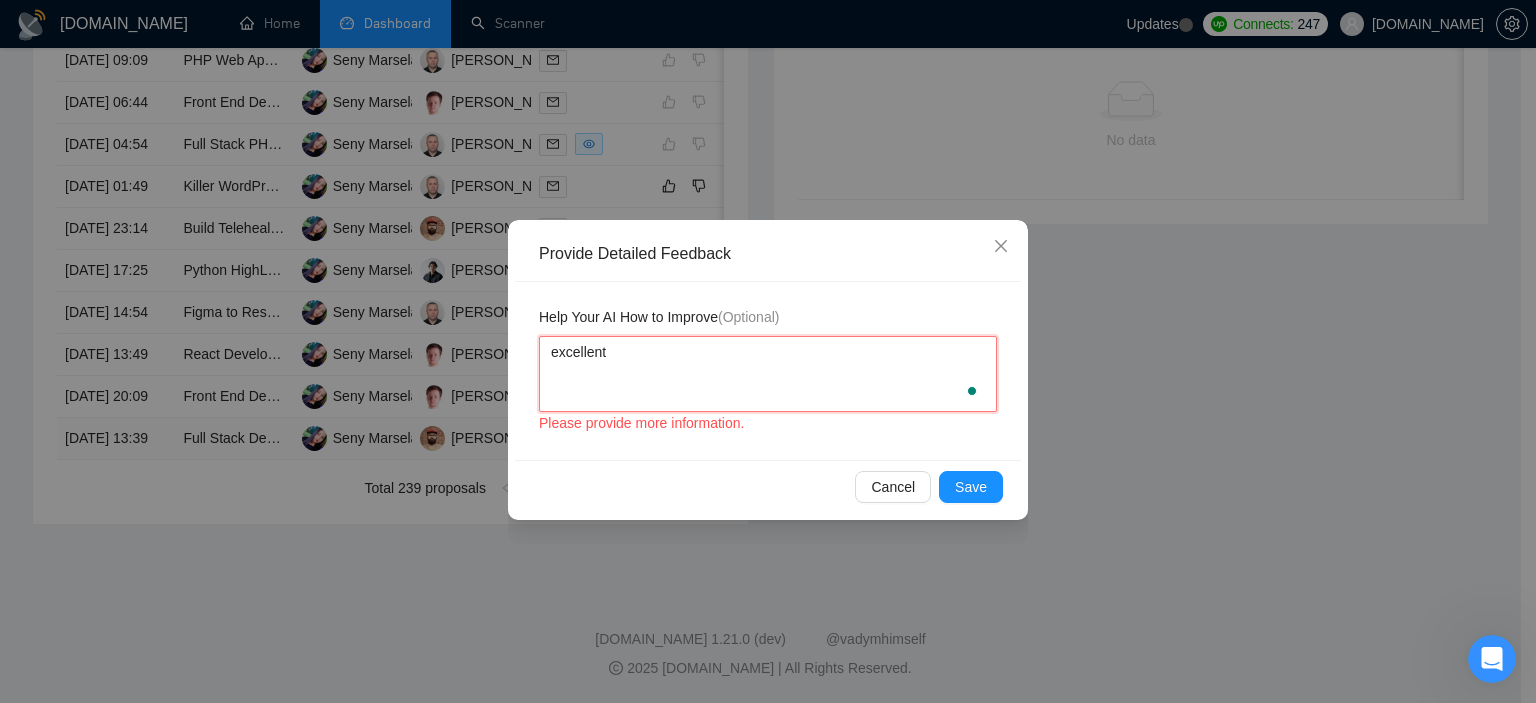 type 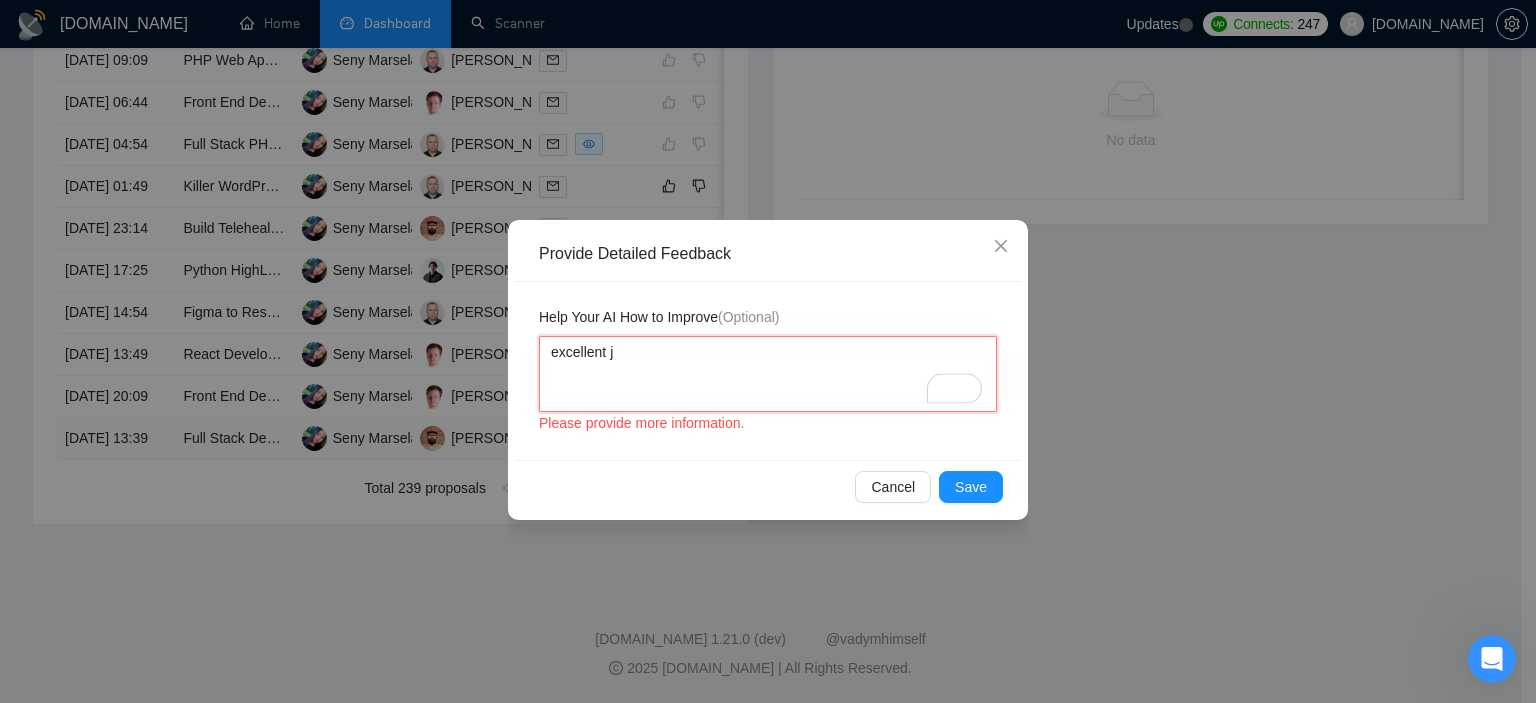 type 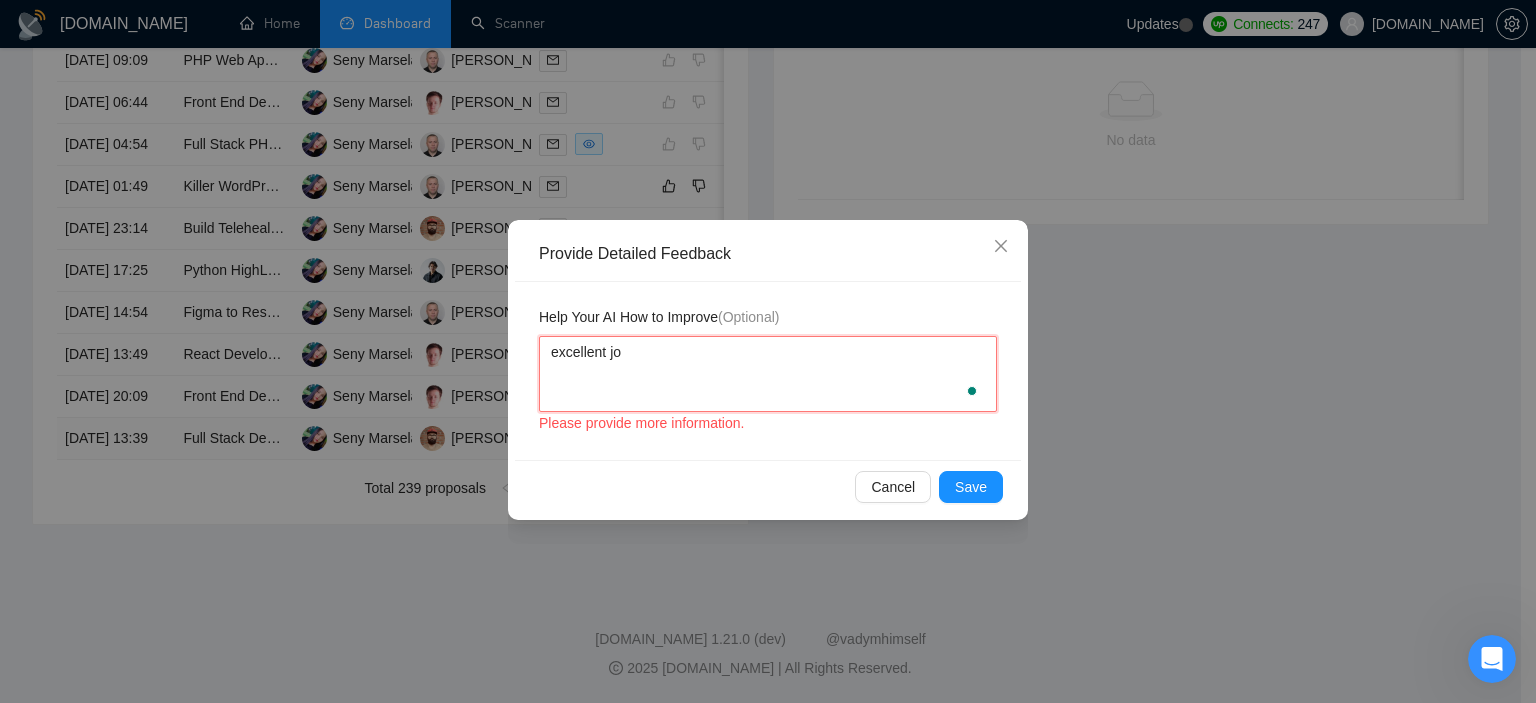 type 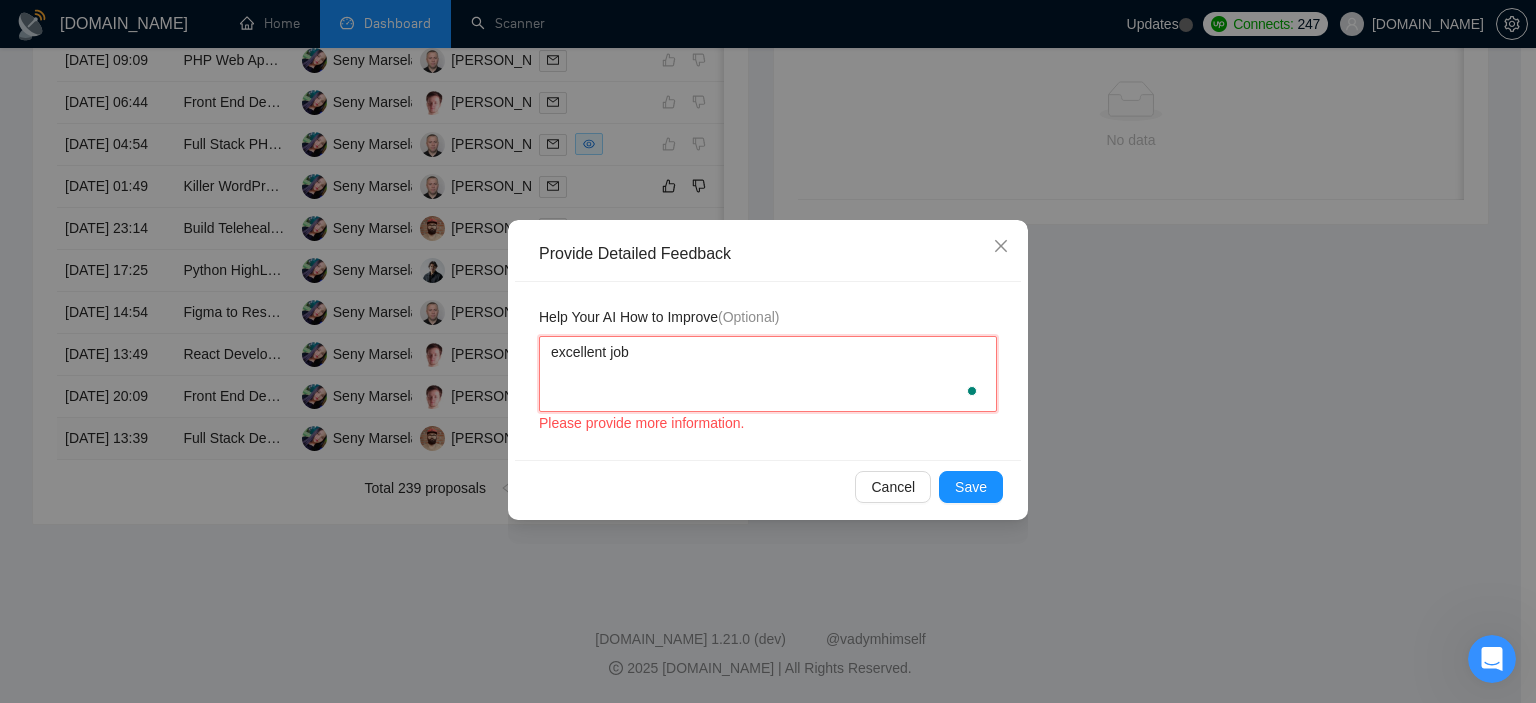 type 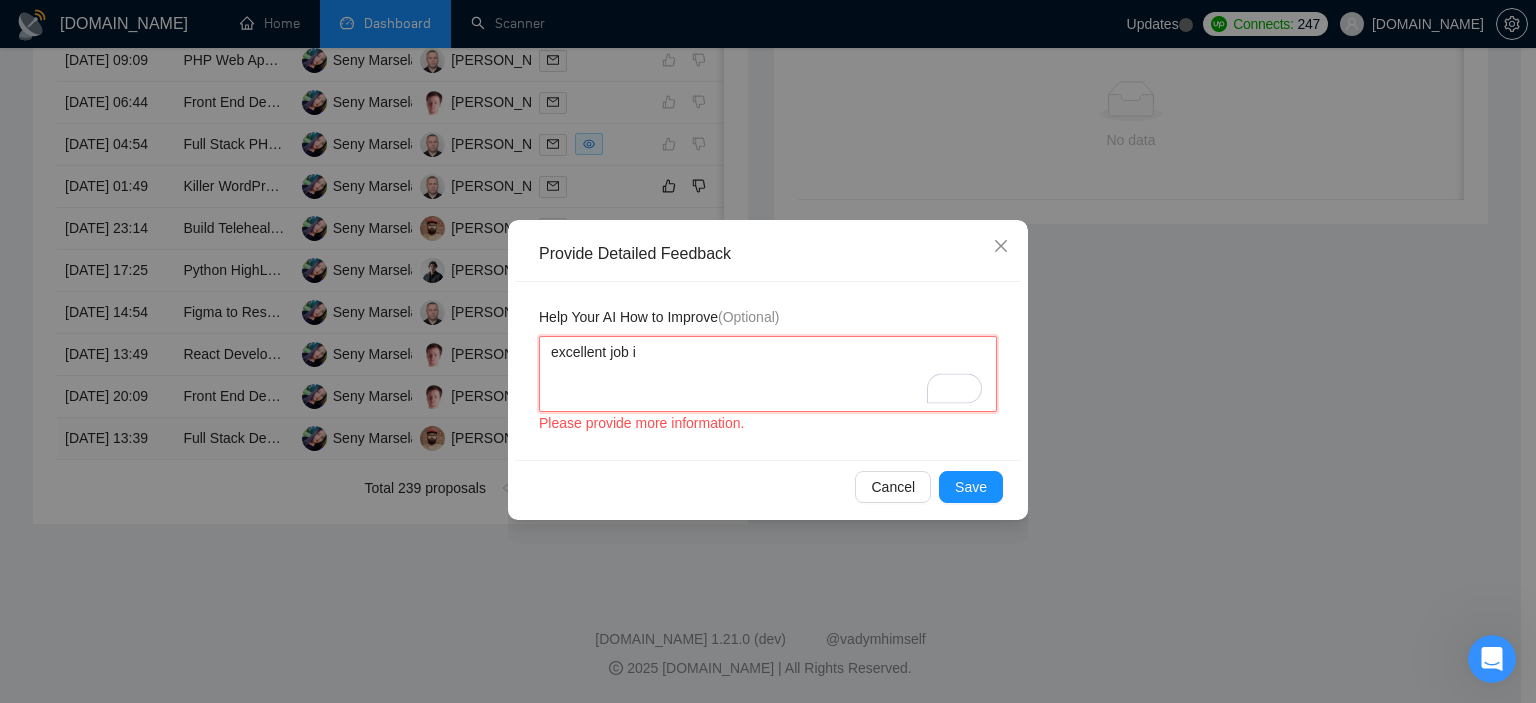 type 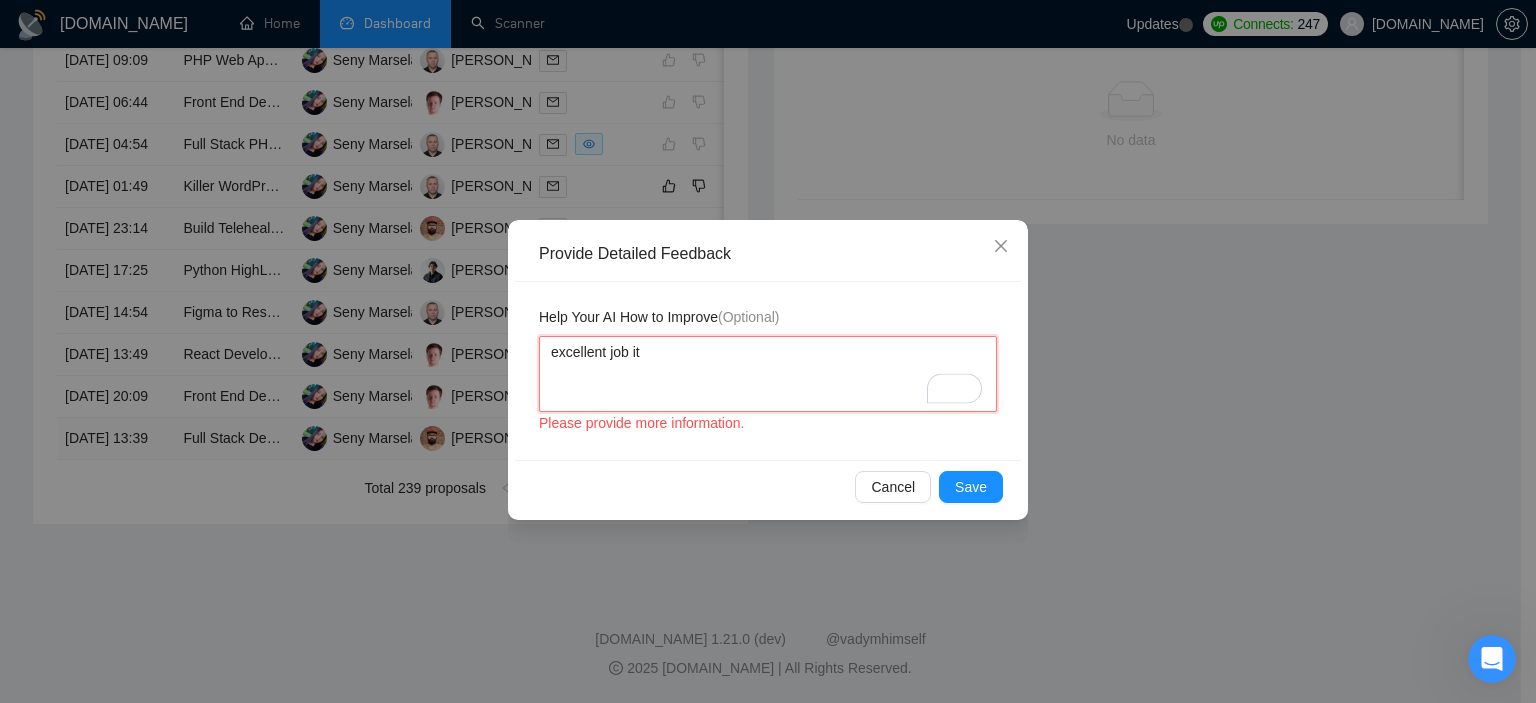 type 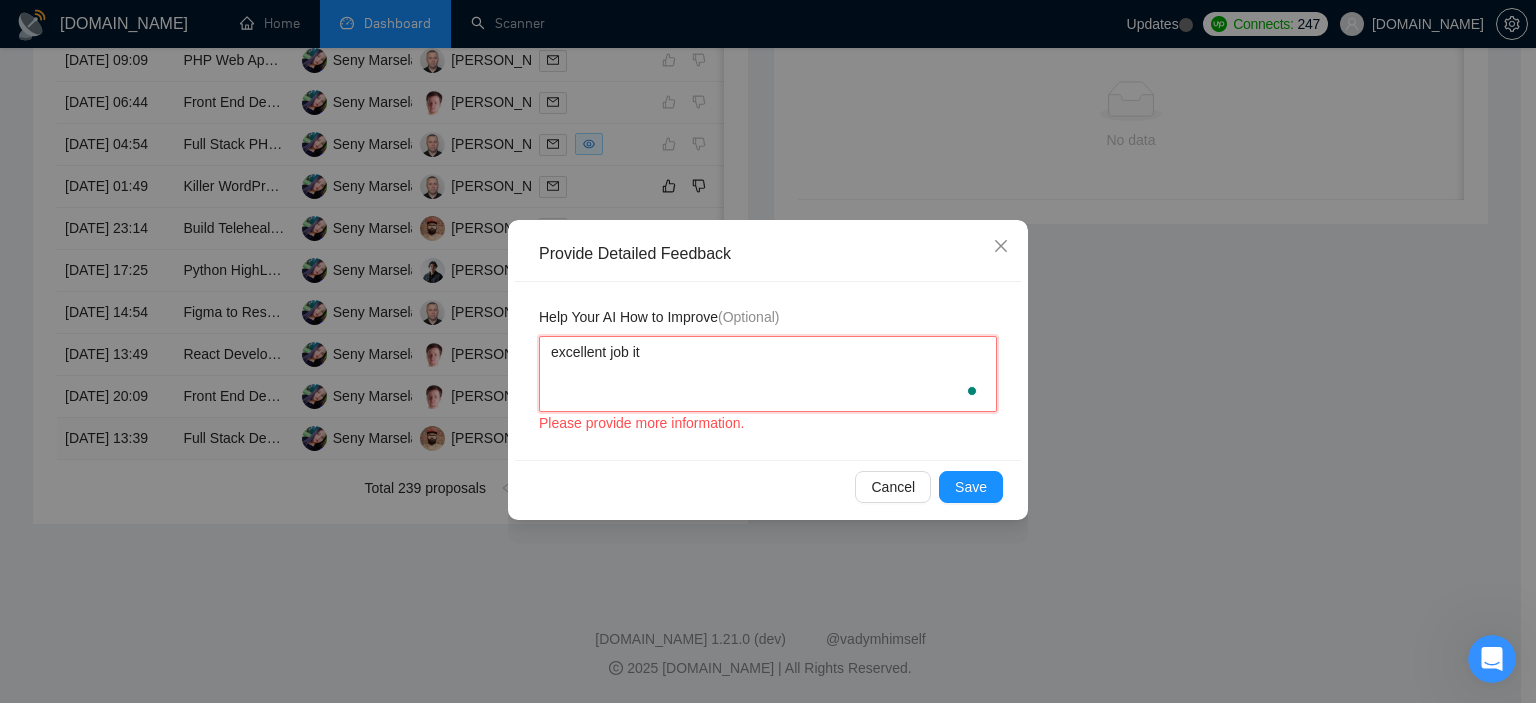 type 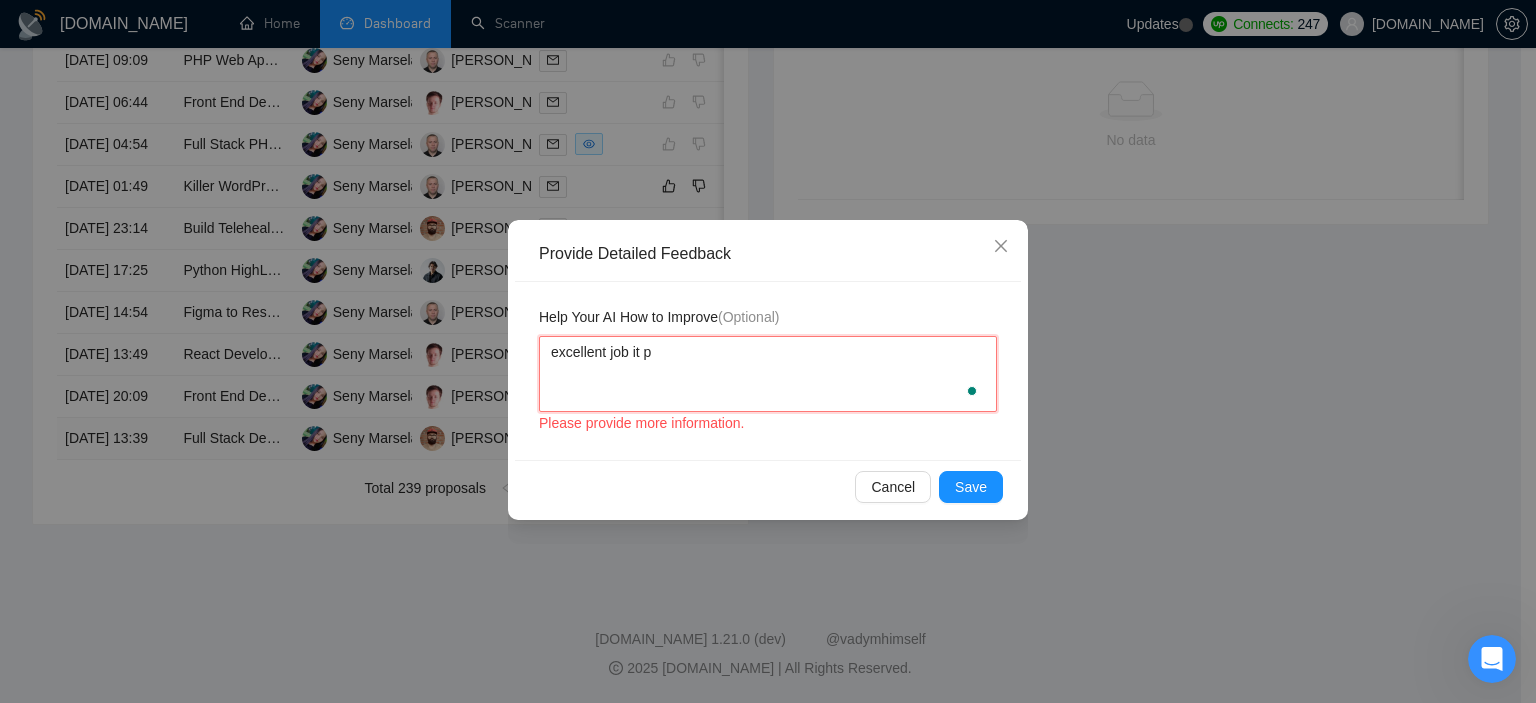type 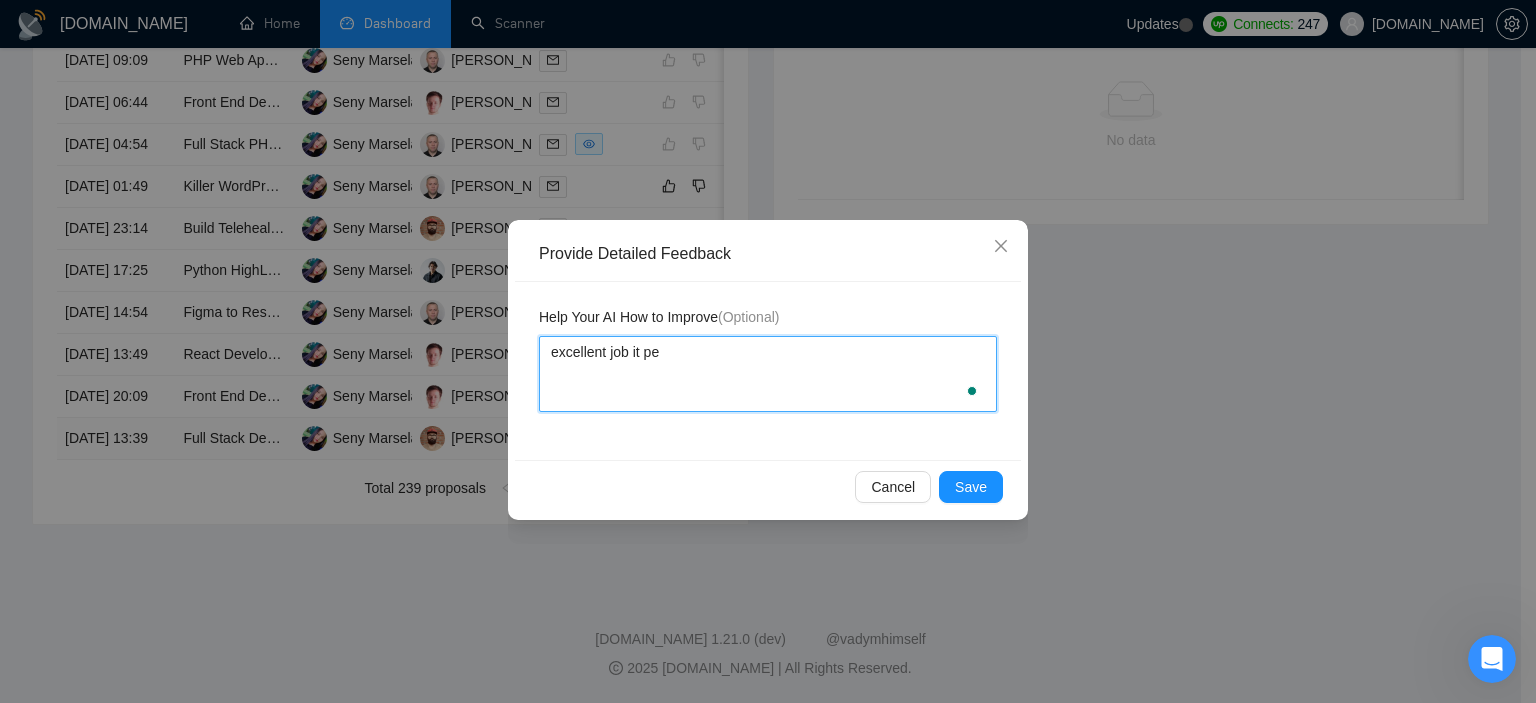 type 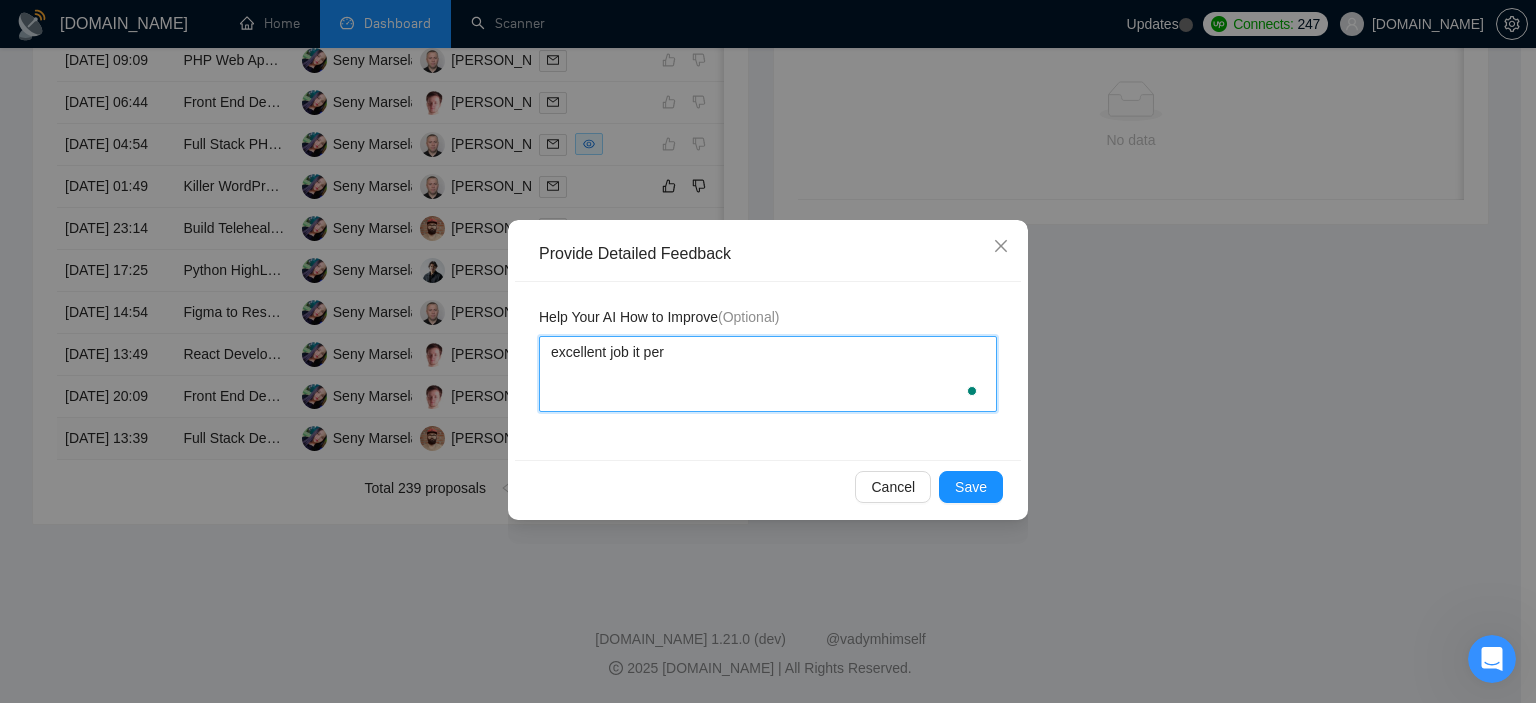 type 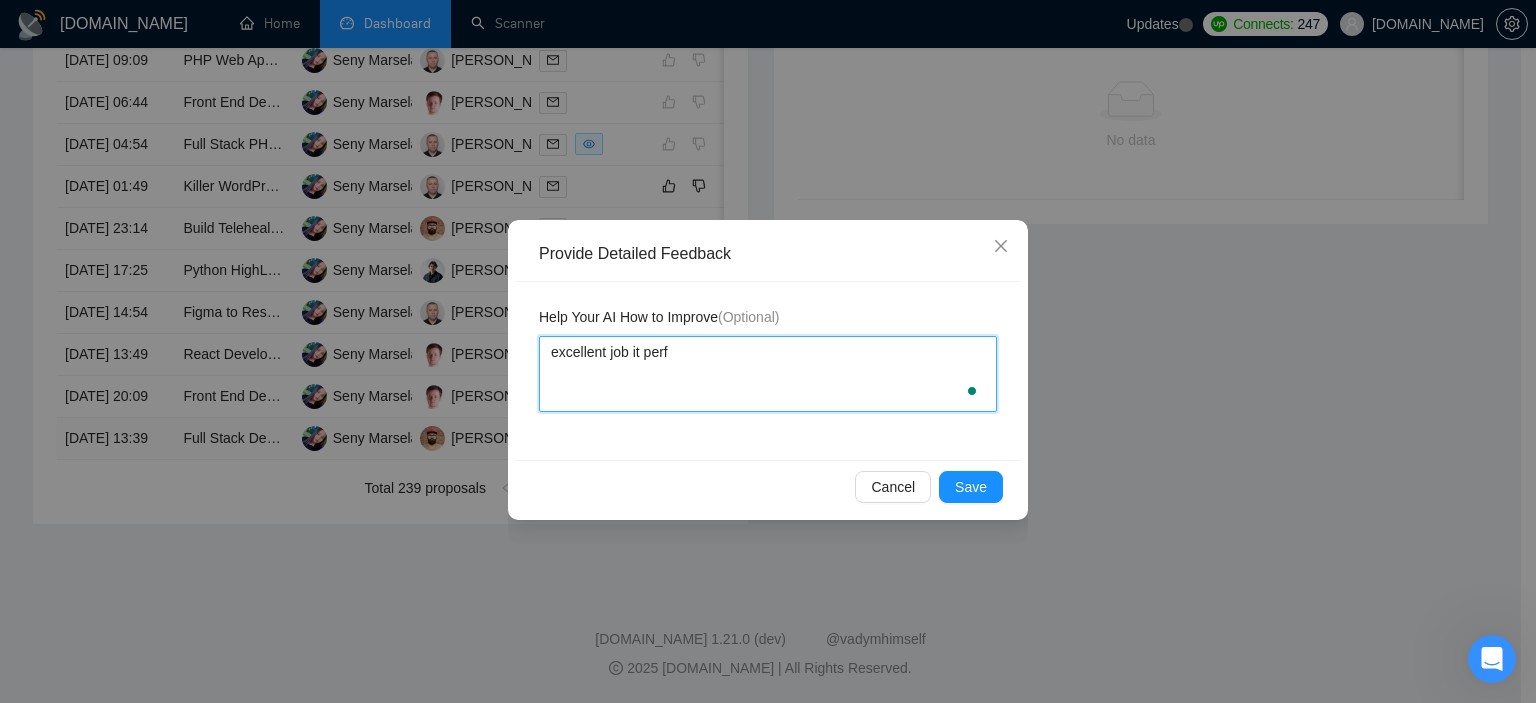 type 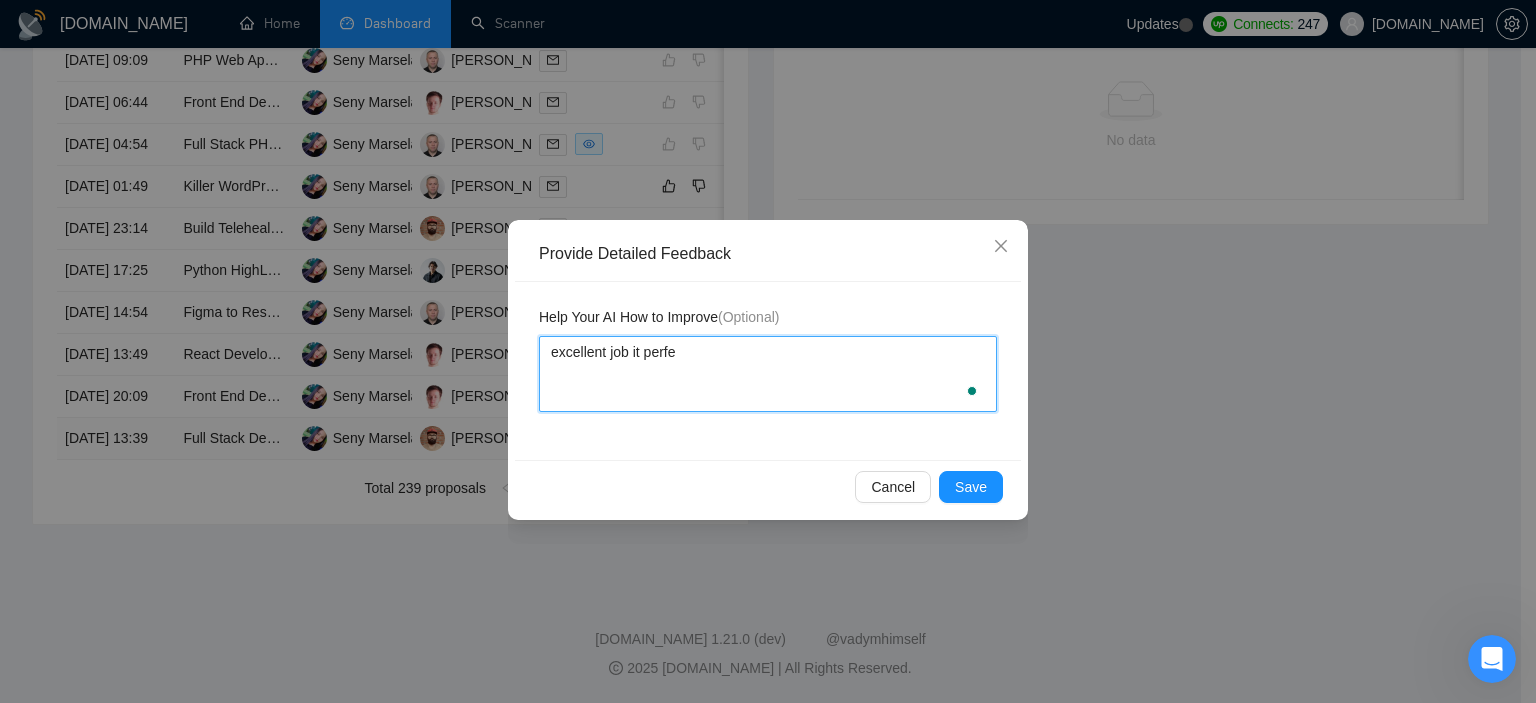 type 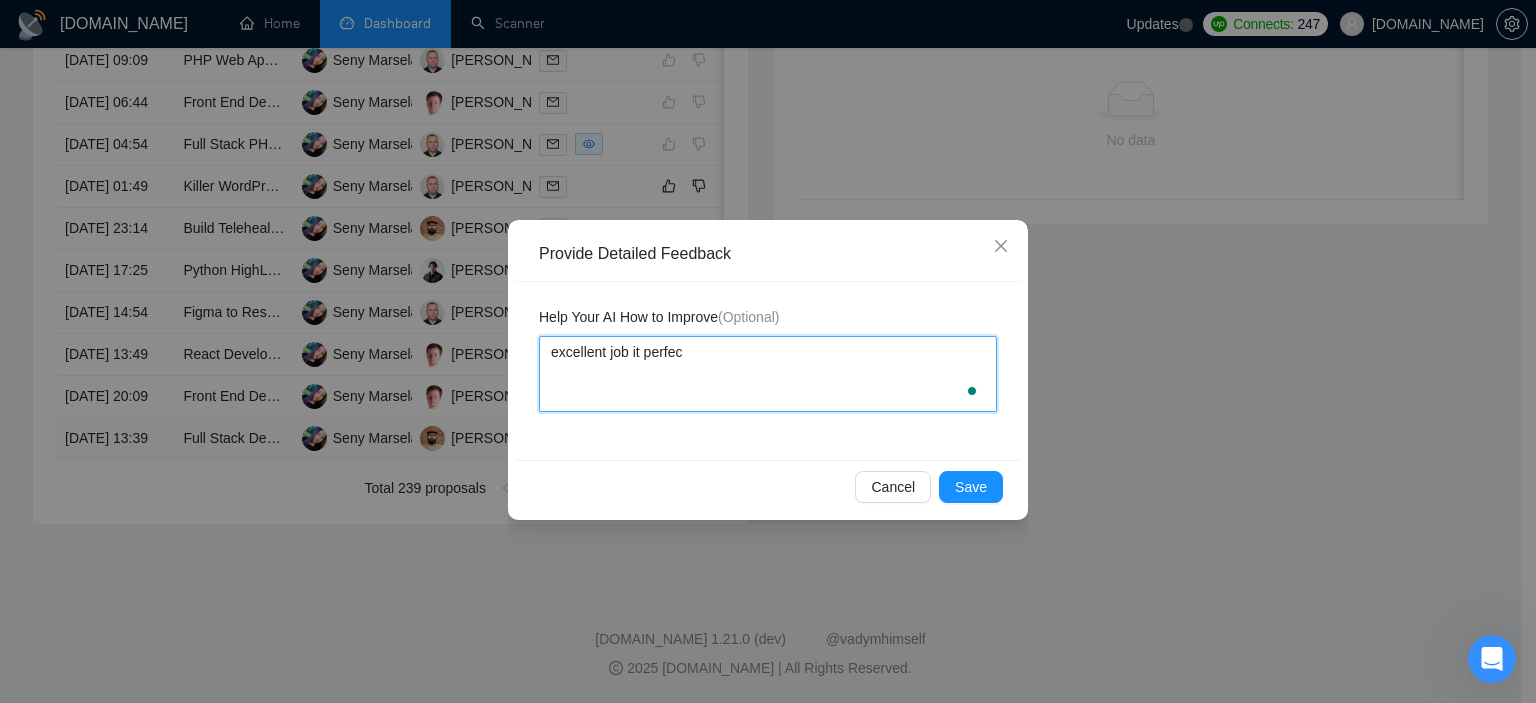 type 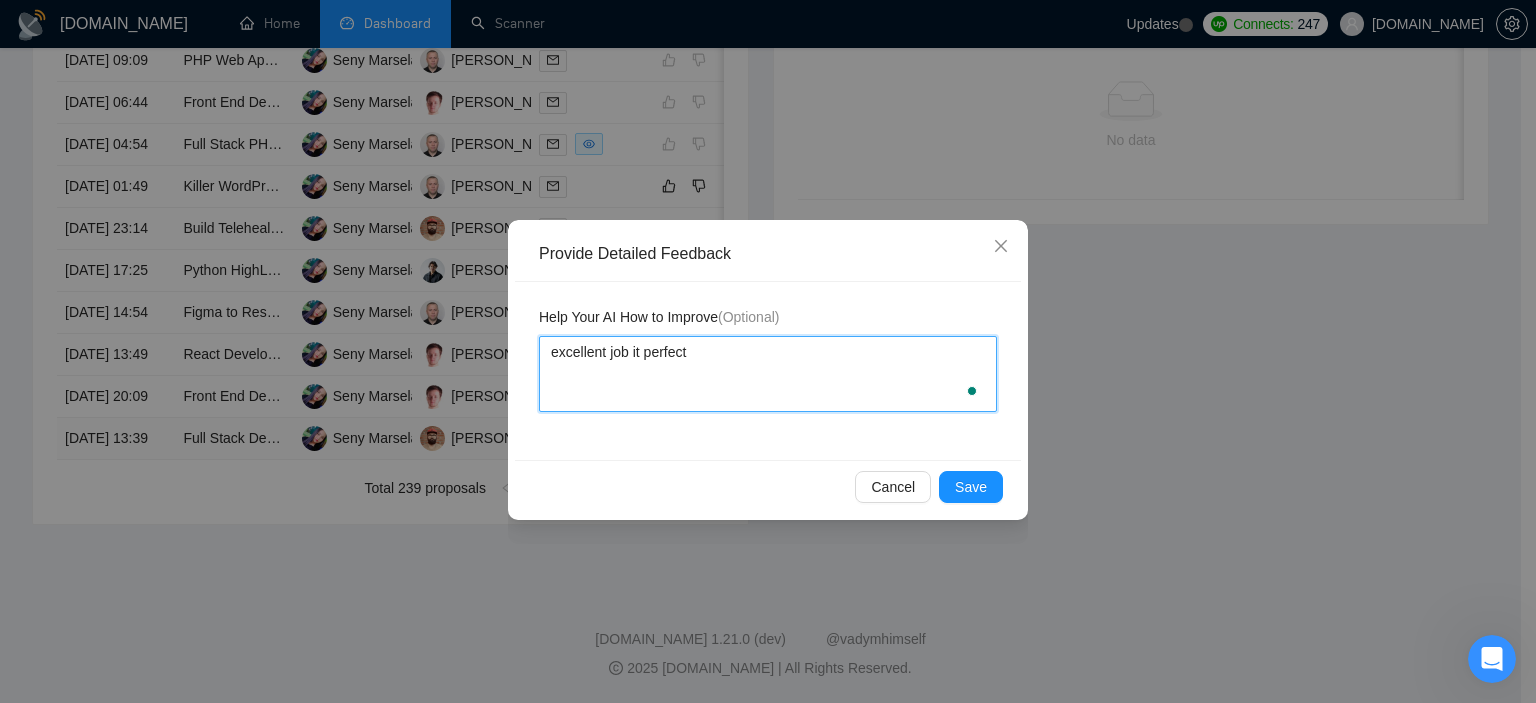 type 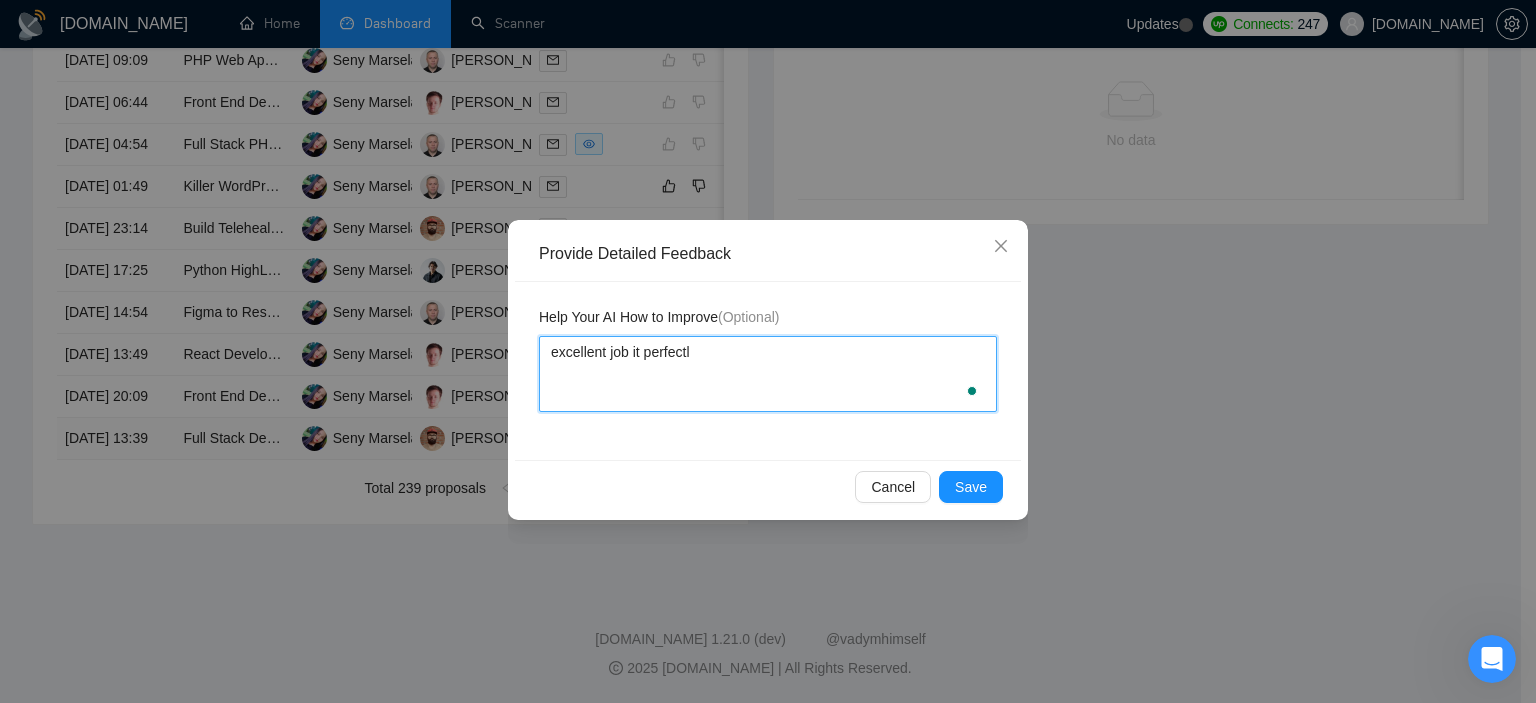 type 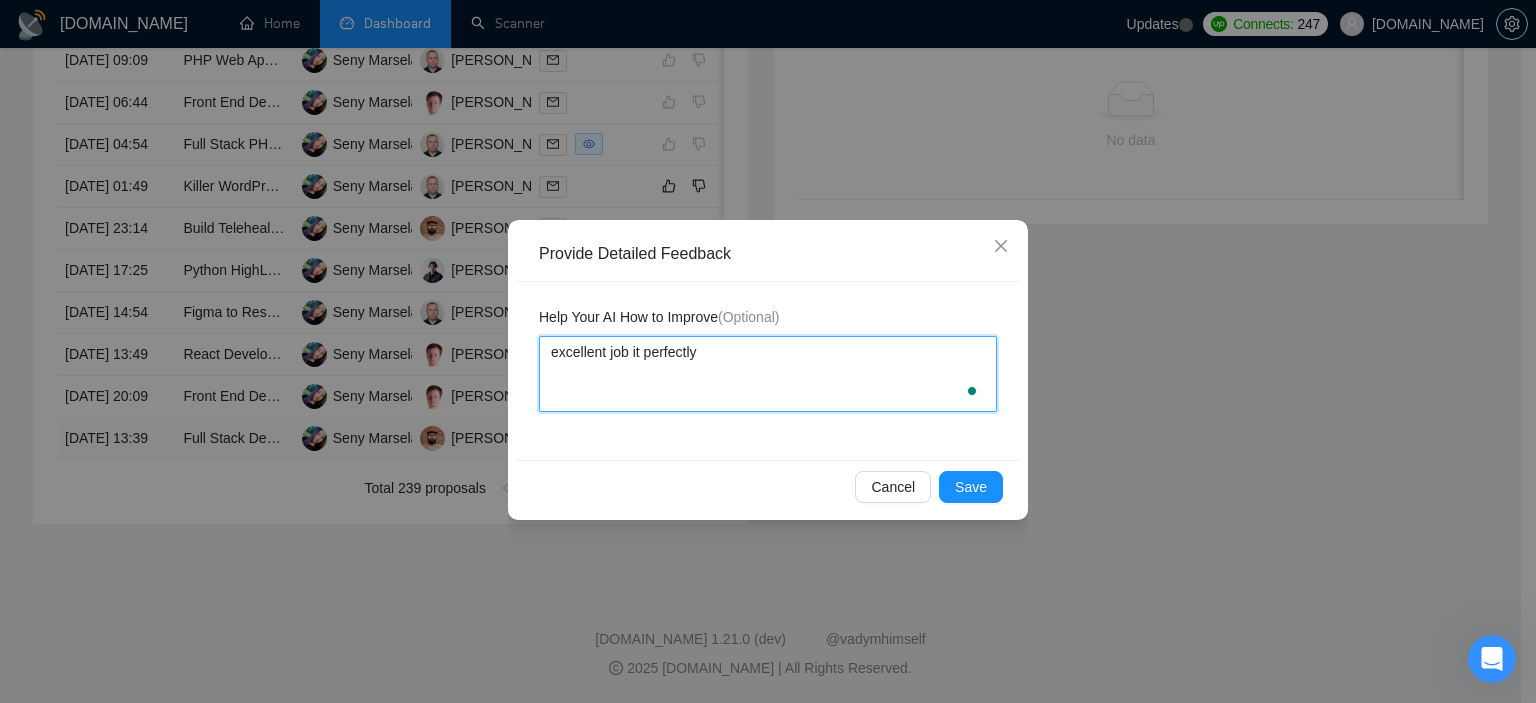 type 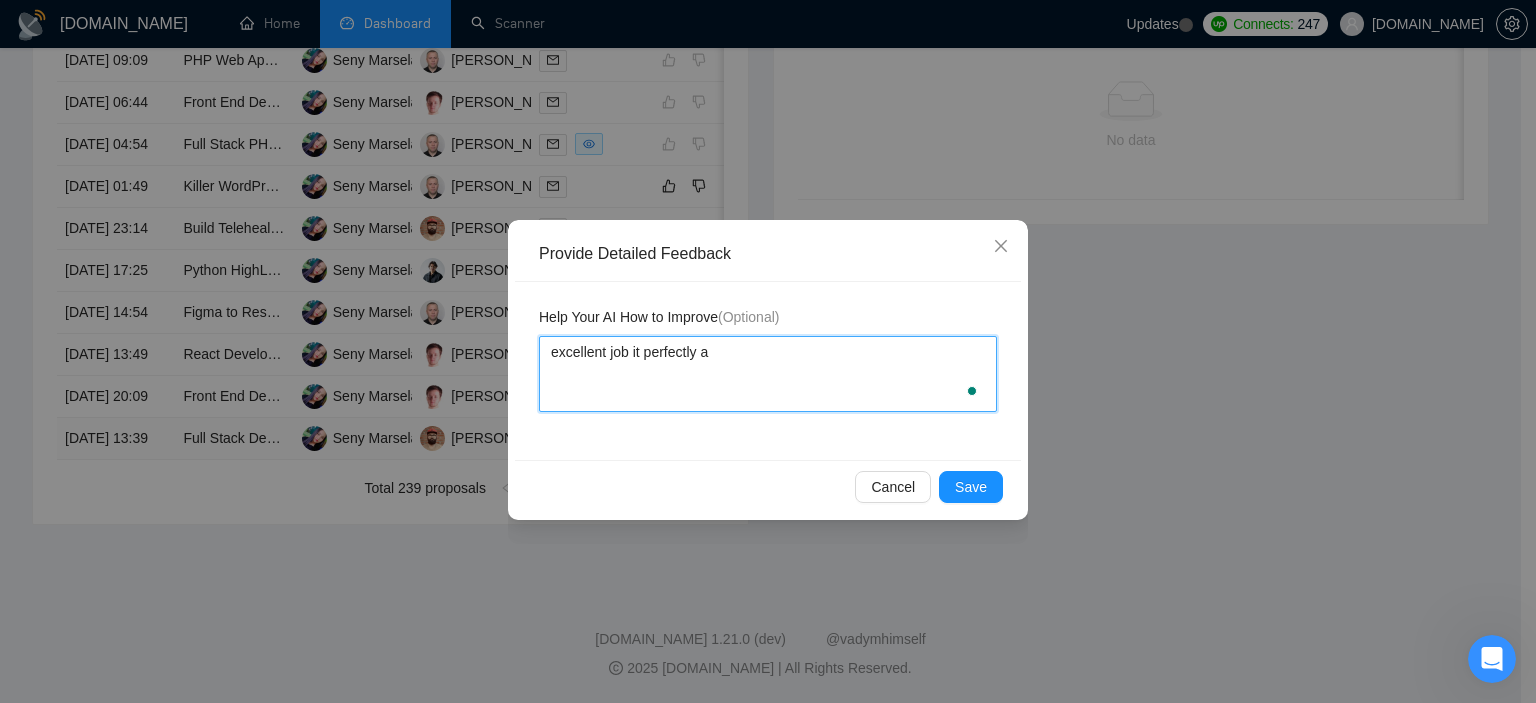 type 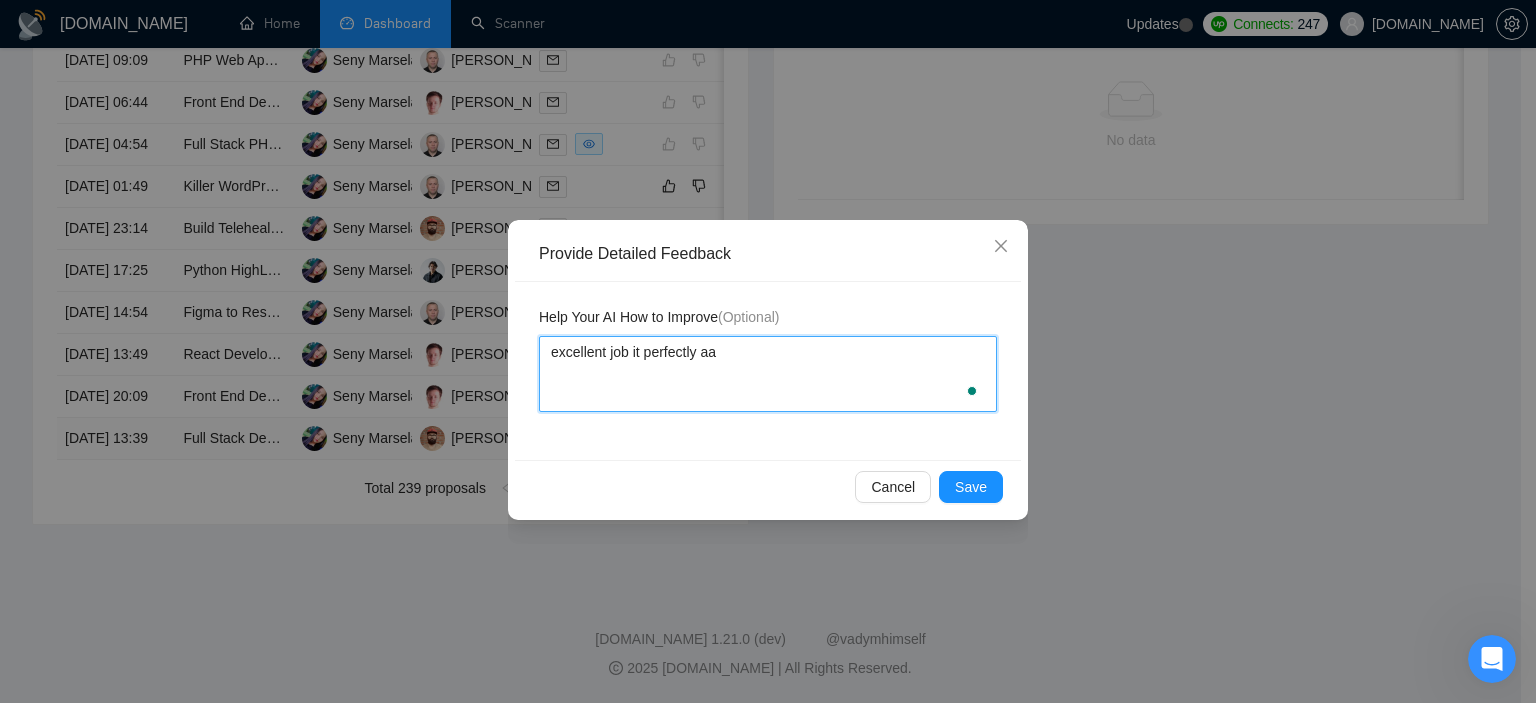 type 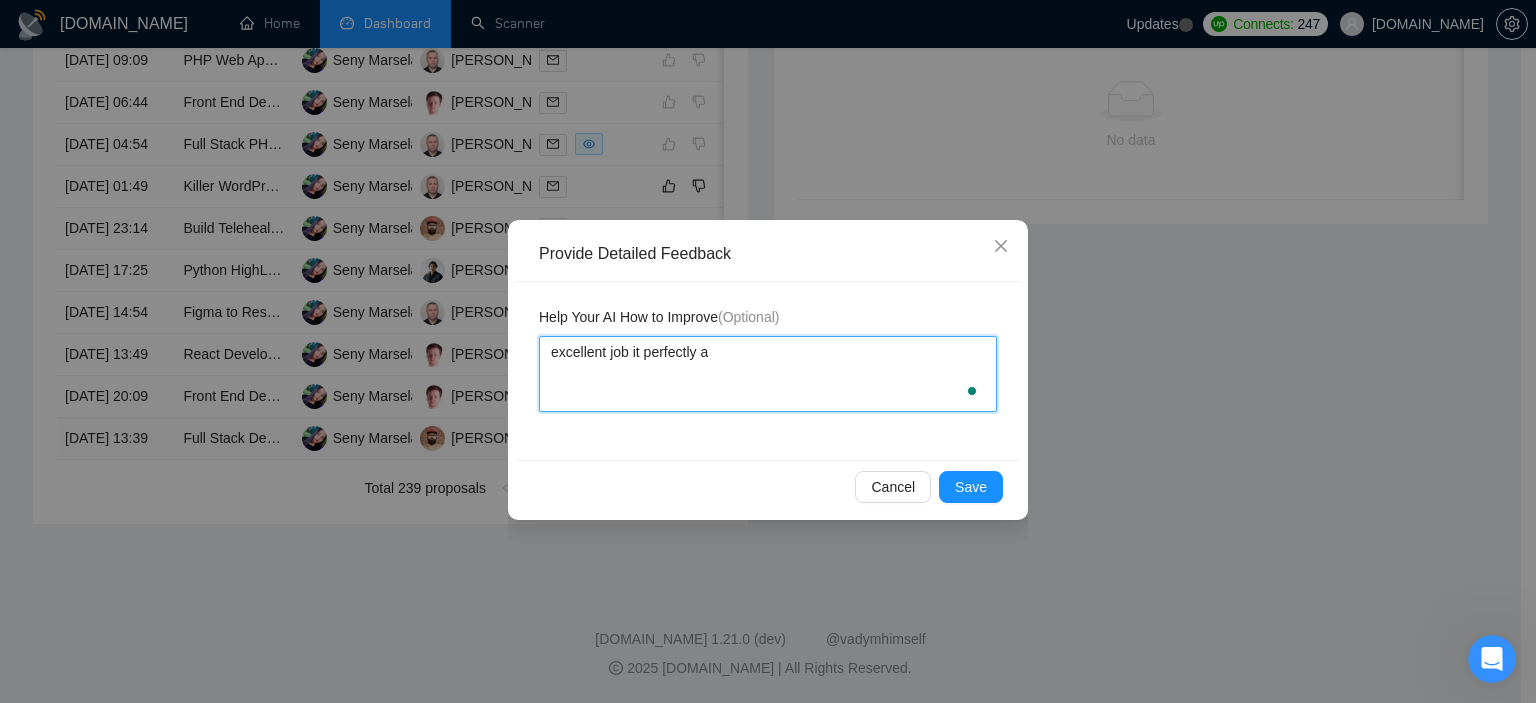 type 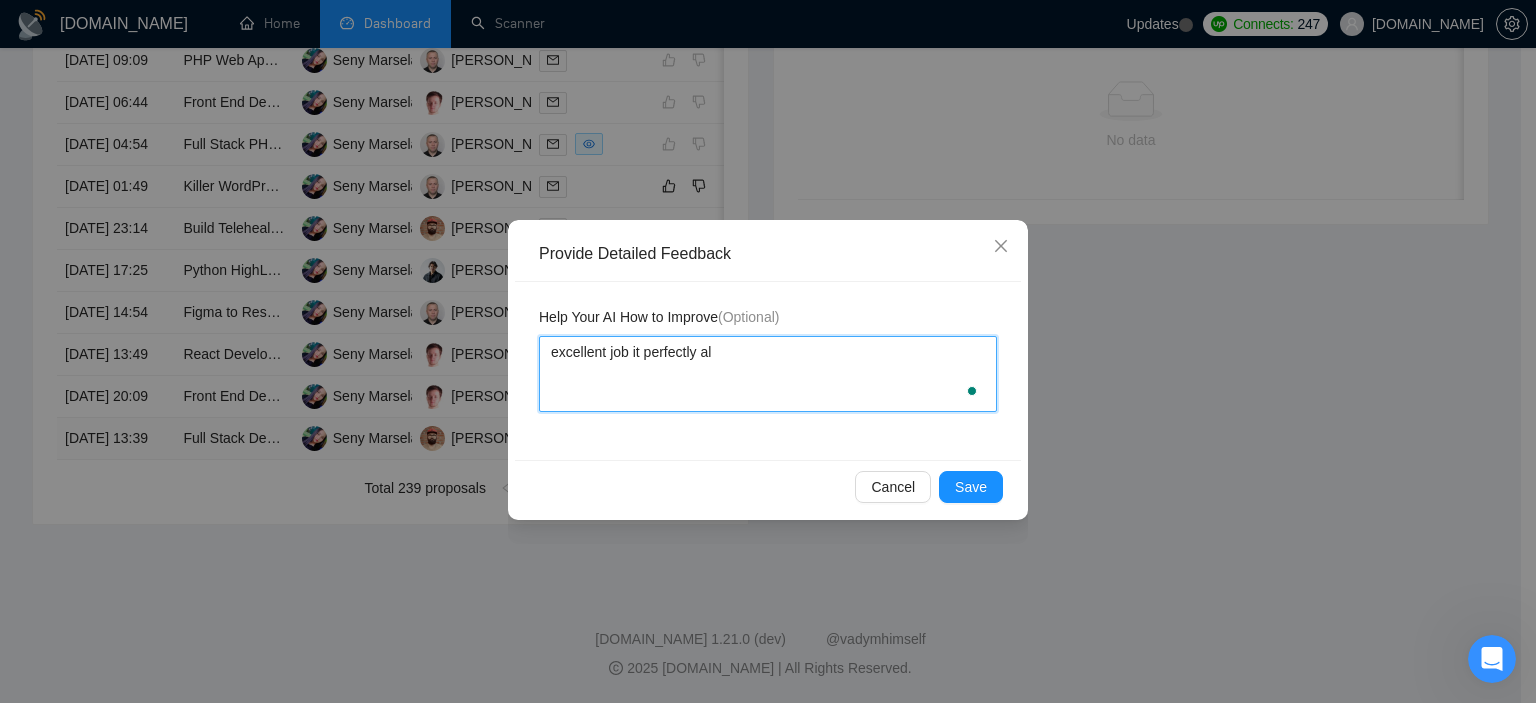 type 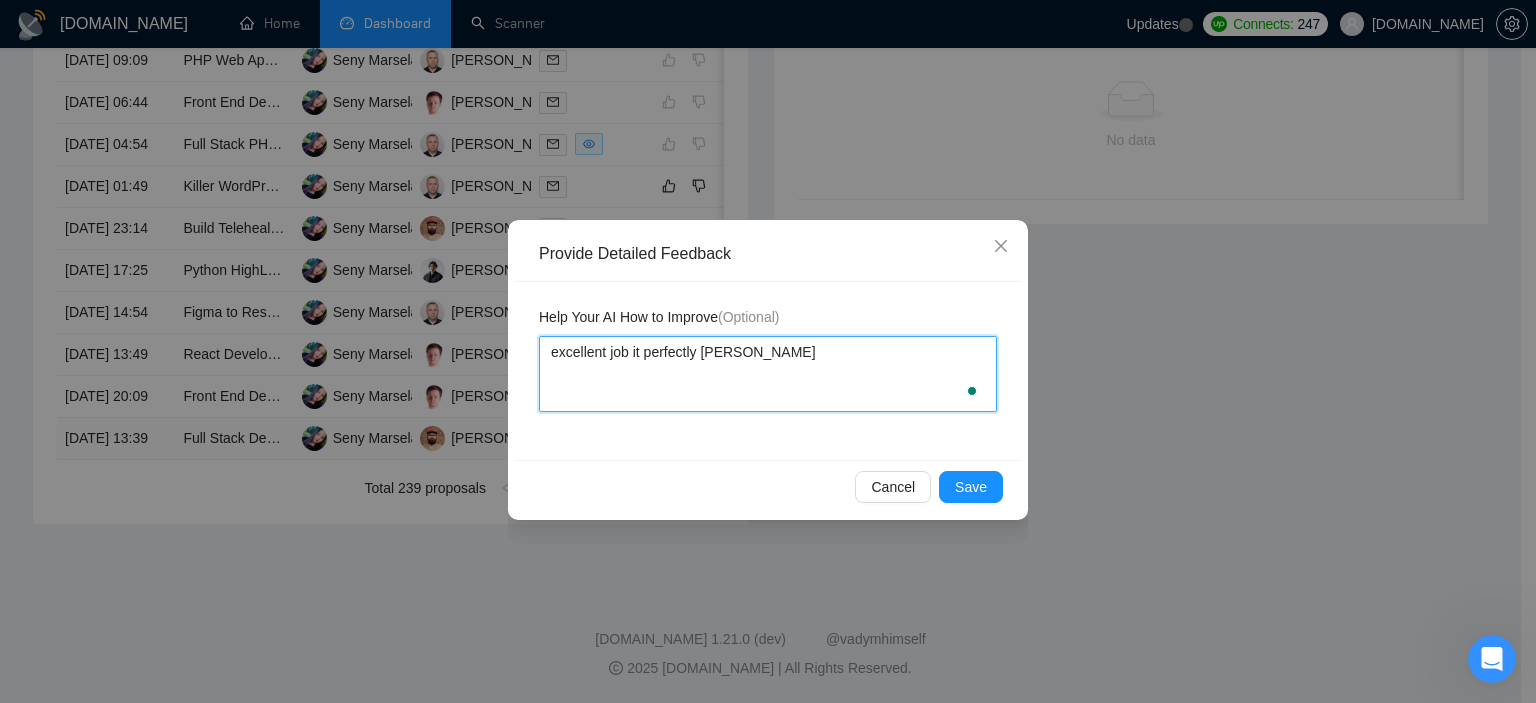 type 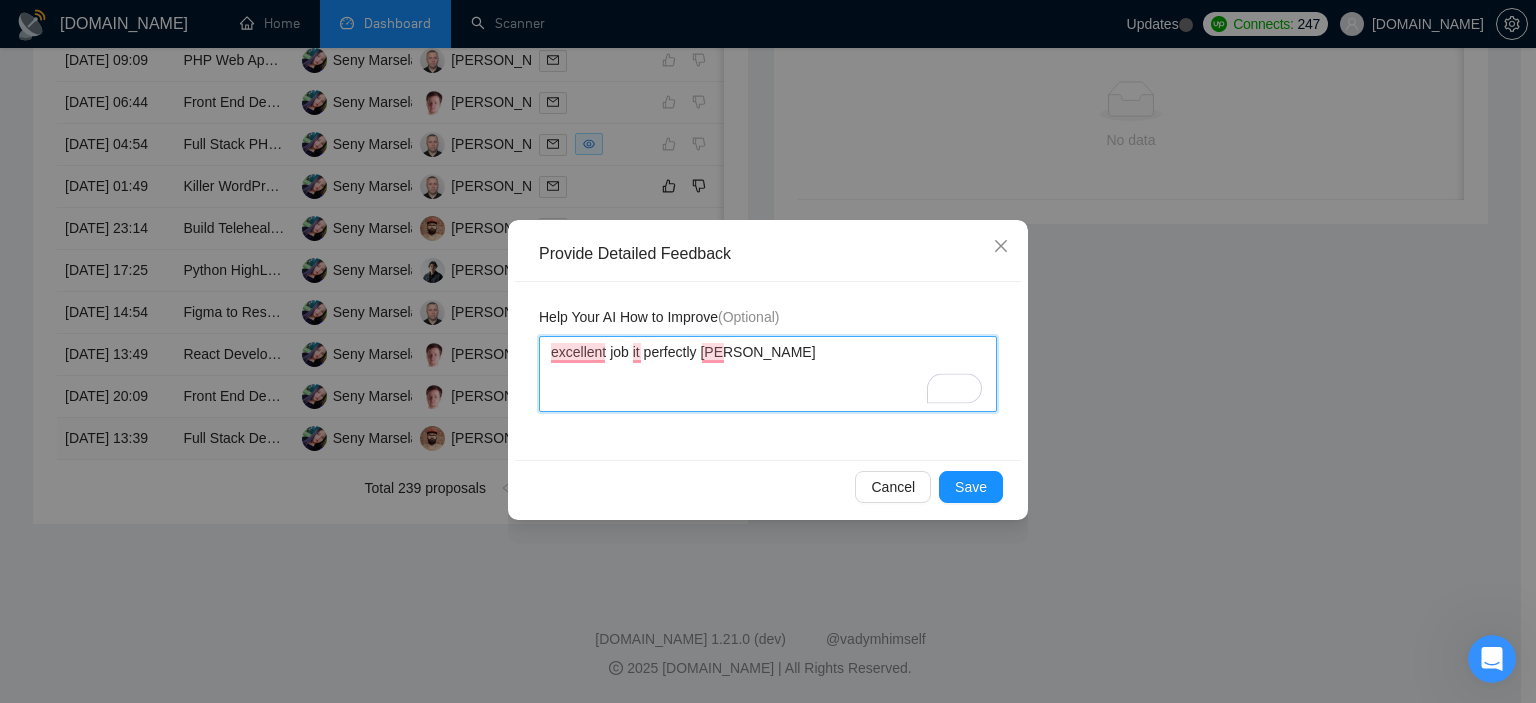 type 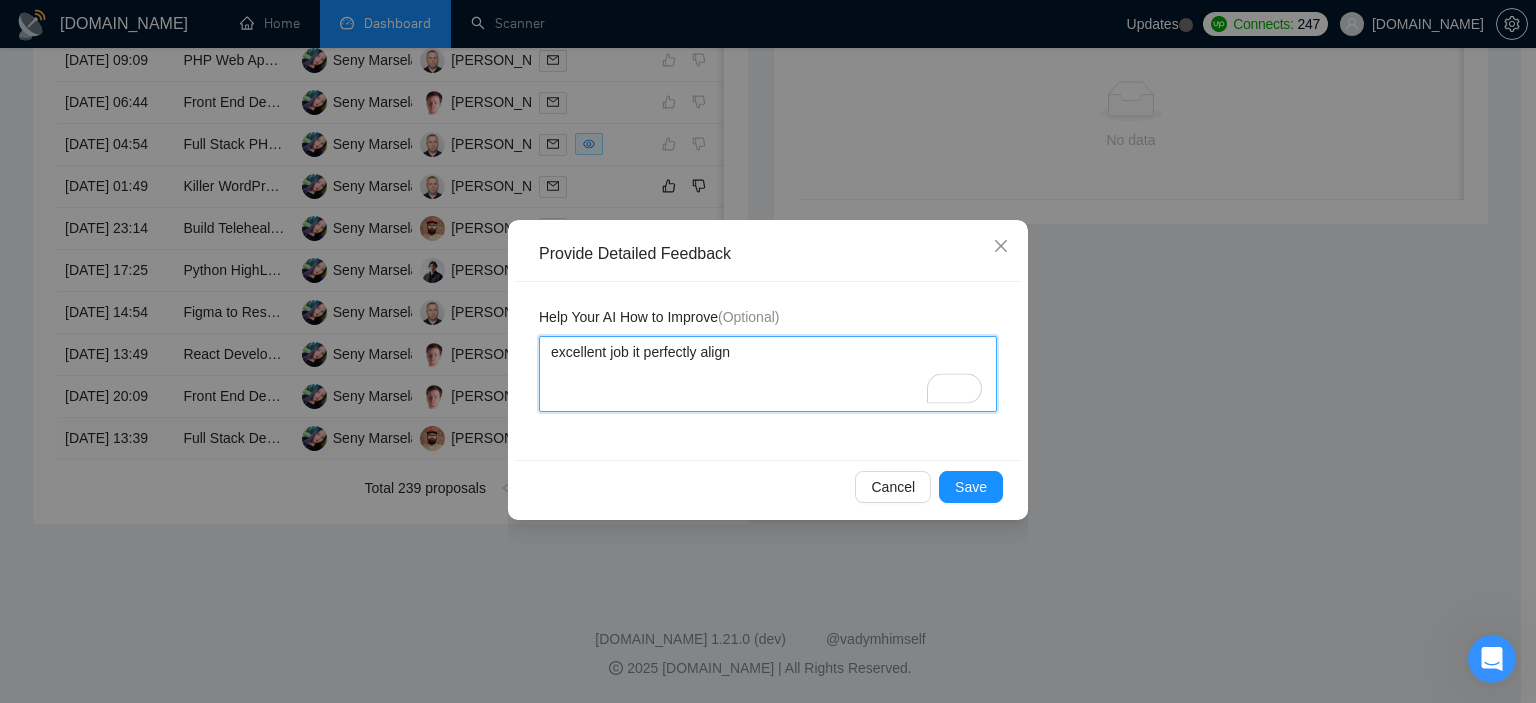 type 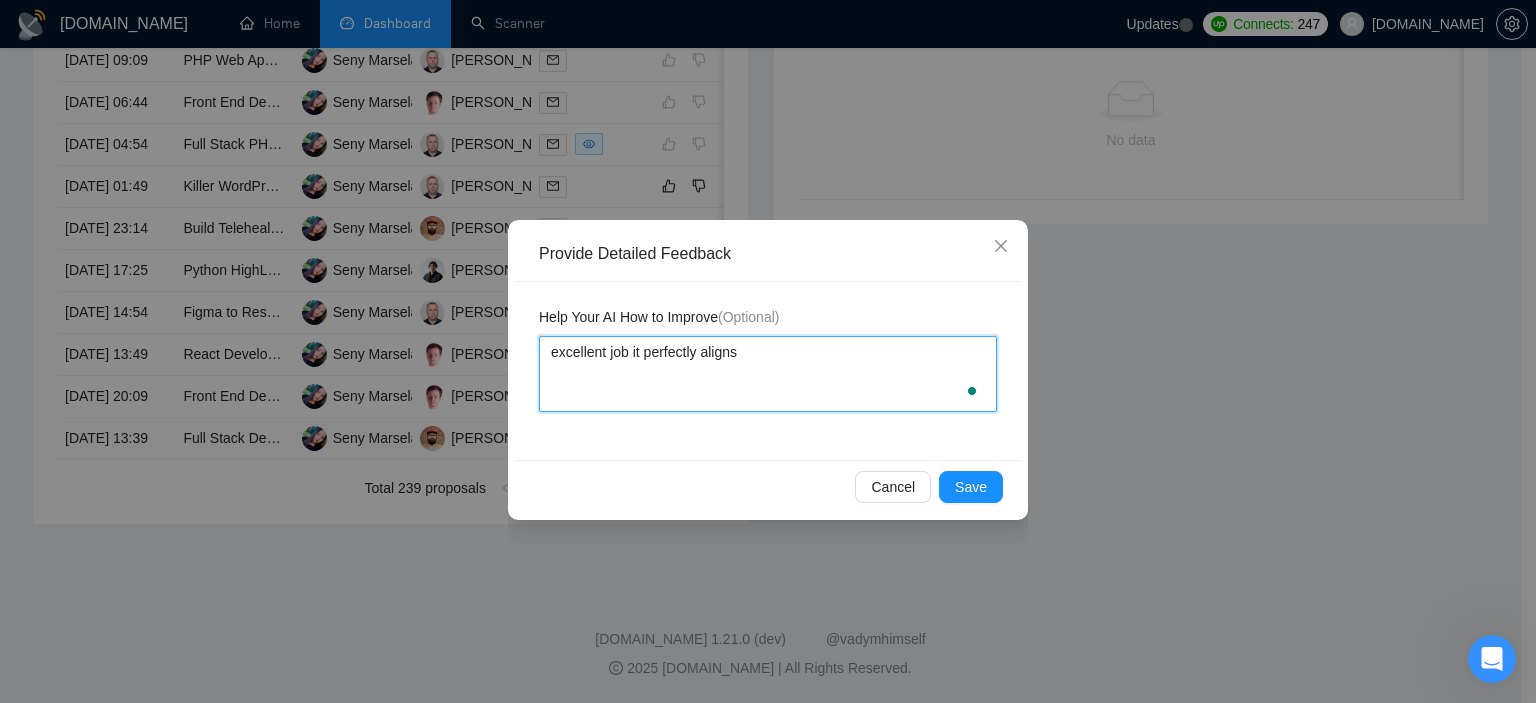 type 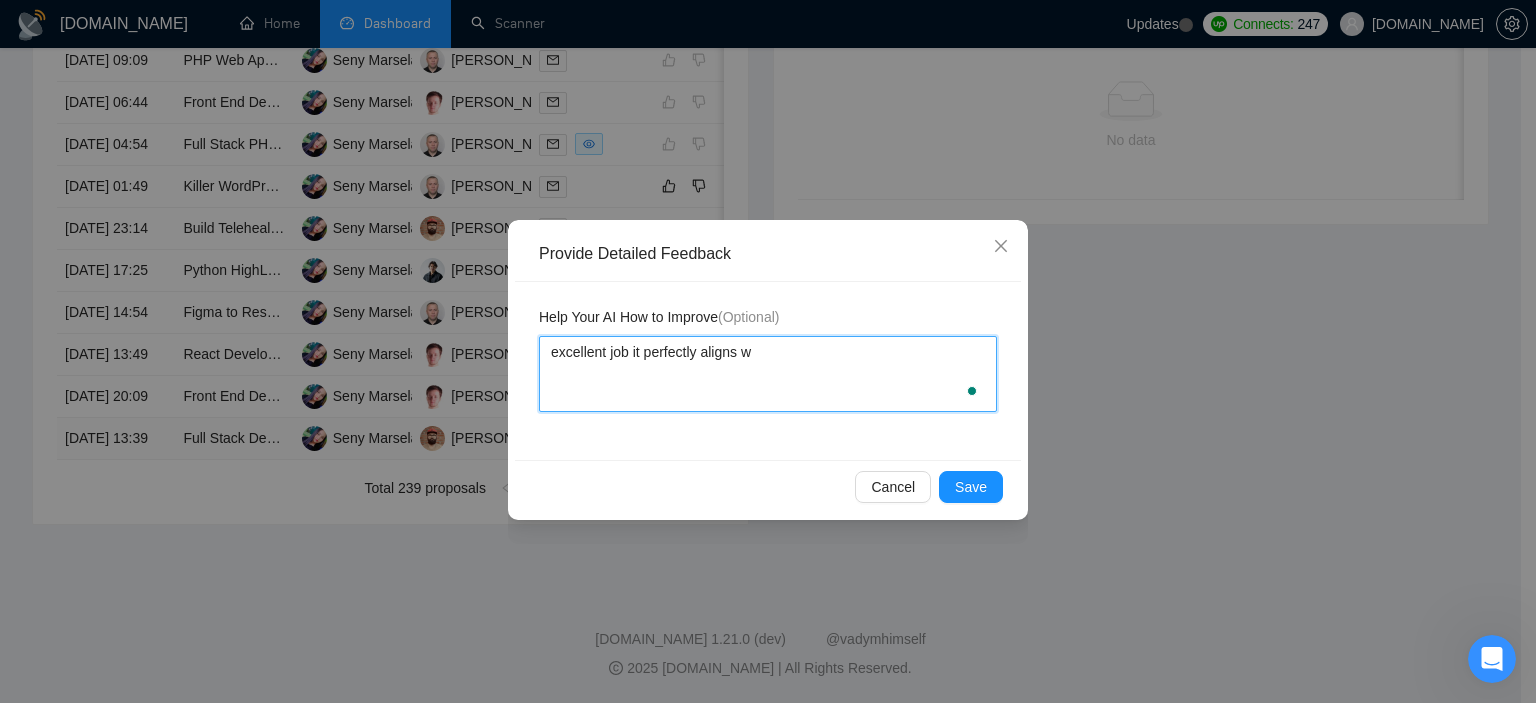 type 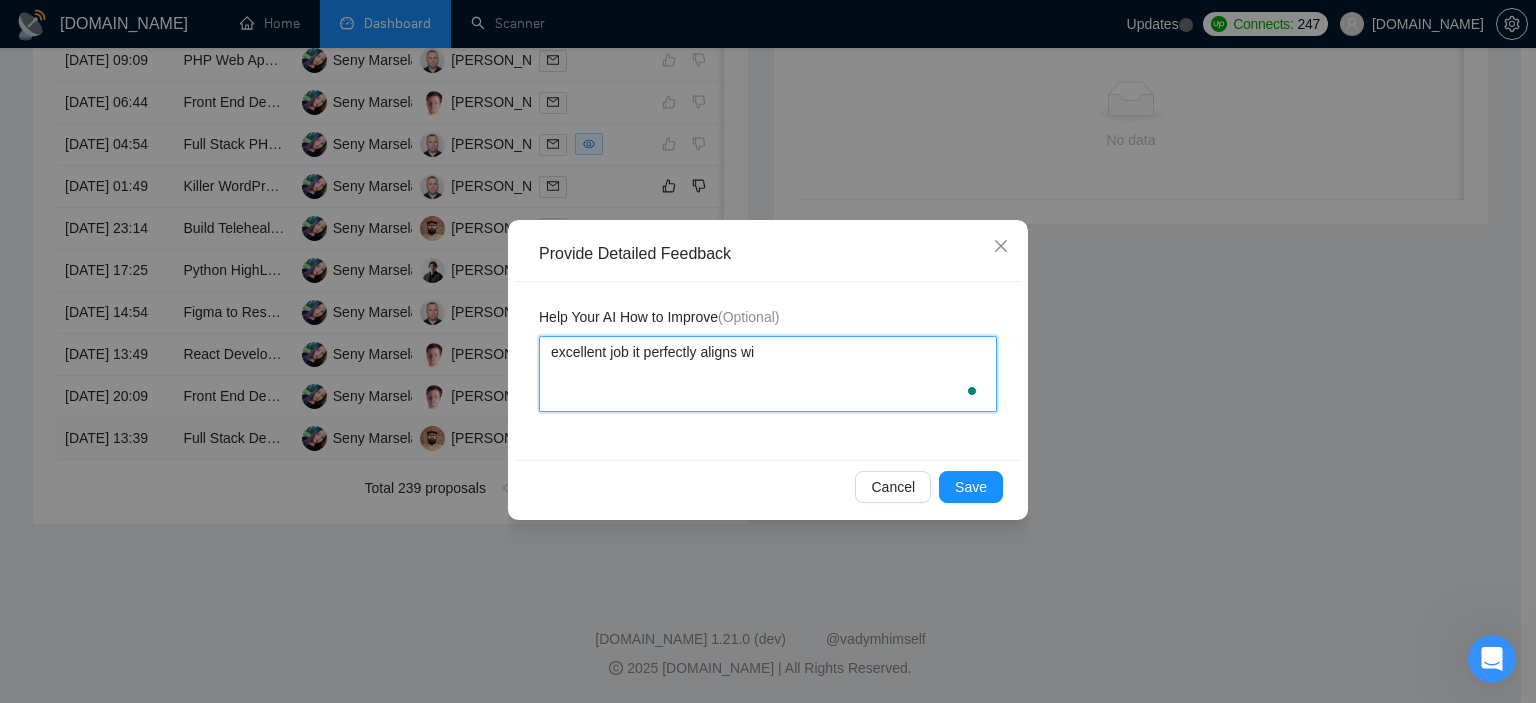 type 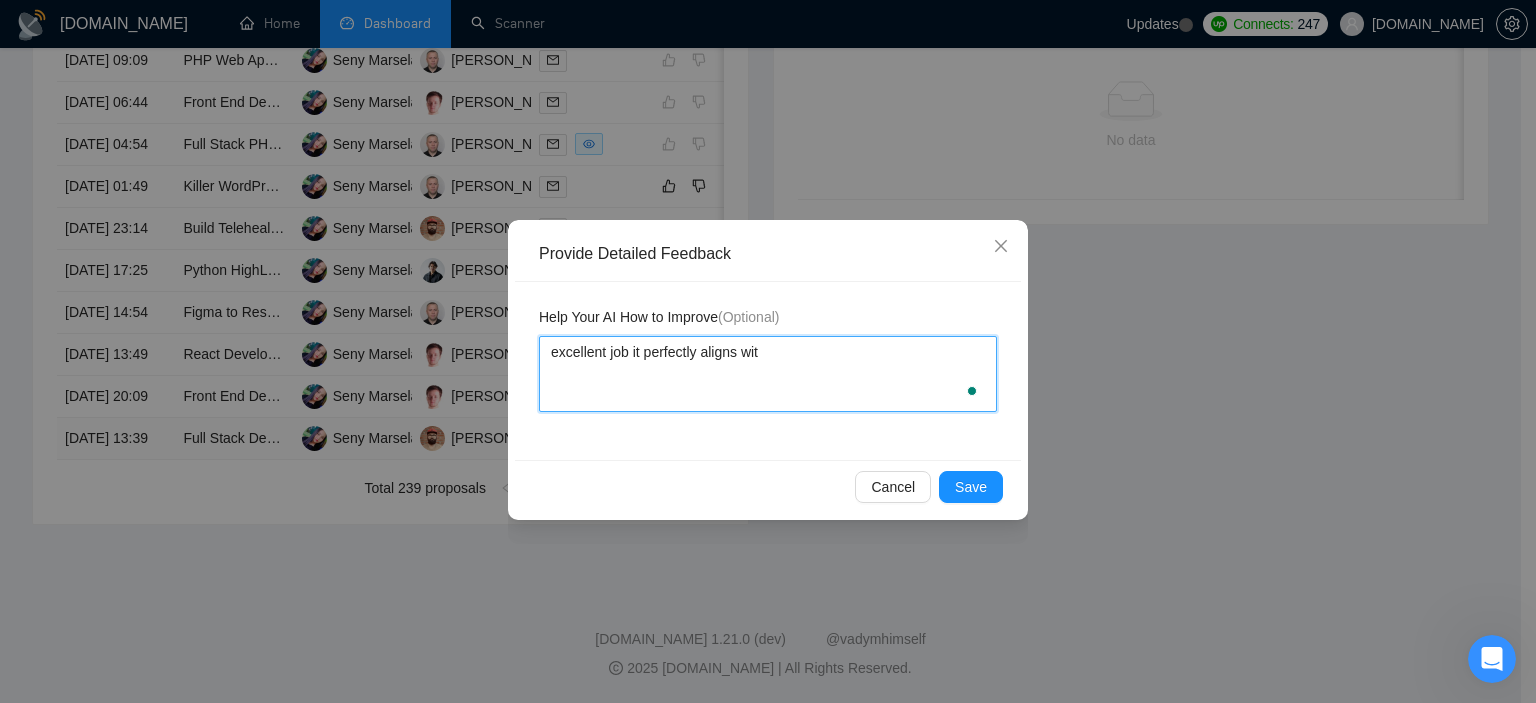 type 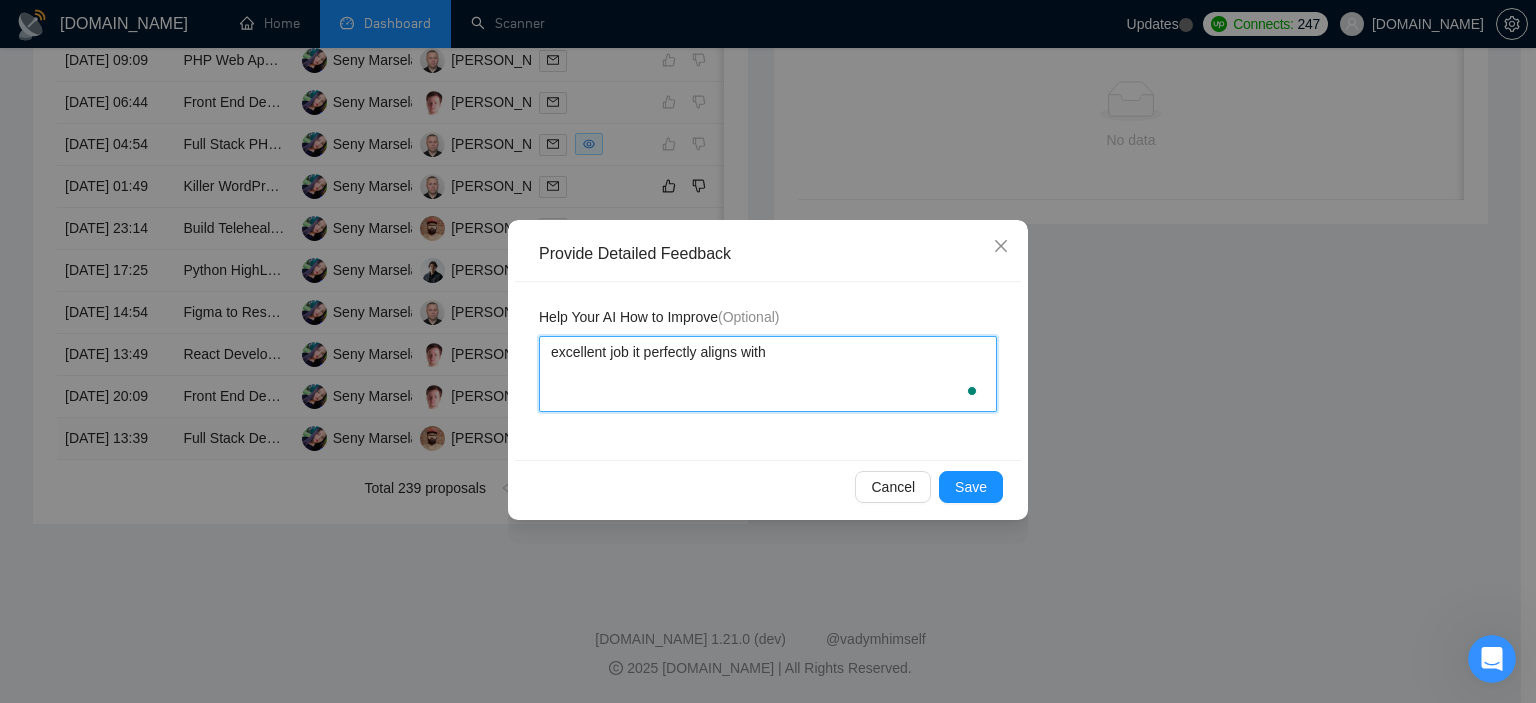 type 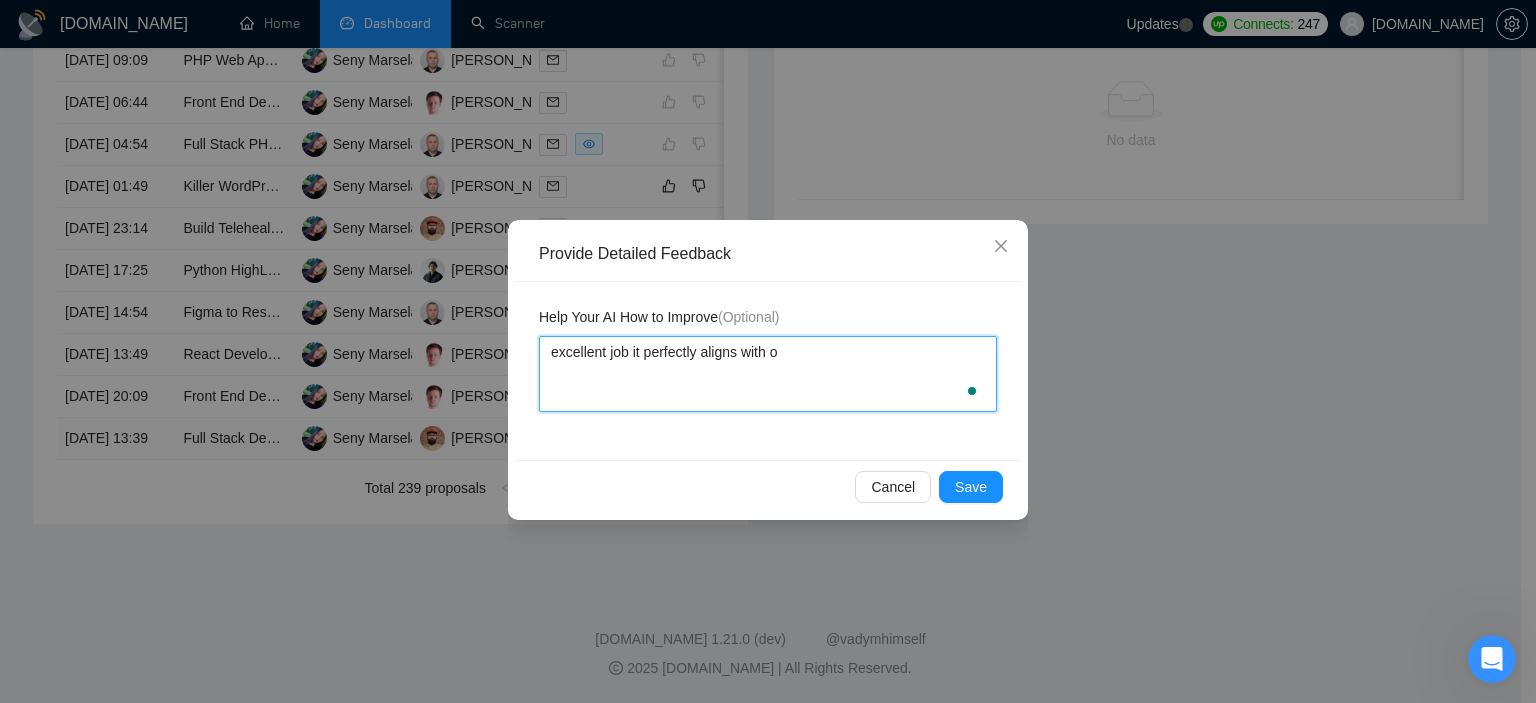 type 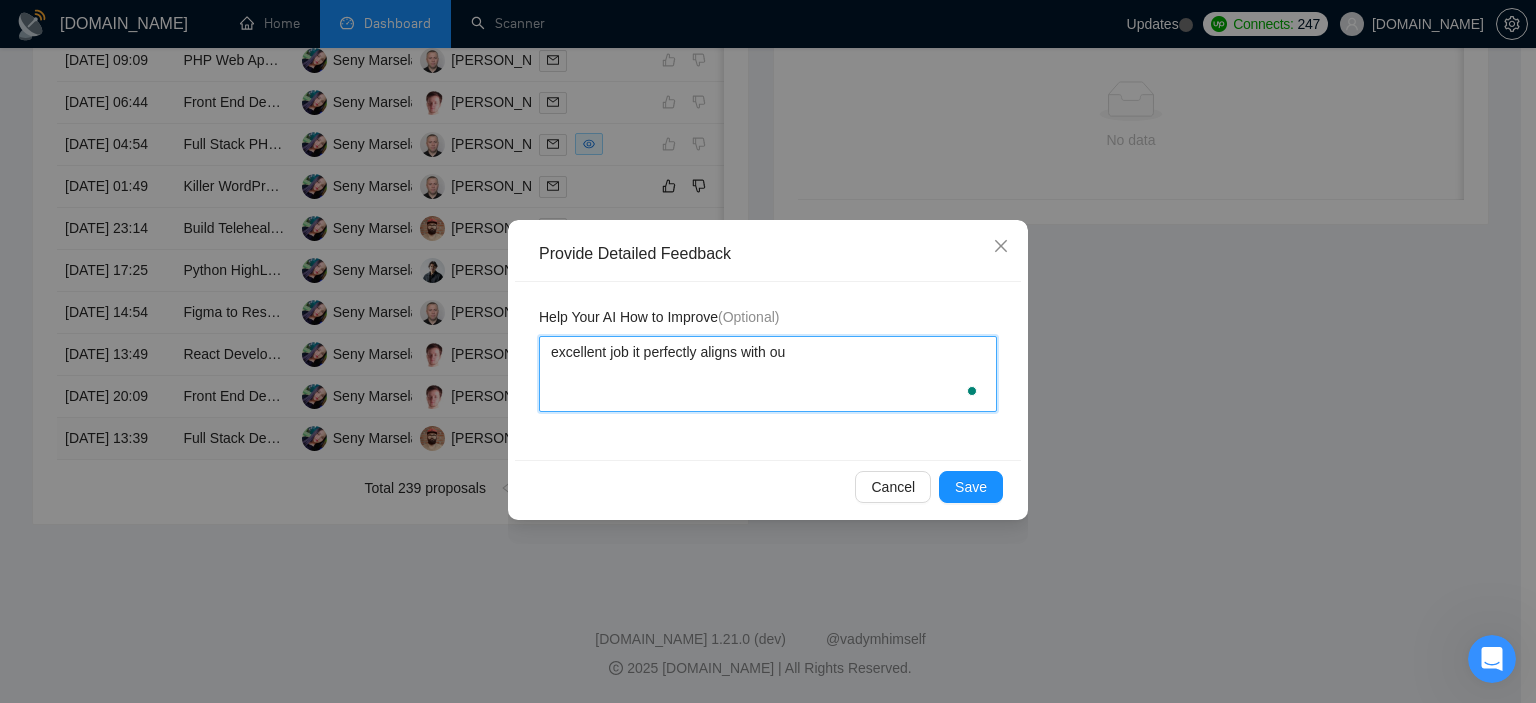 type 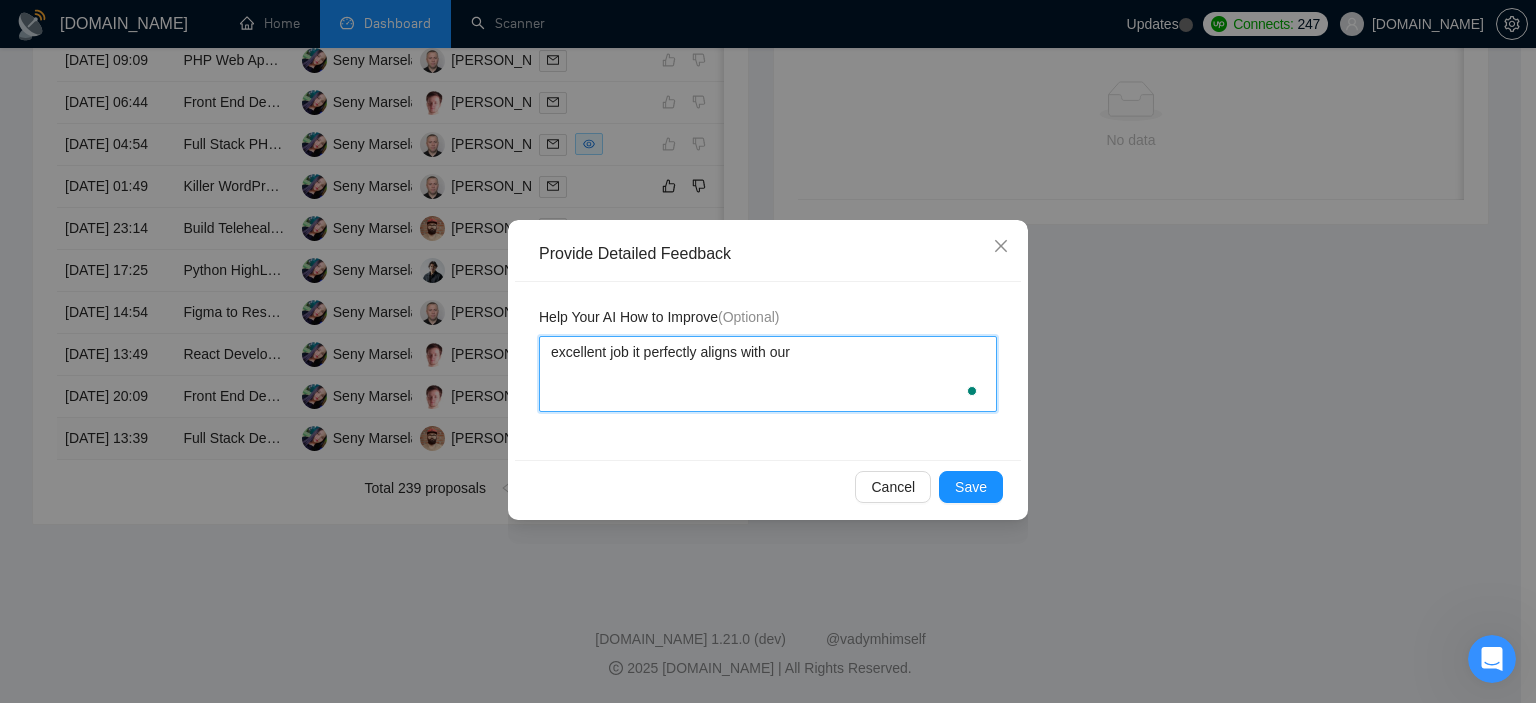 type 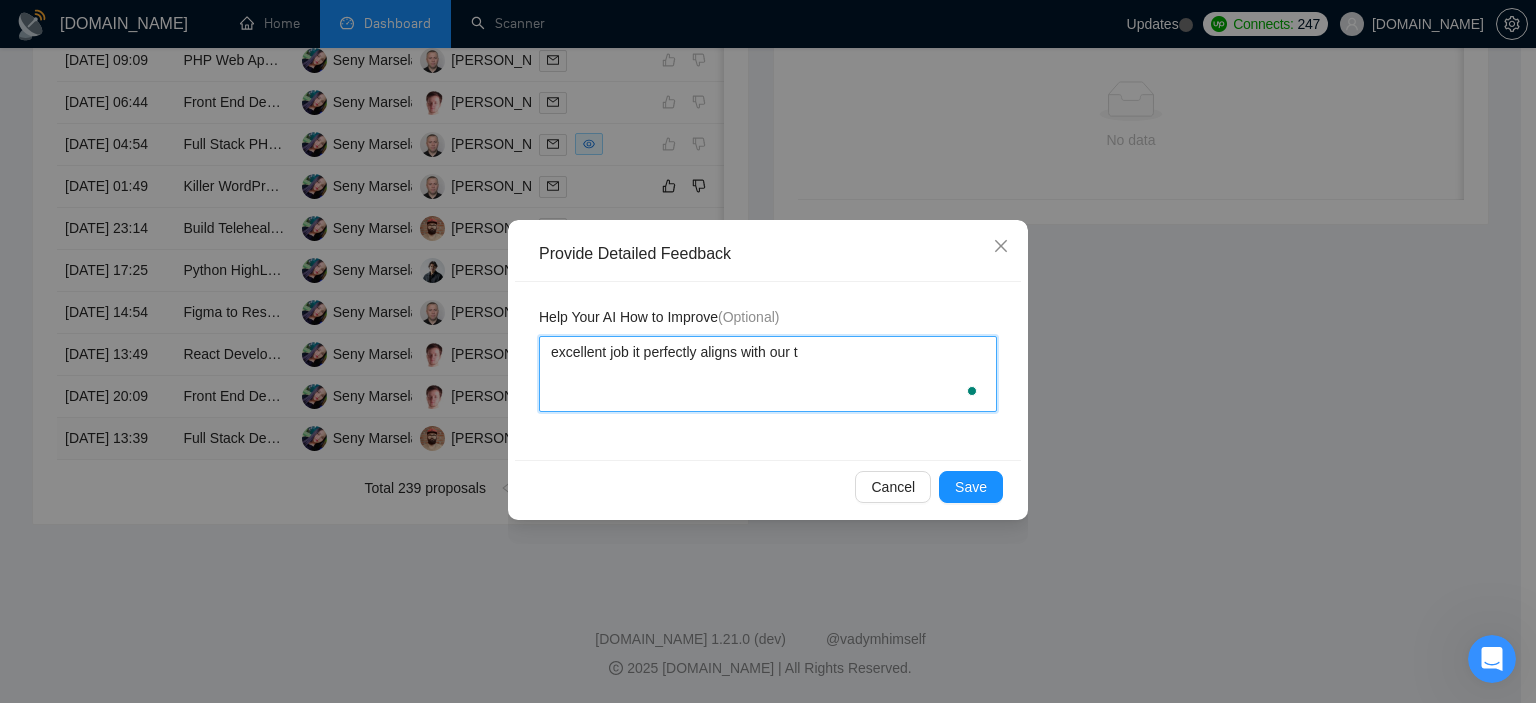 type 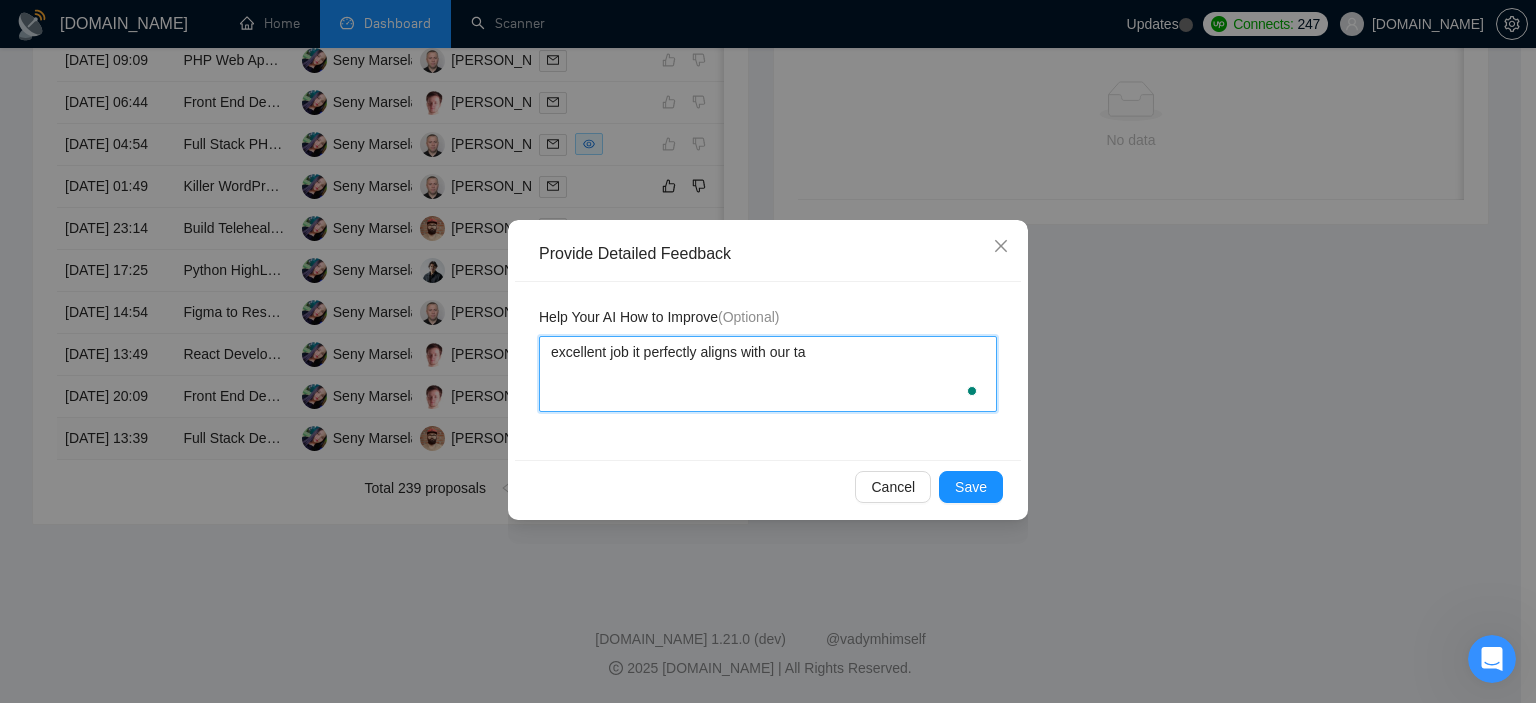type 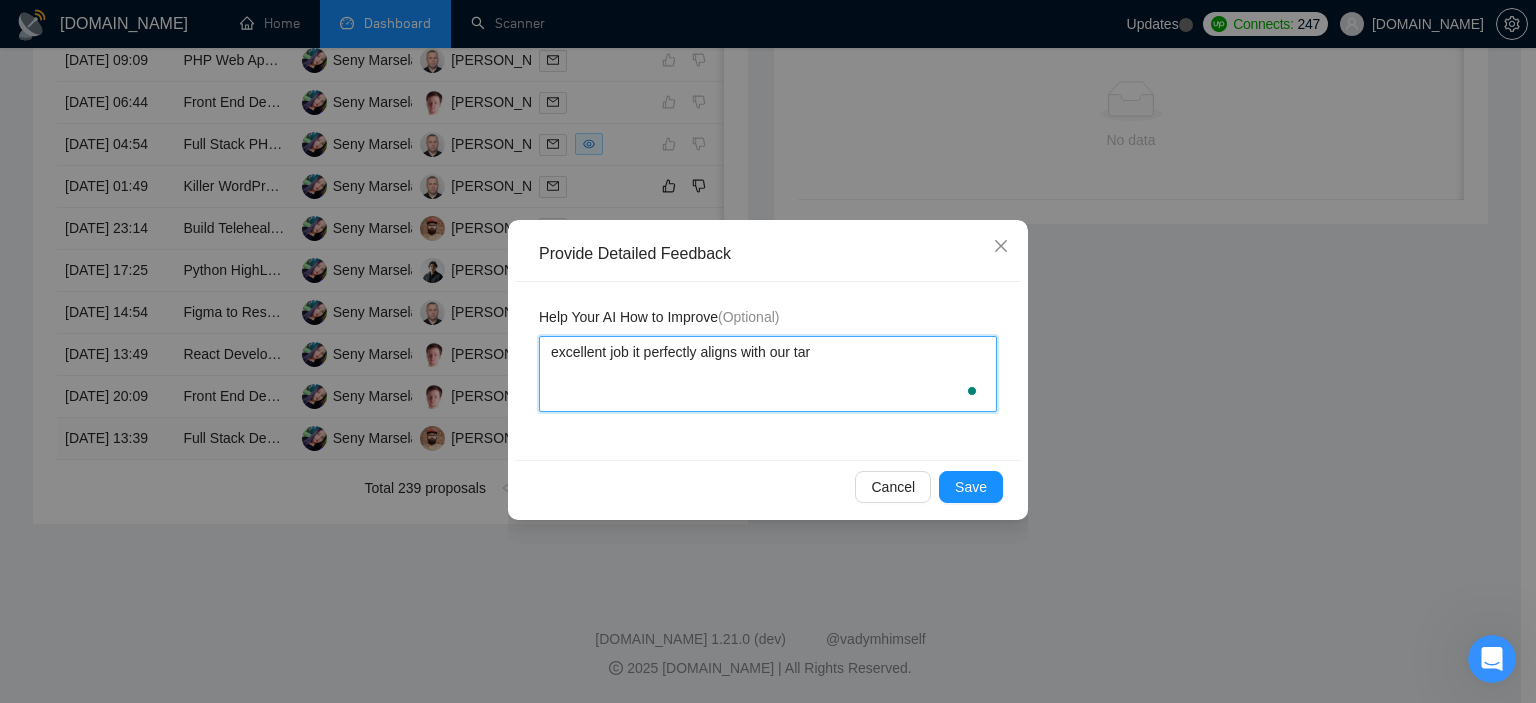 type 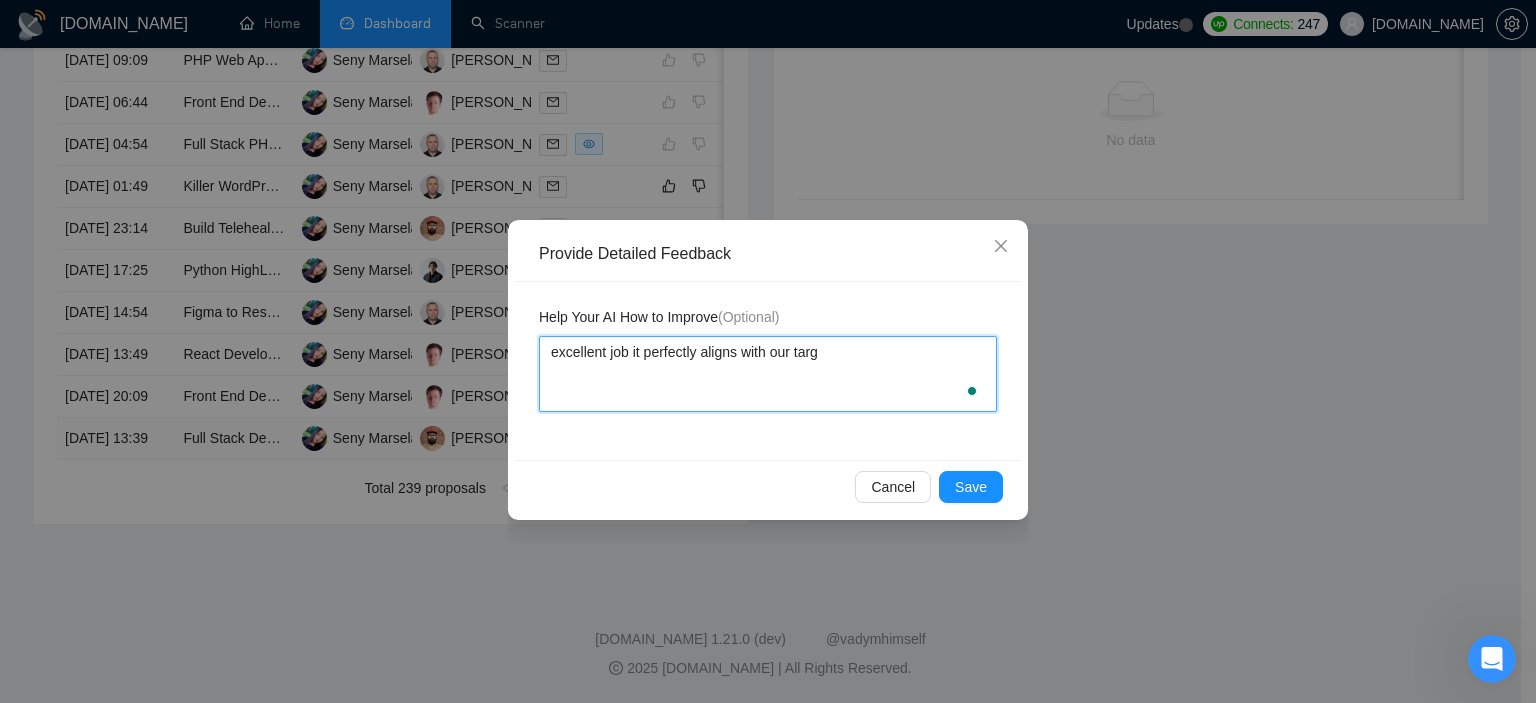 type 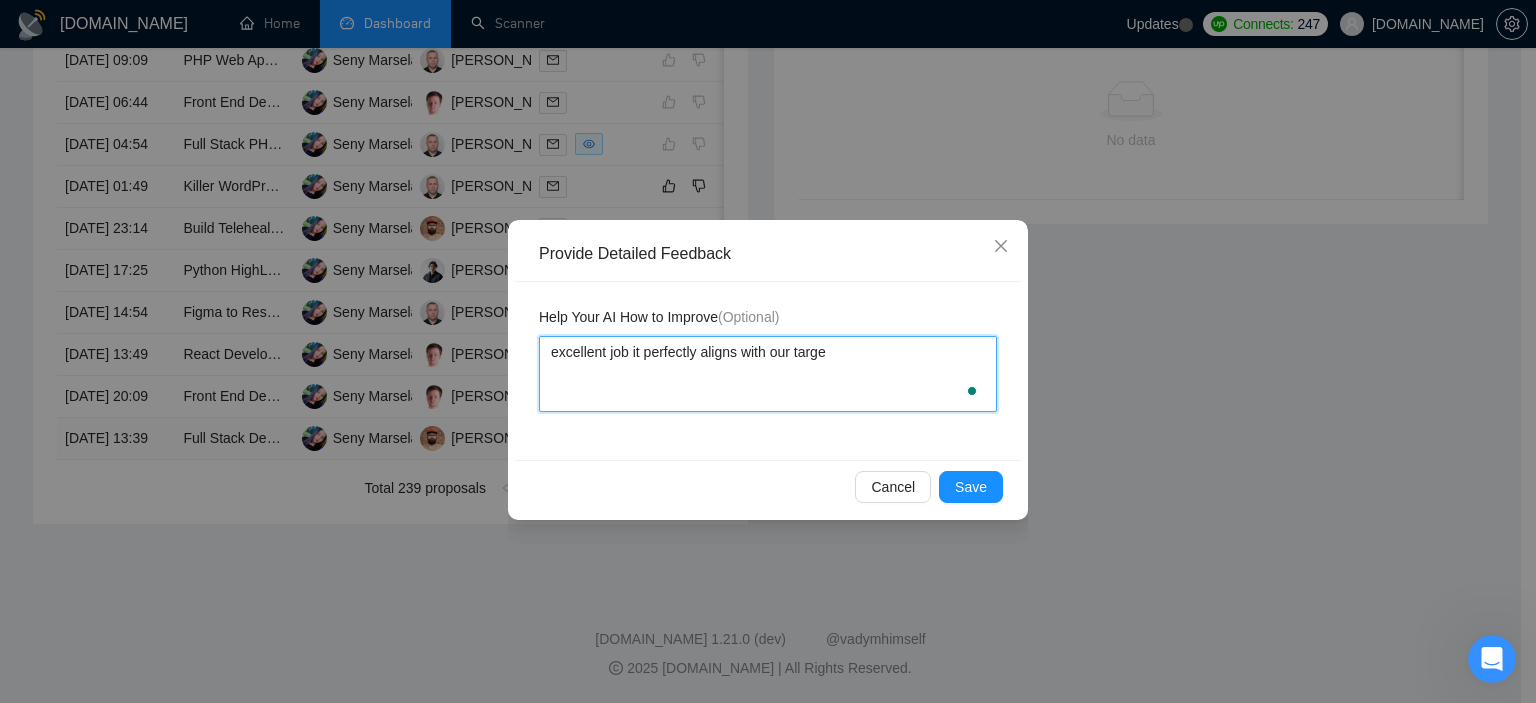 type 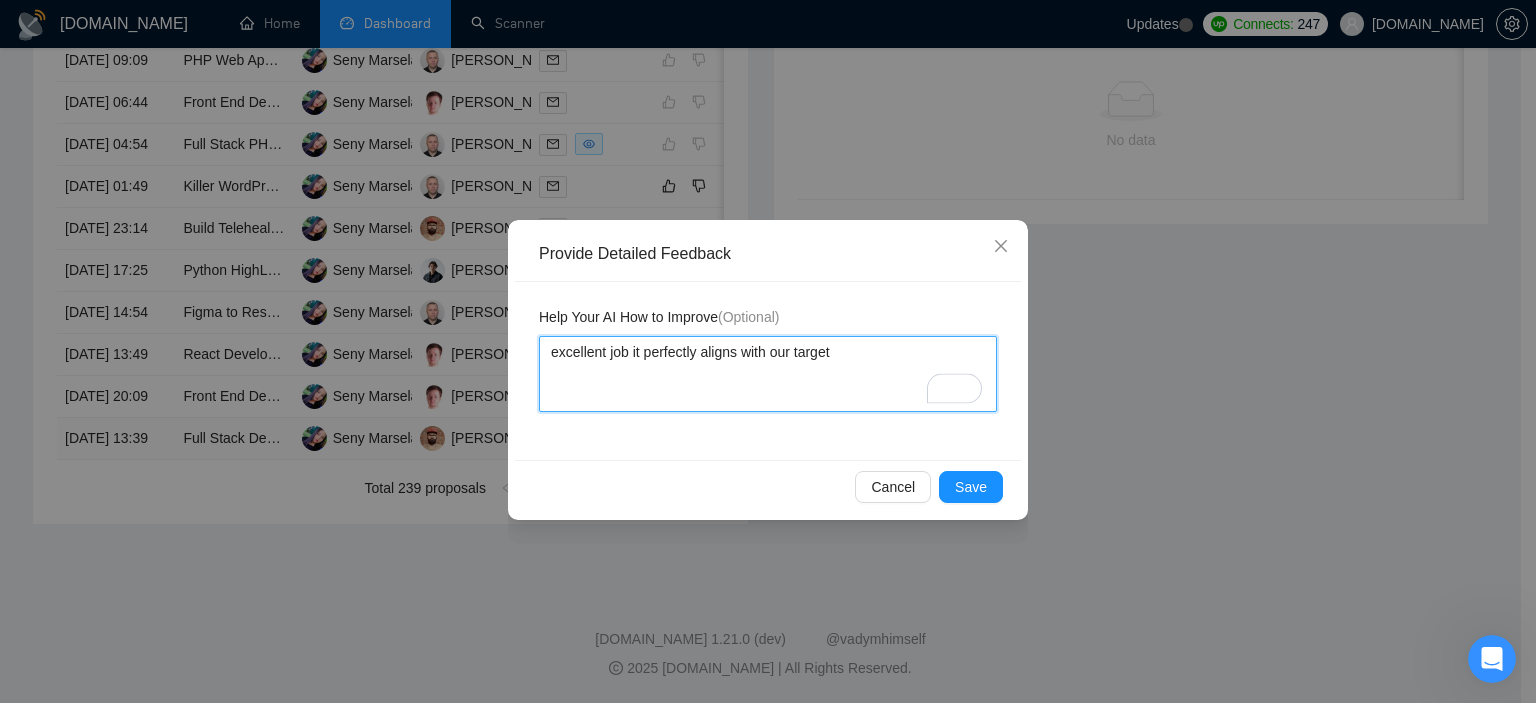type 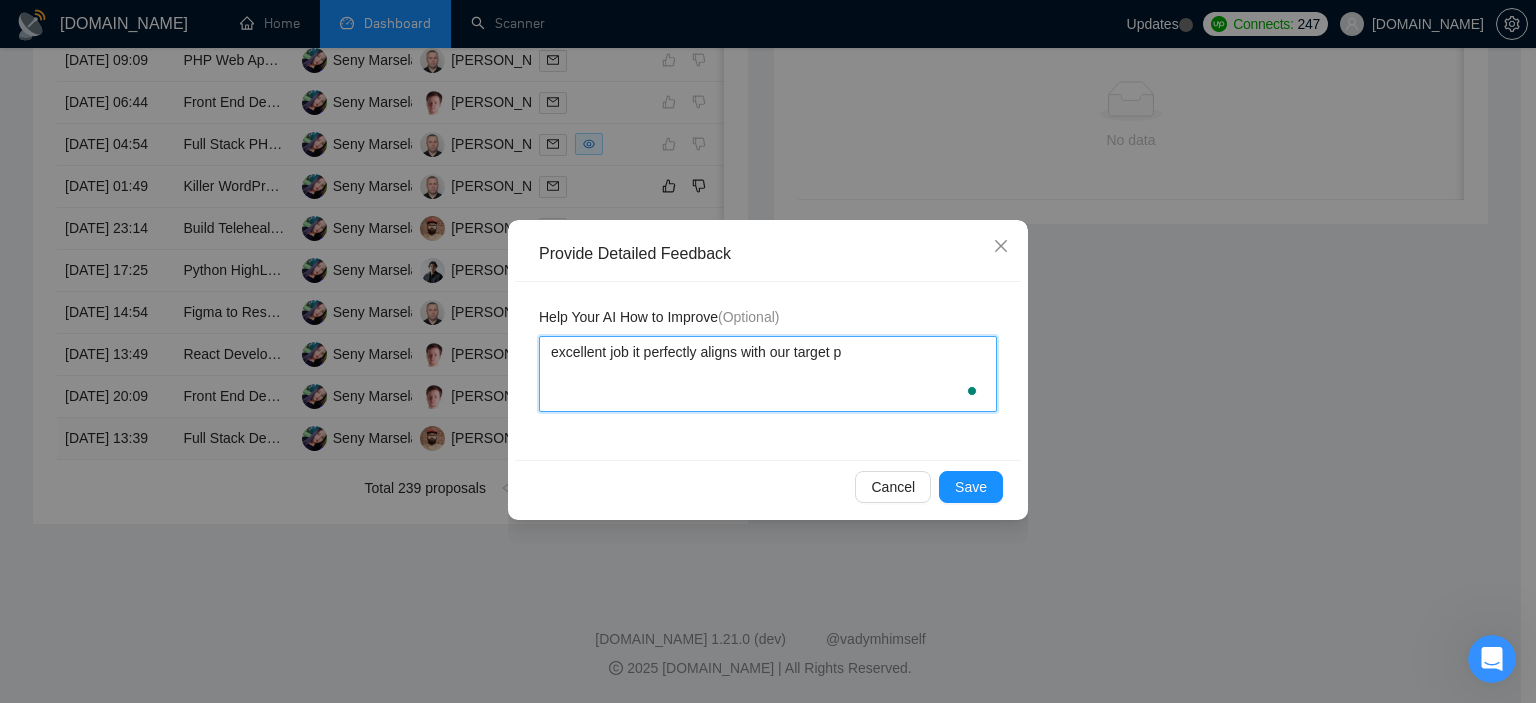 type 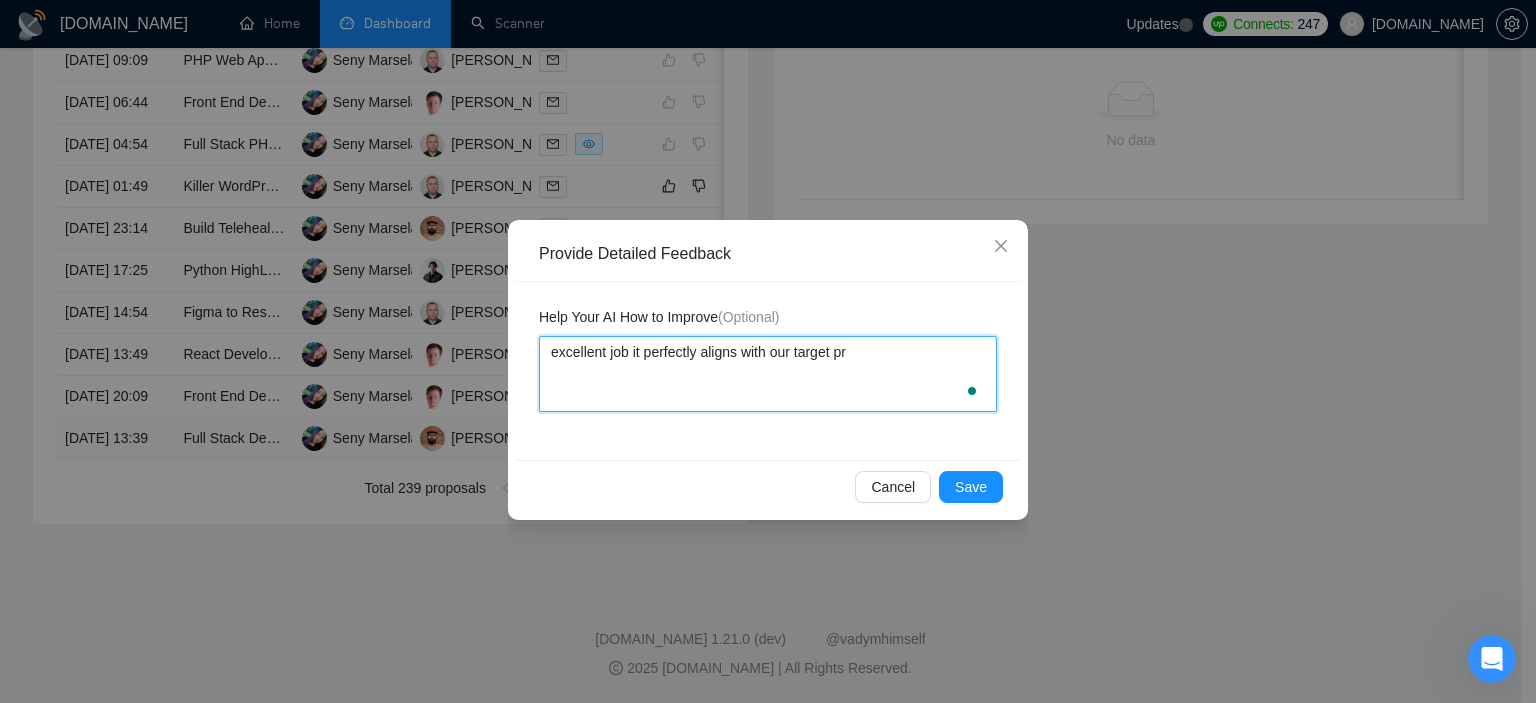 type 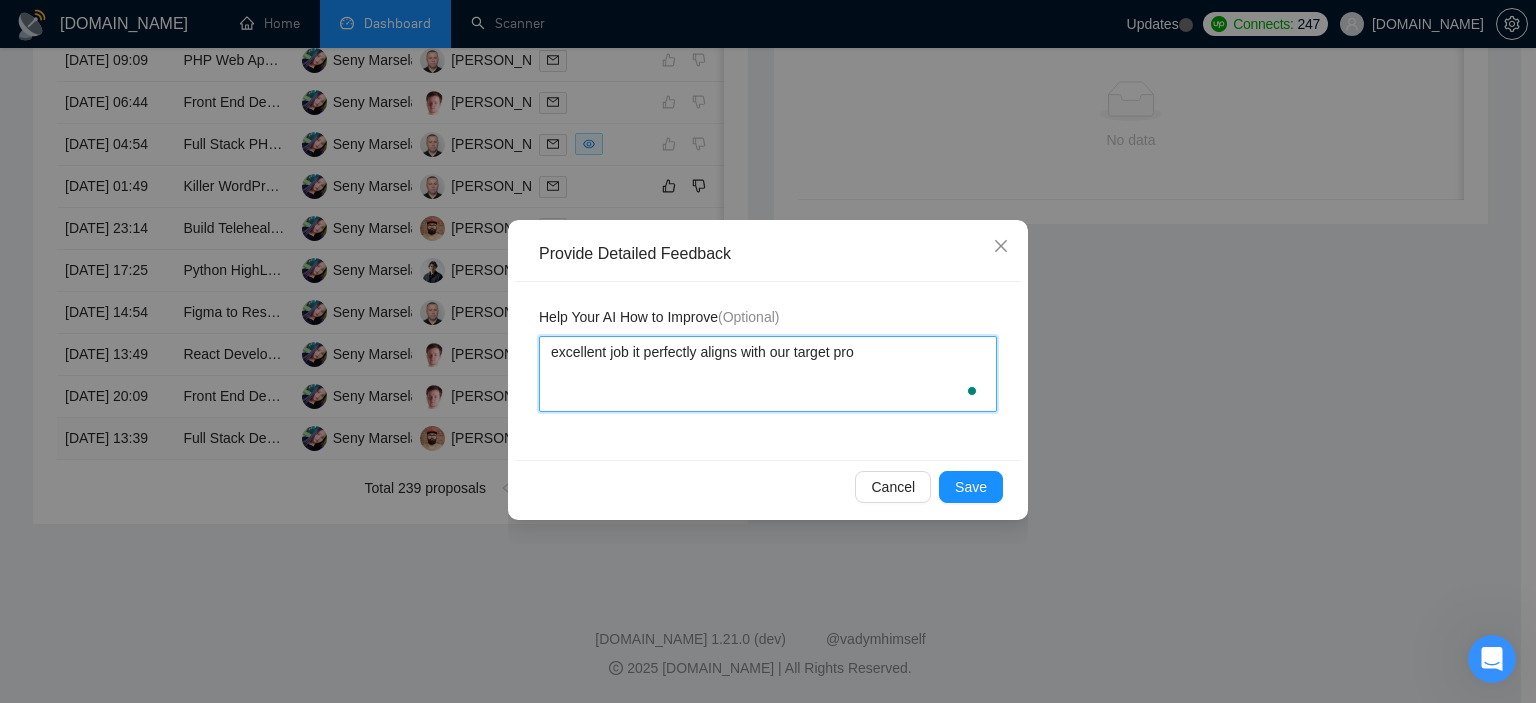 type 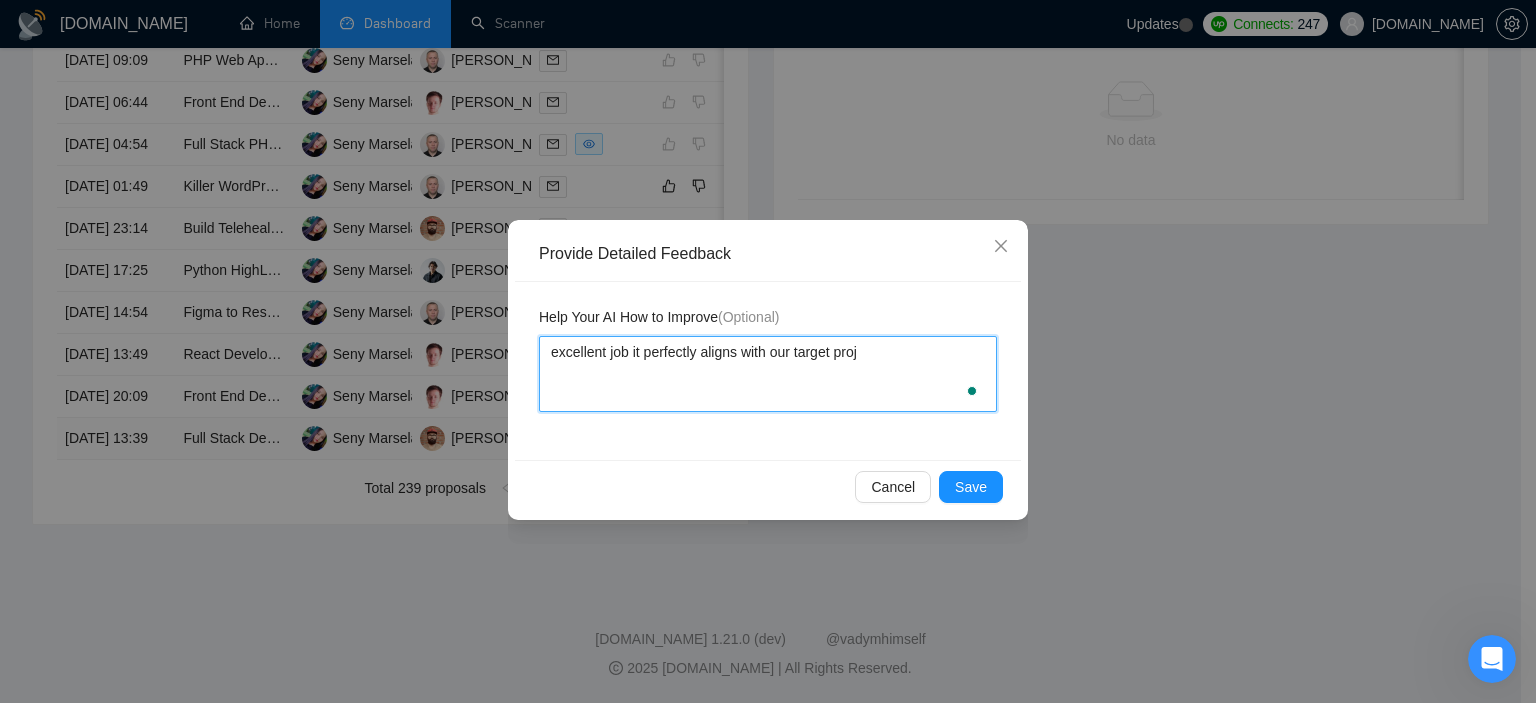 type 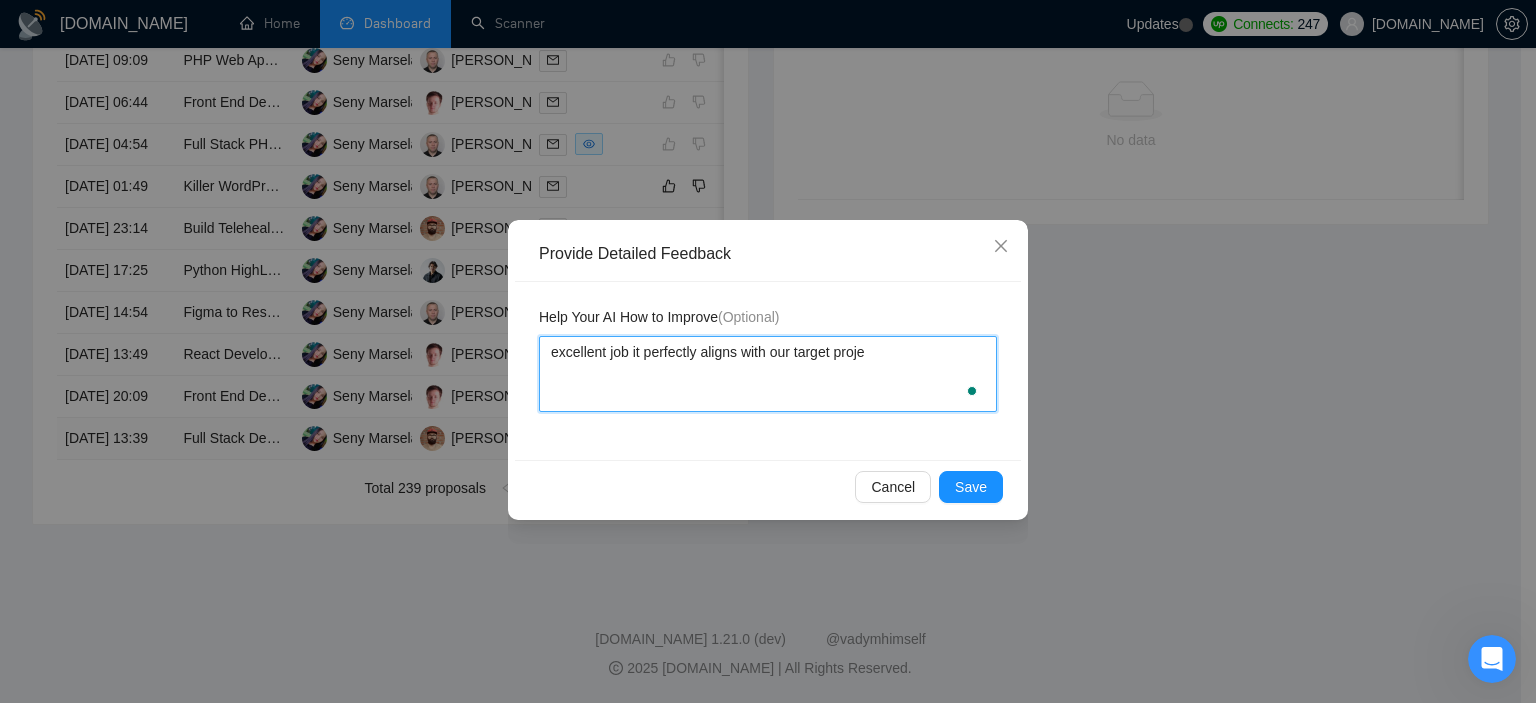 type 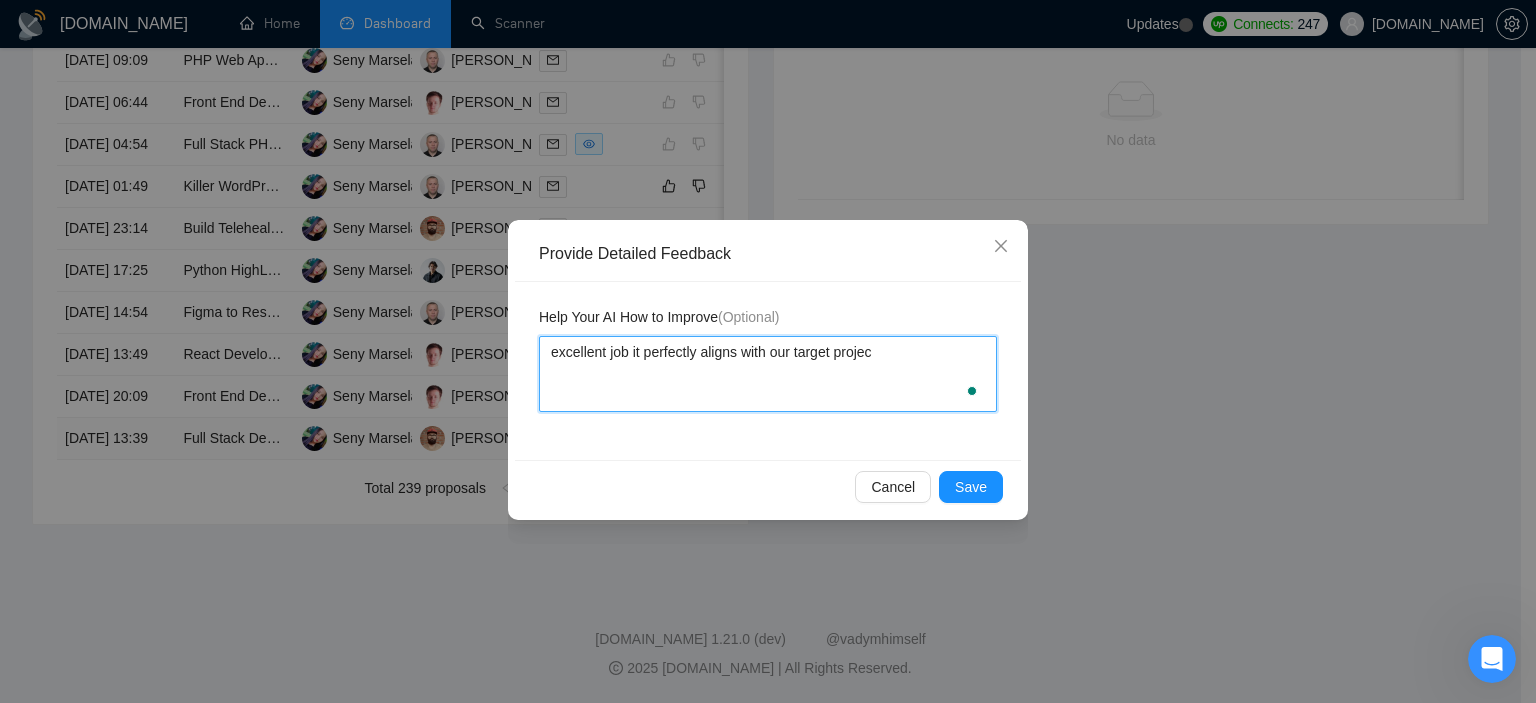 type 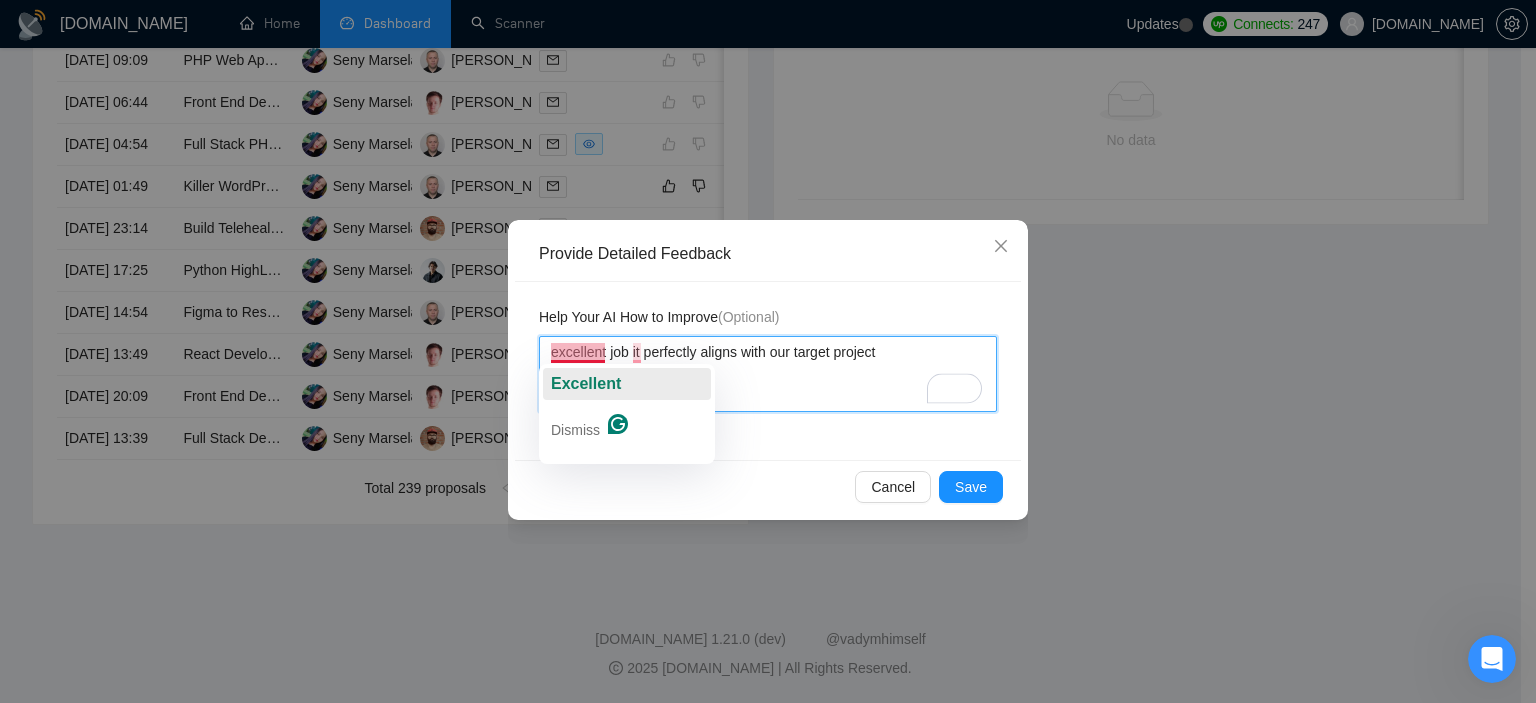 click on "Excellent" 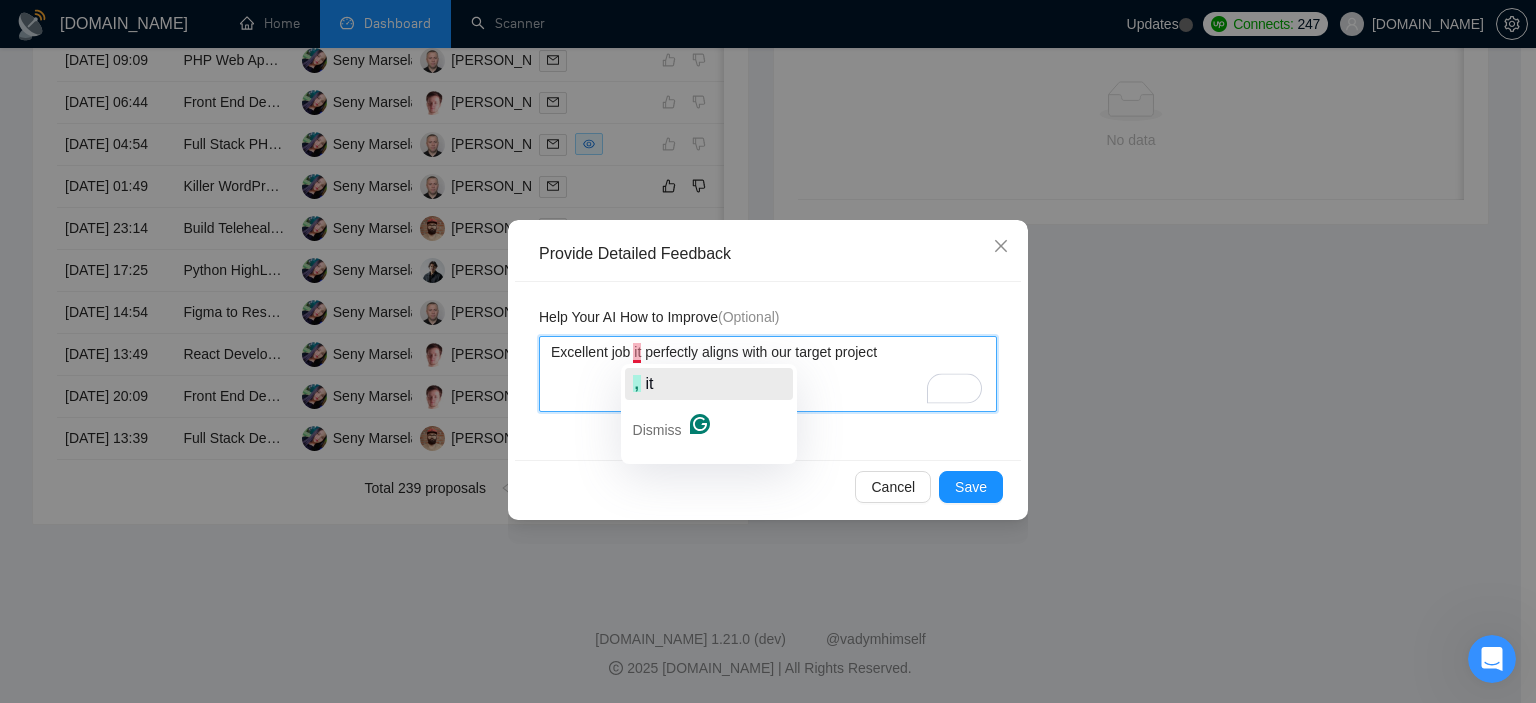 click on "," 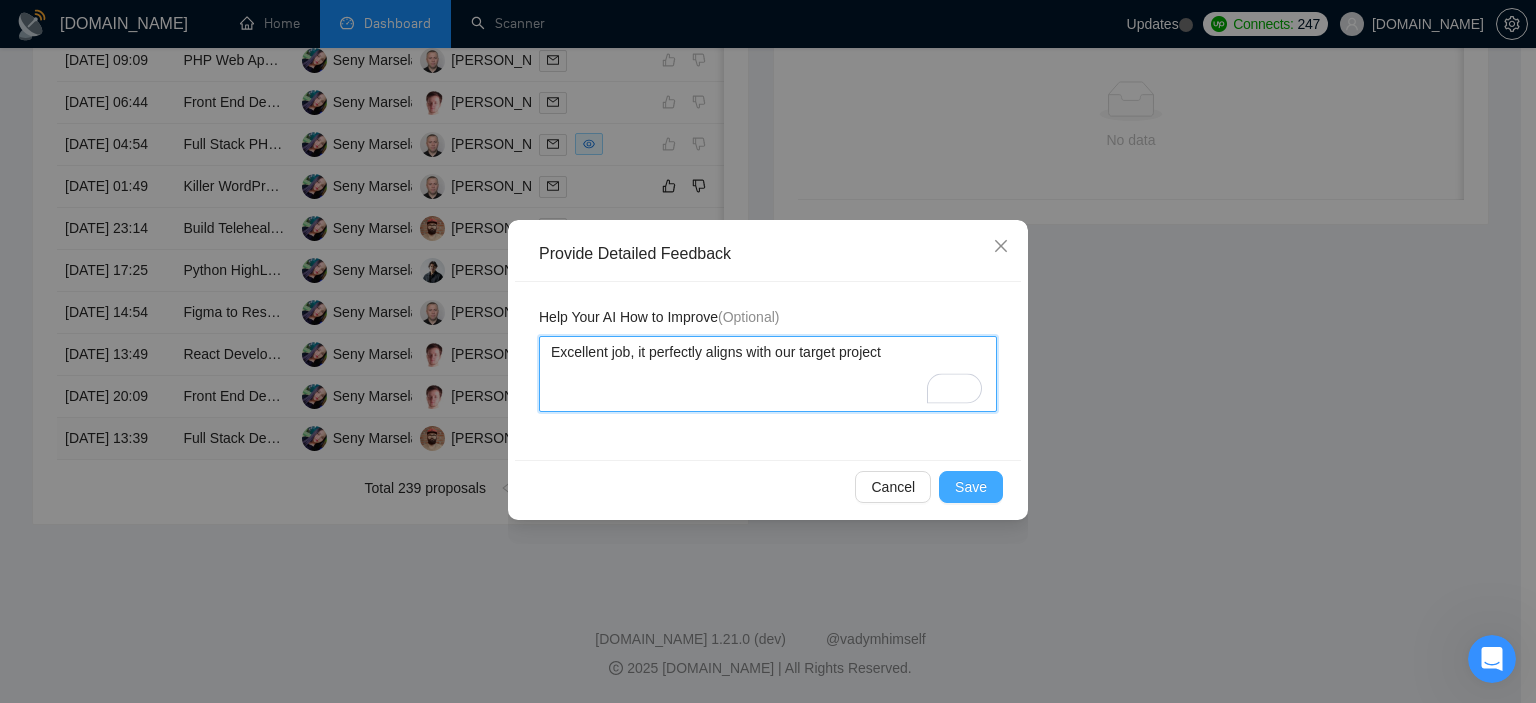 type on "Excellent job, it perfectly aligns with our target project" 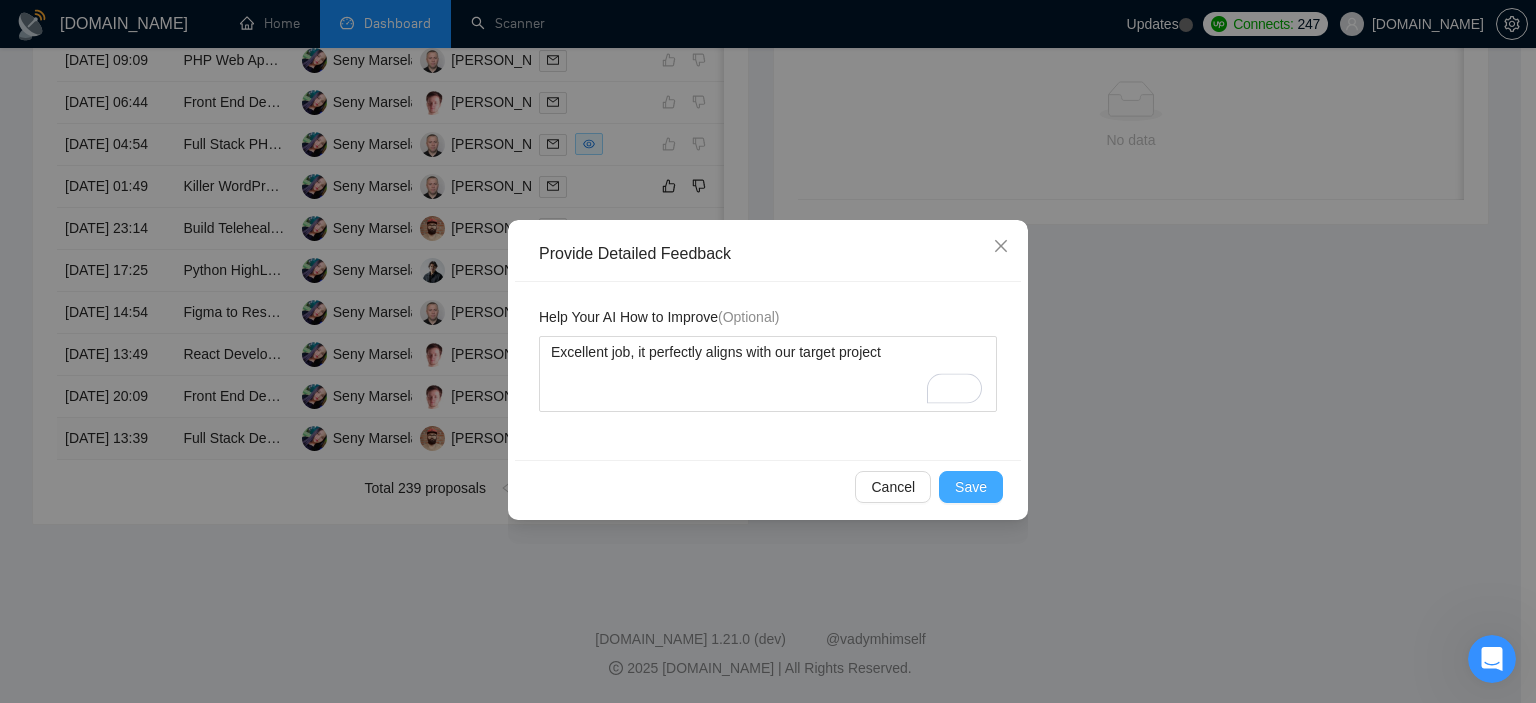 click on "Save" at bounding box center [971, 487] 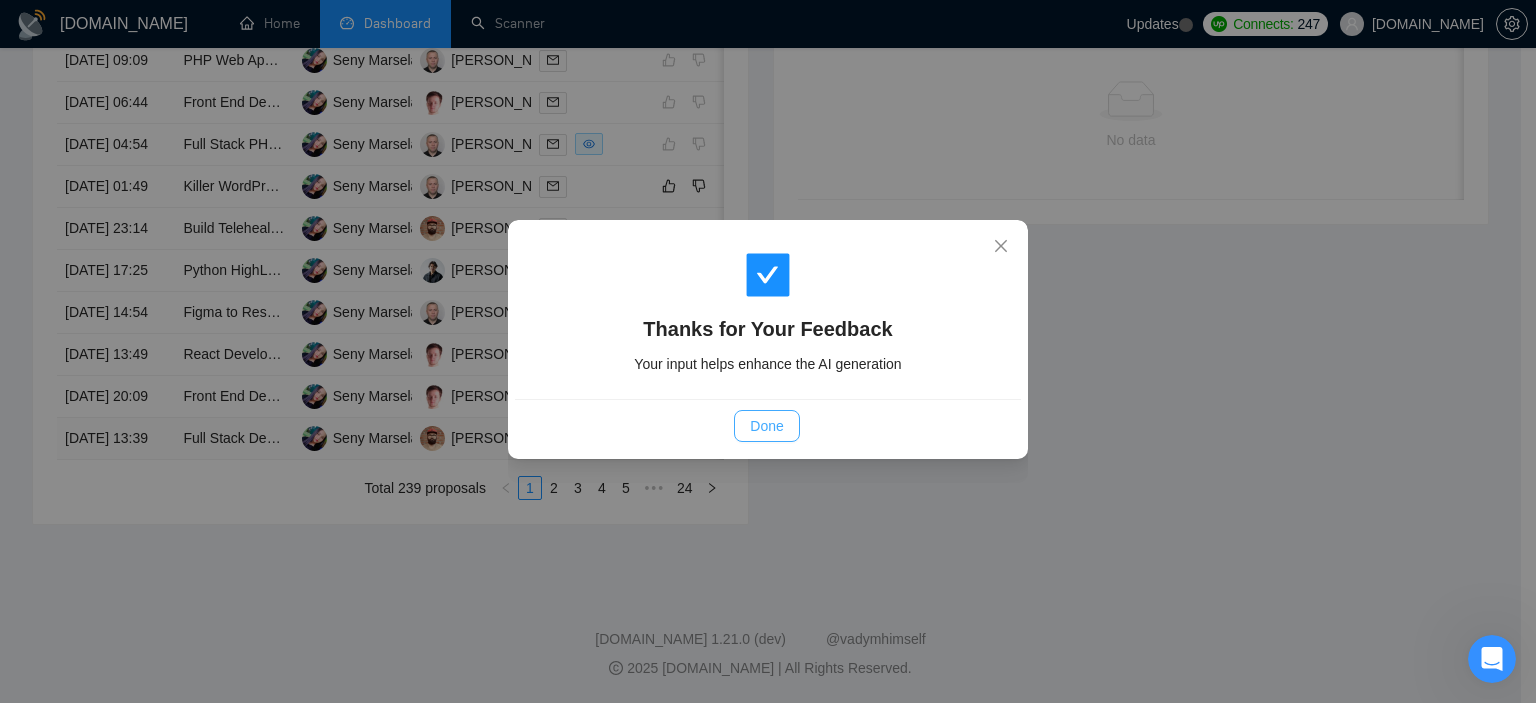 click on "Done" at bounding box center (766, 426) 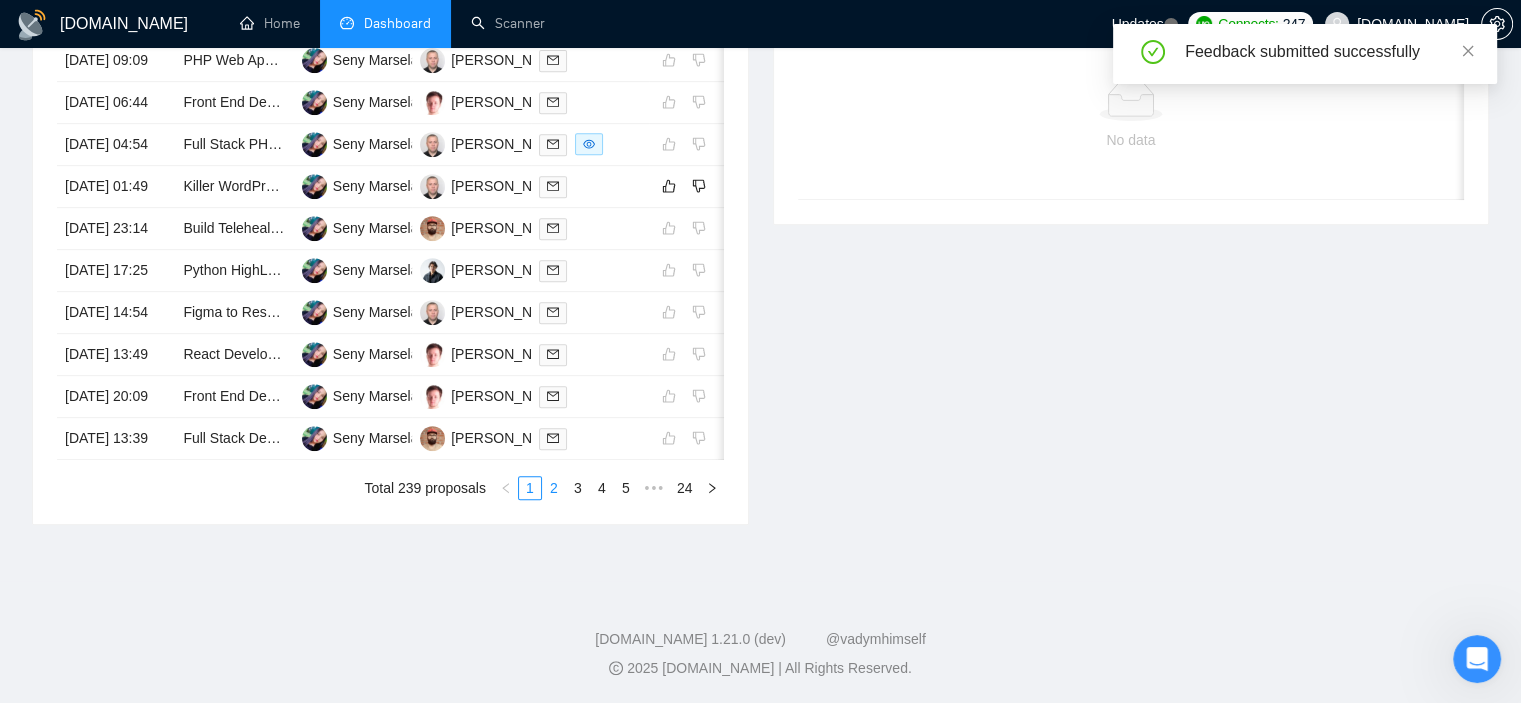 click on "2" at bounding box center (554, 488) 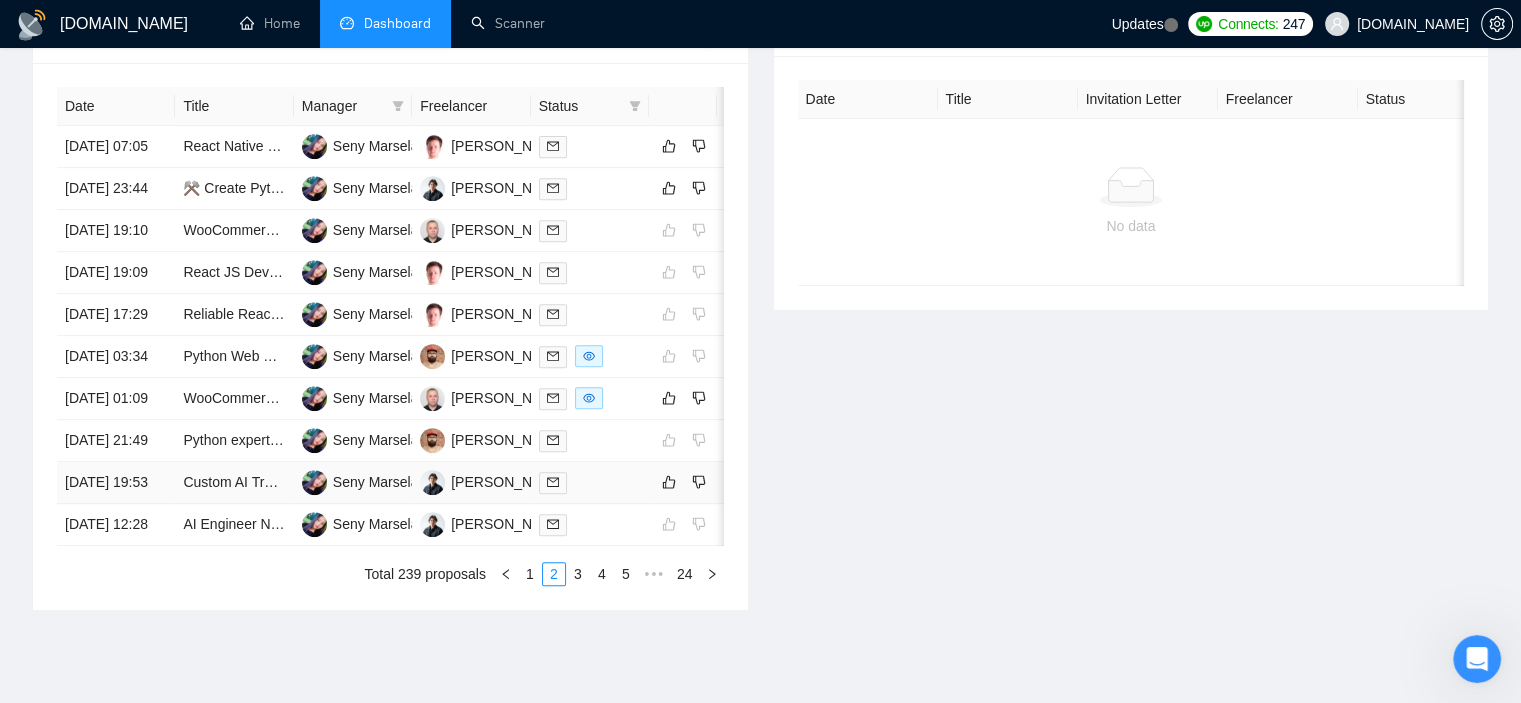 scroll, scrollTop: 600, scrollLeft: 0, axis: vertical 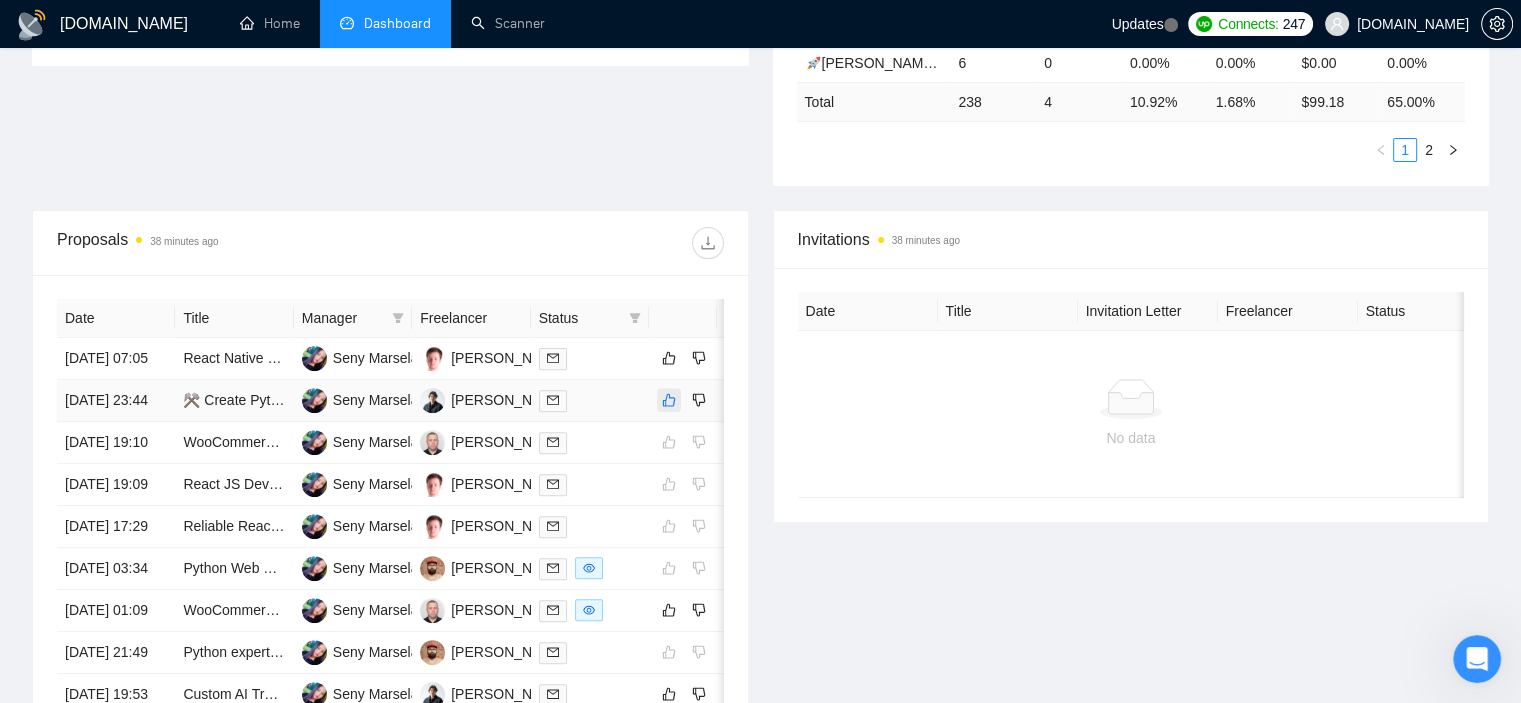 click 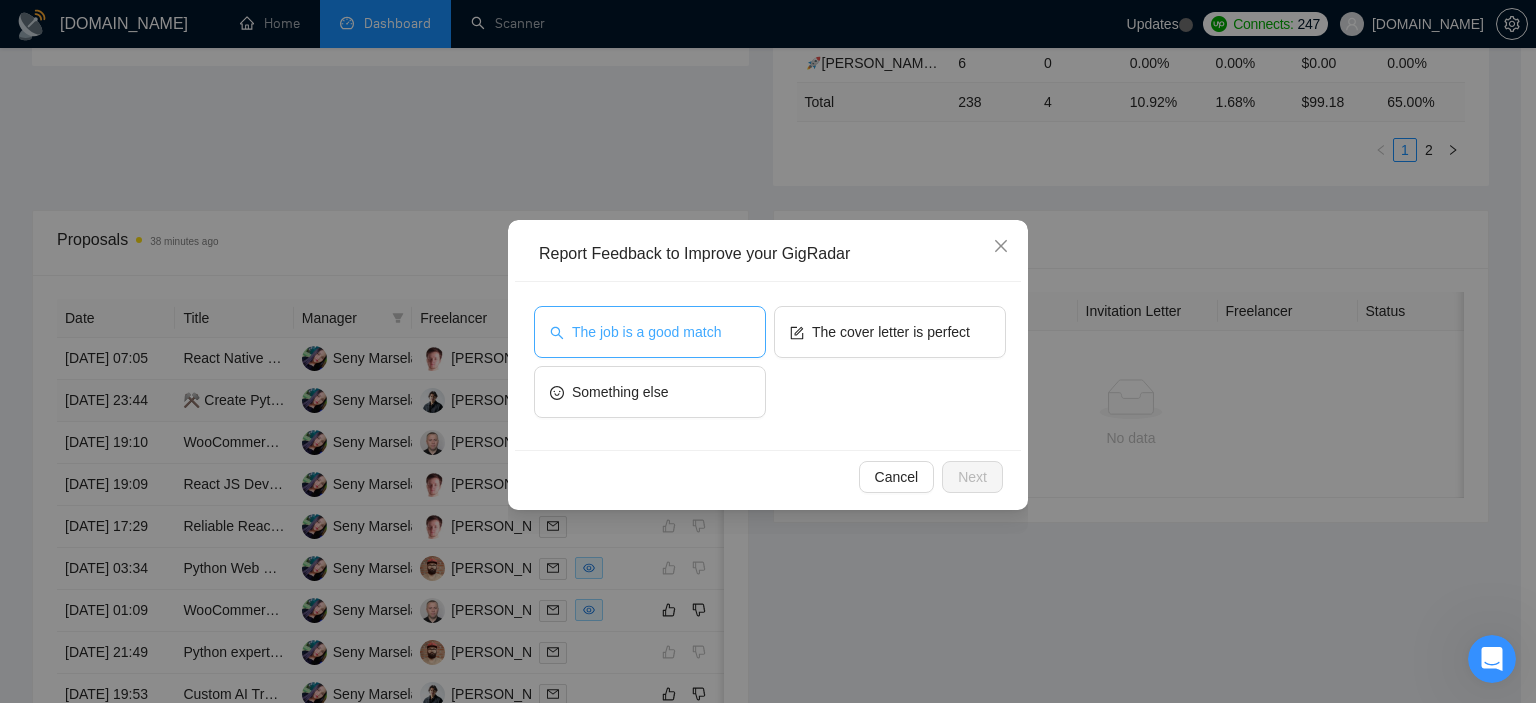 click on "The job is a good match" at bounding box center (646, 332) 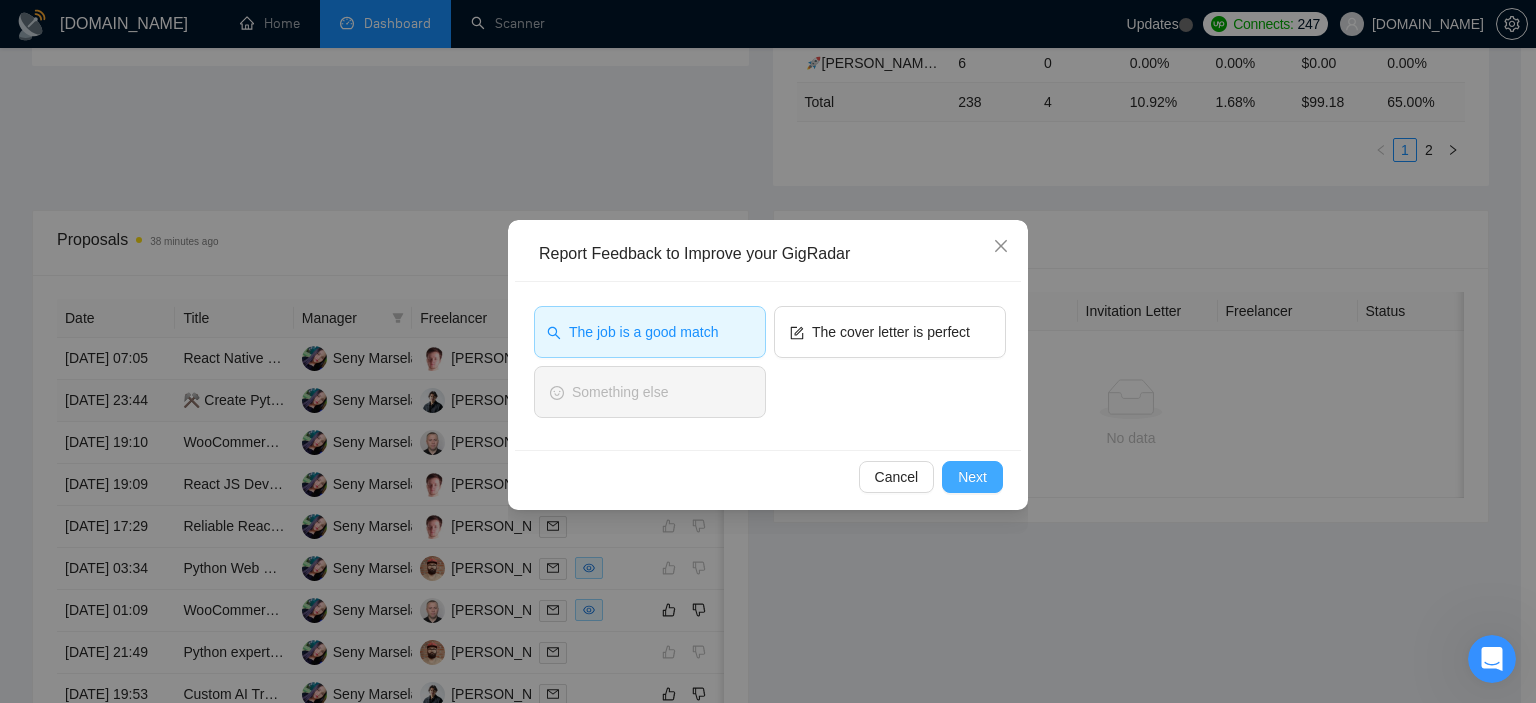 click on "Next" at bounding box center (972, 477) 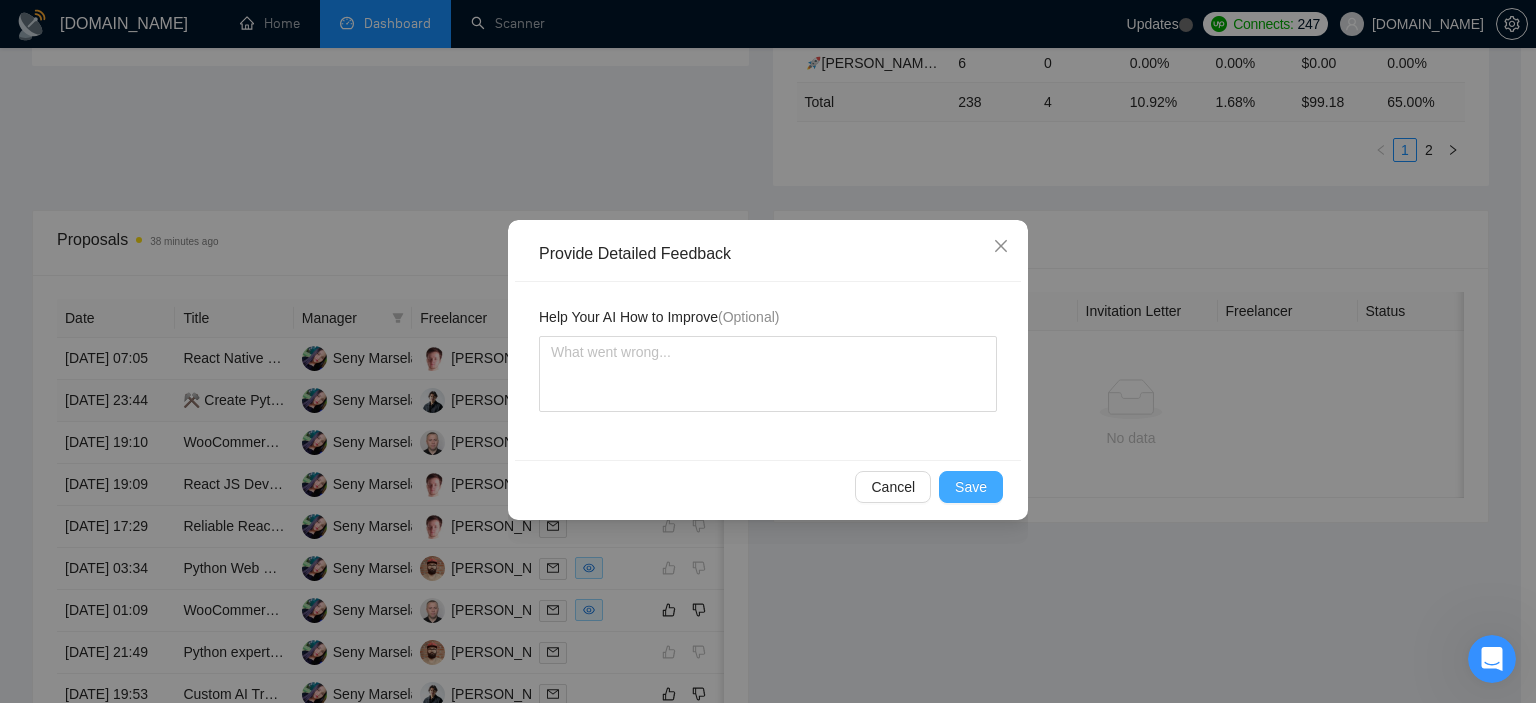 click on "Save" at bounding box center [971, 487] 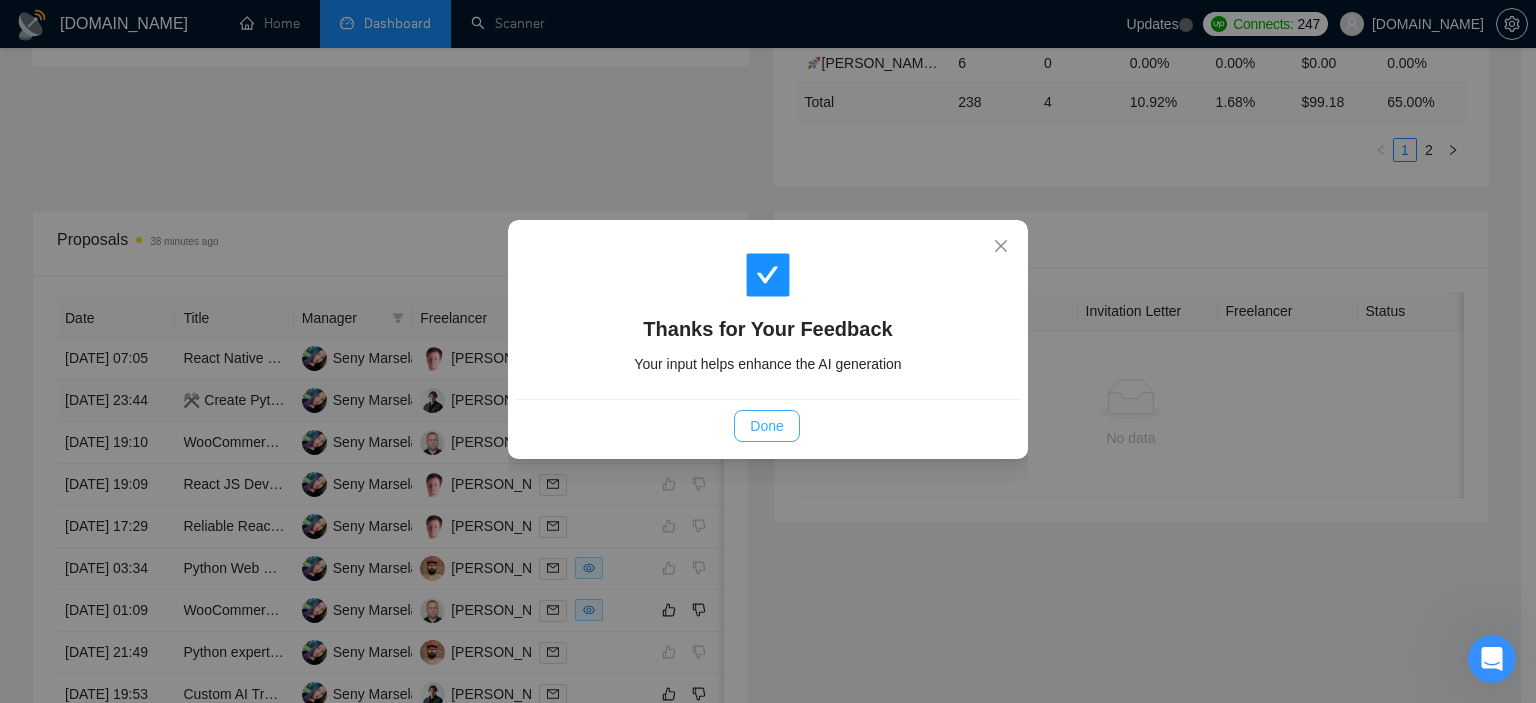 click on "Done" at bounding box center (766, 426) 